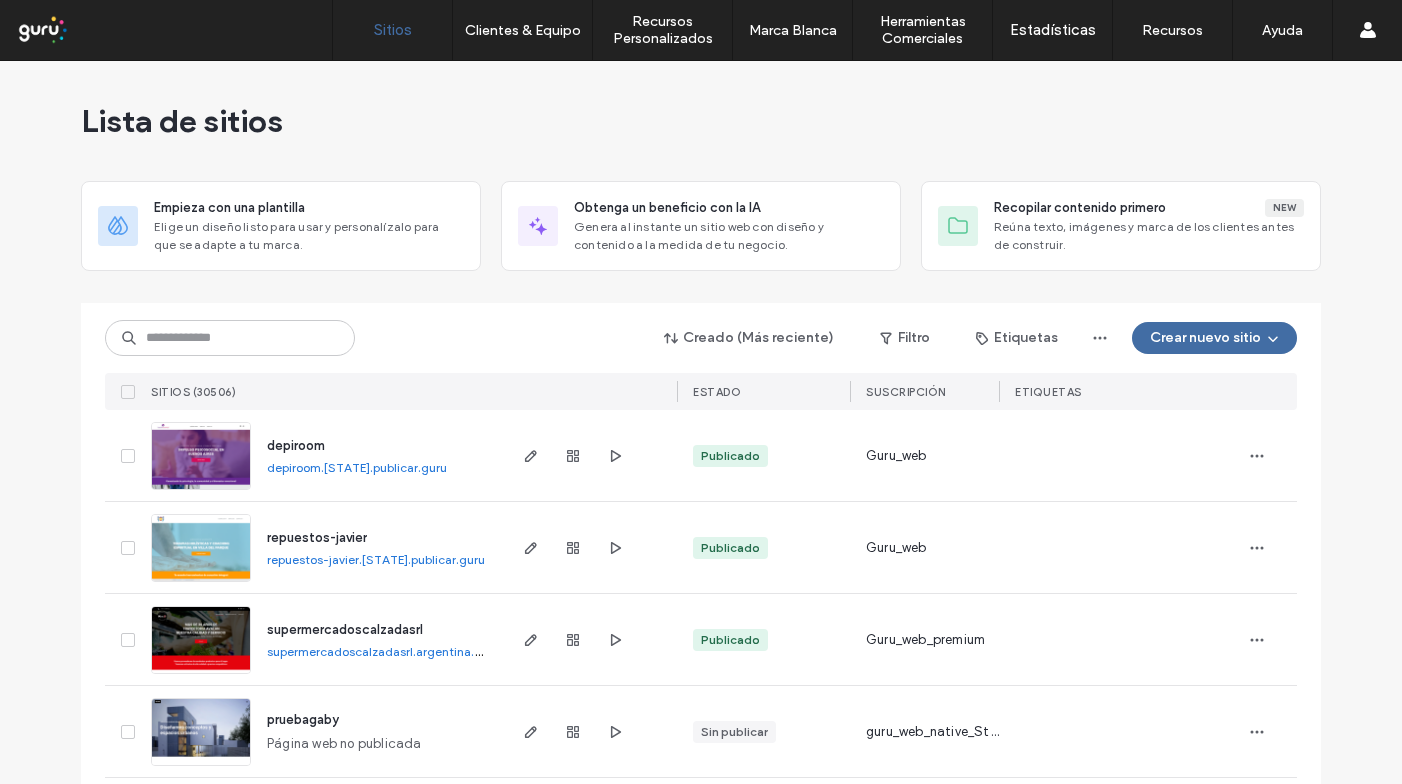 scroll, scrollTop: 0, scrollLeft: 0, axis: both 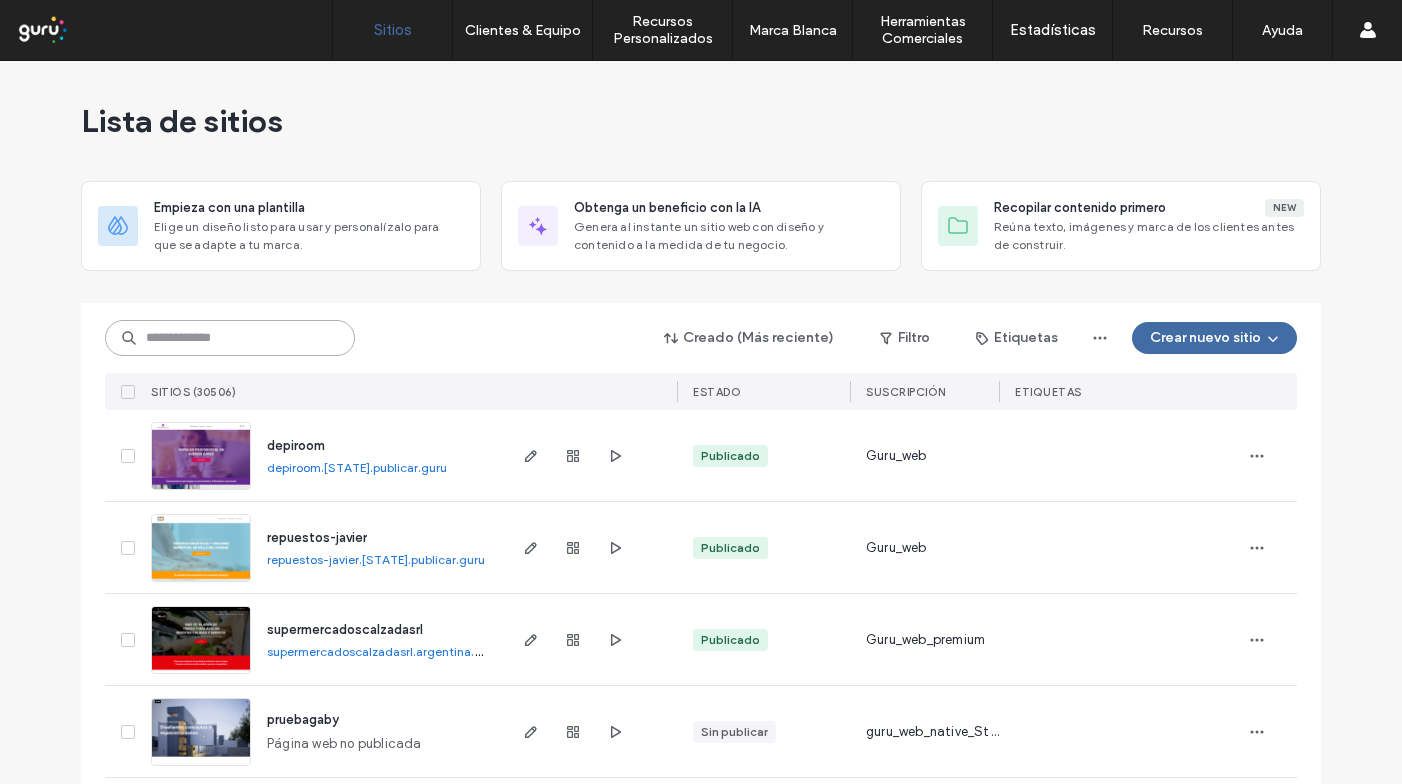 click at bounding box center [230, 338] 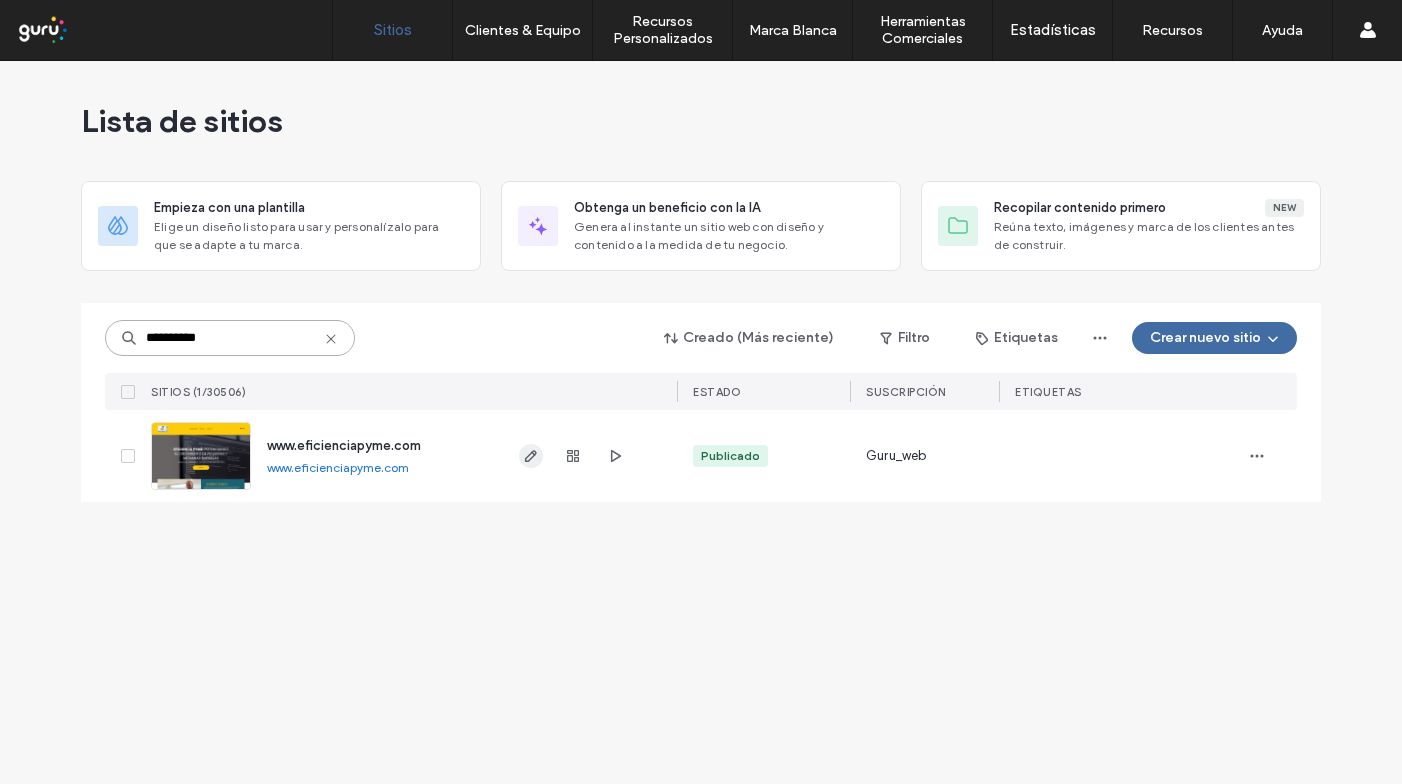 type on "**********" 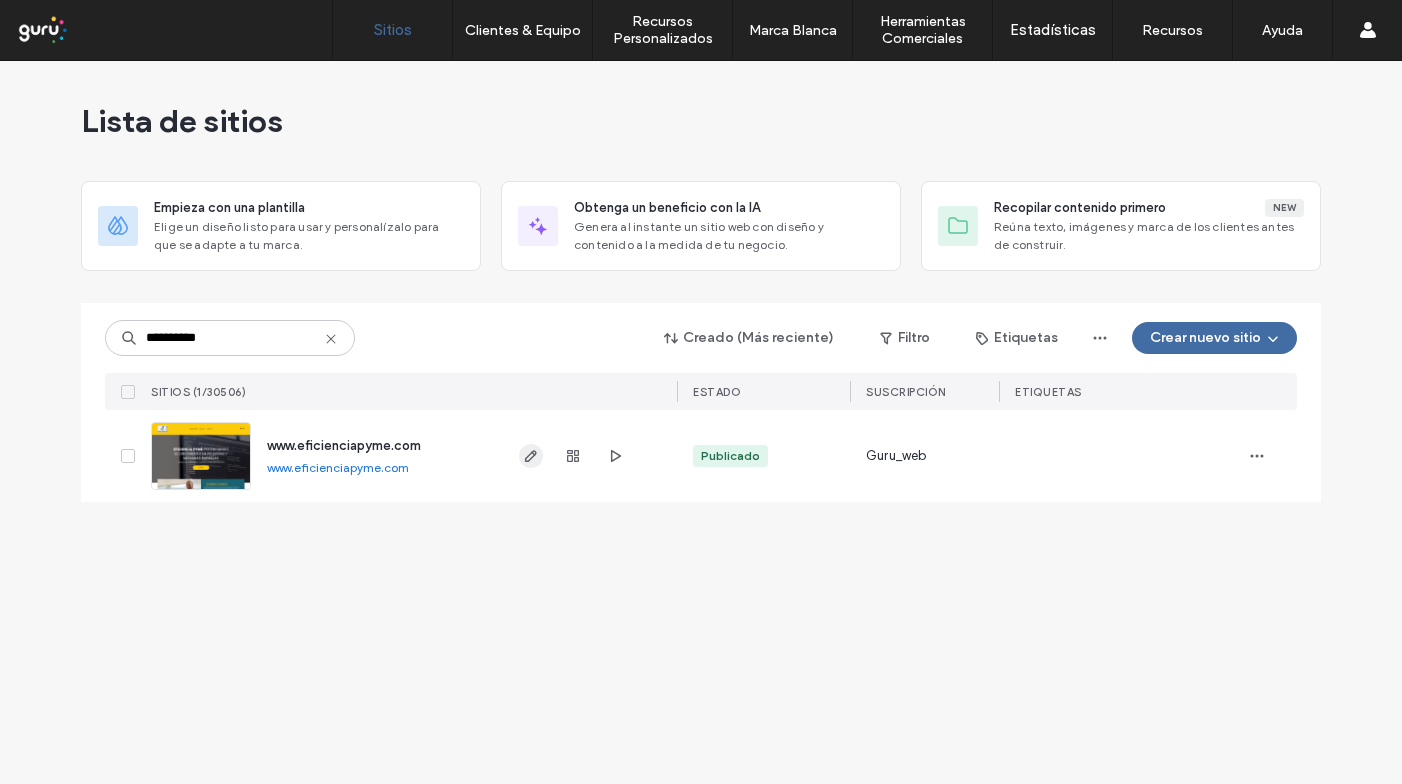 click 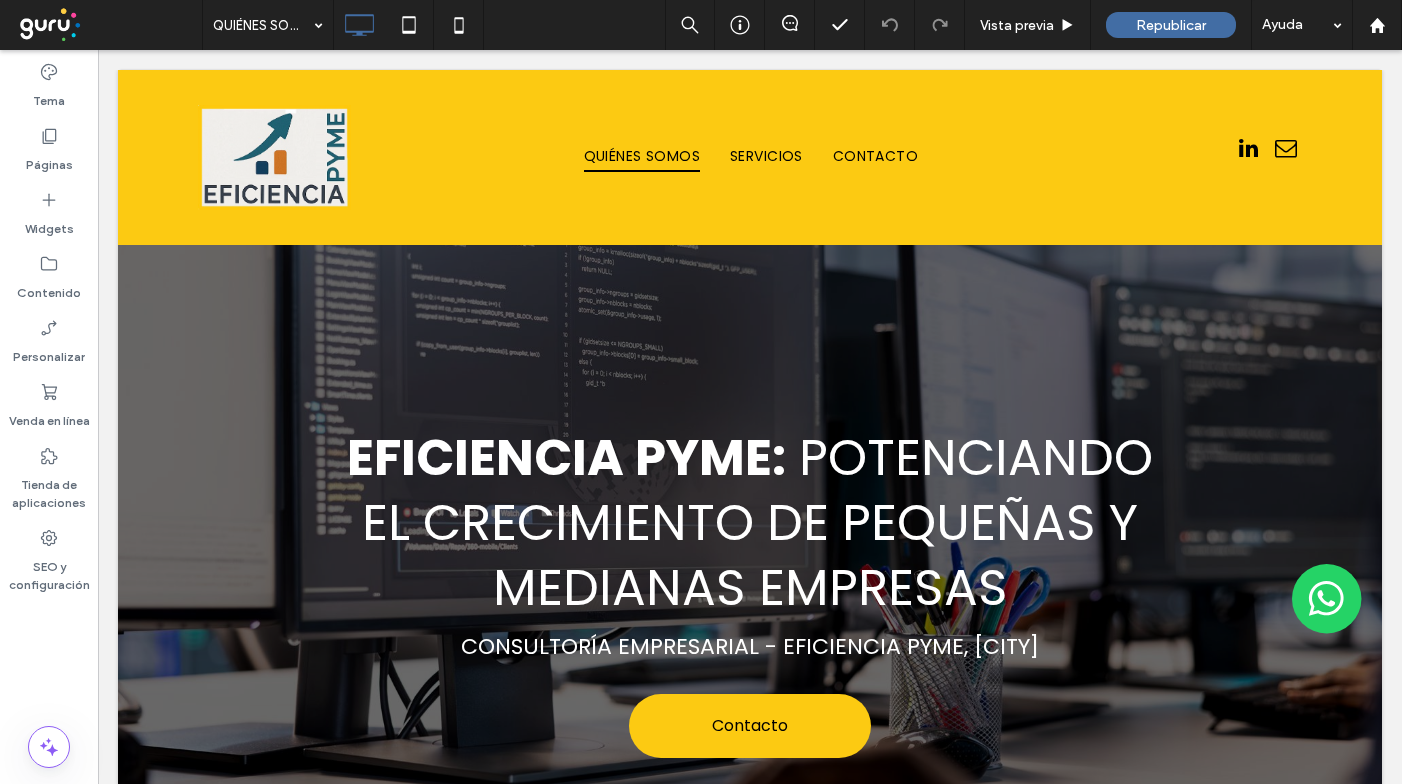 scroll, scrollTop: 0, scrollLeft: 0, axis: both 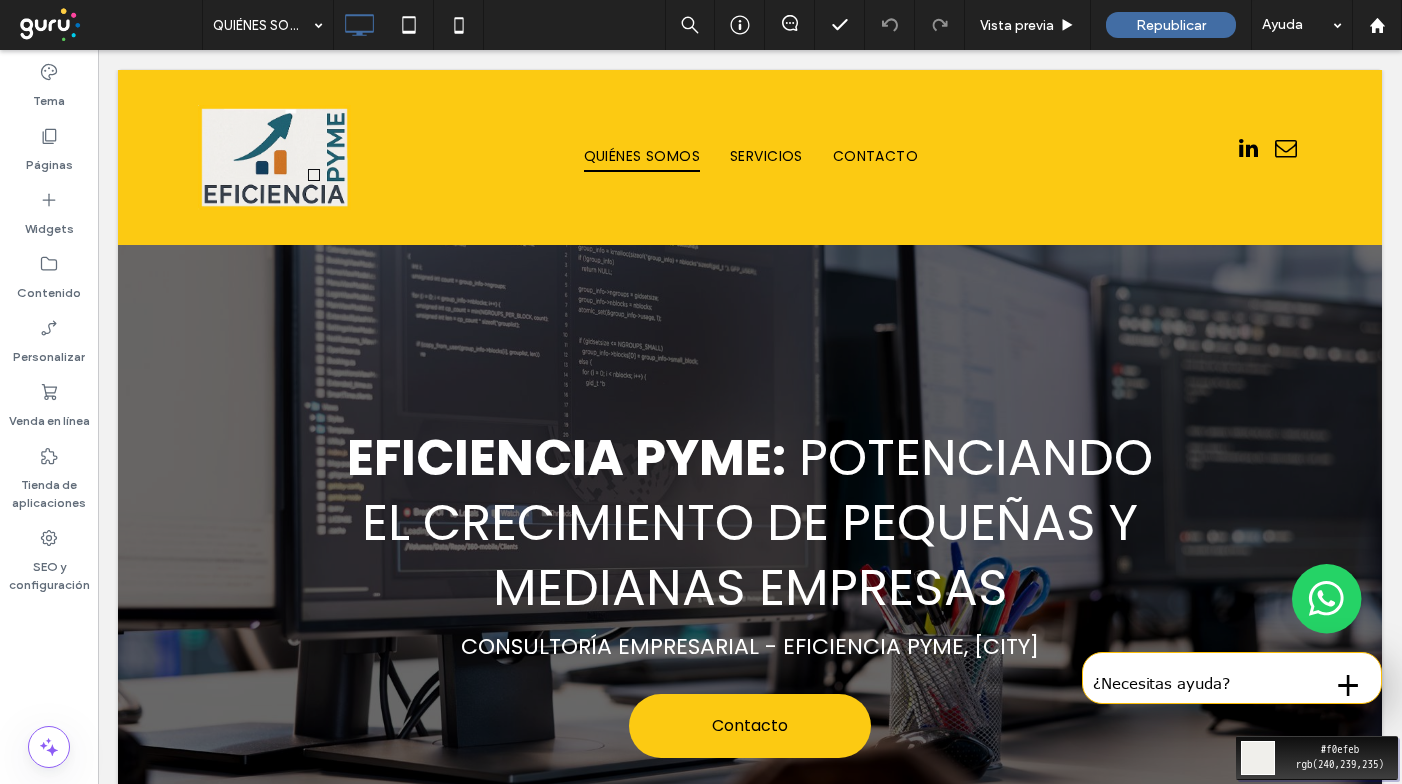 click on "Move your  🖱️  to pick a color #f0efeb rgb(240,239,235)" at bounding box center (701, 392) 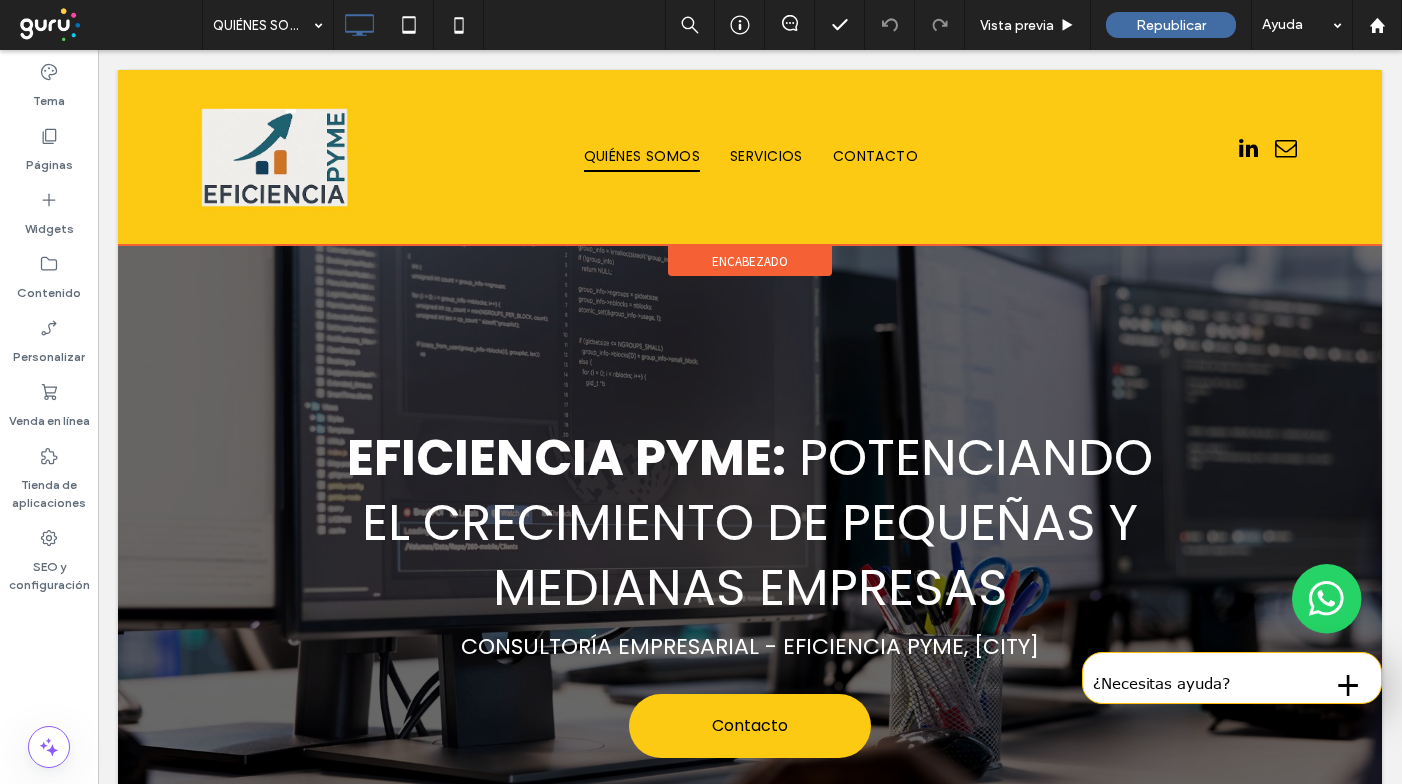 click on "encabezado" at bounding box center [750, 261] 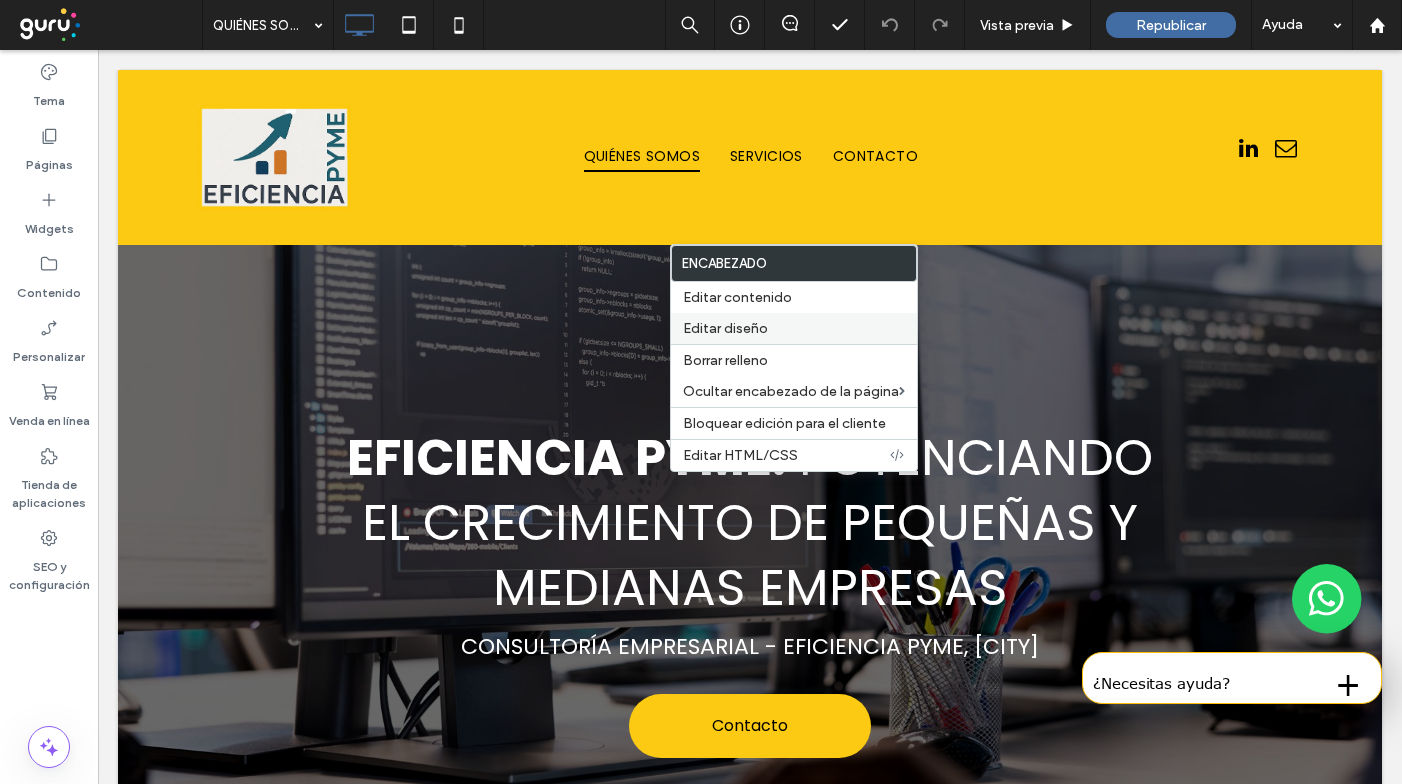 click on "Editar diseño" at bounding box center (794, 328) 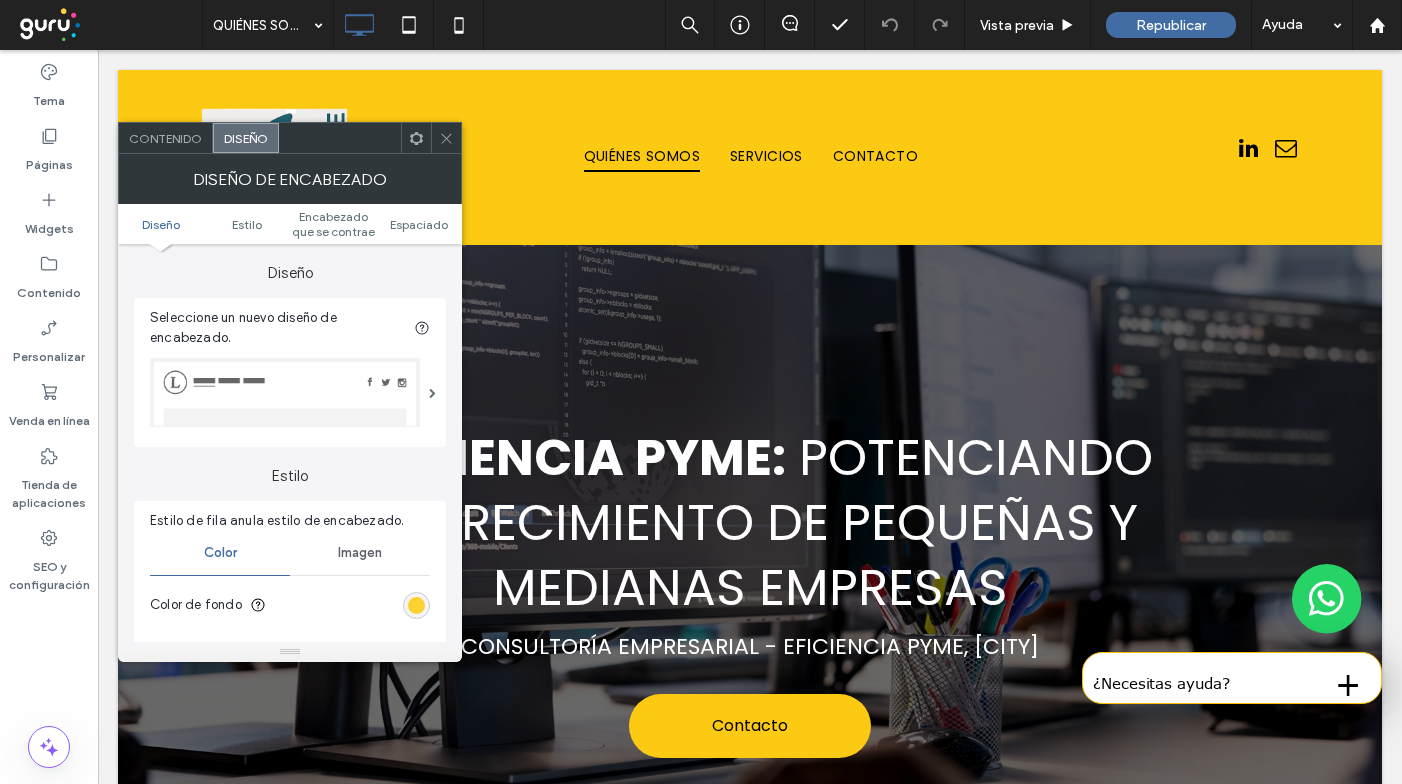 click at bounding box center (416, 605) 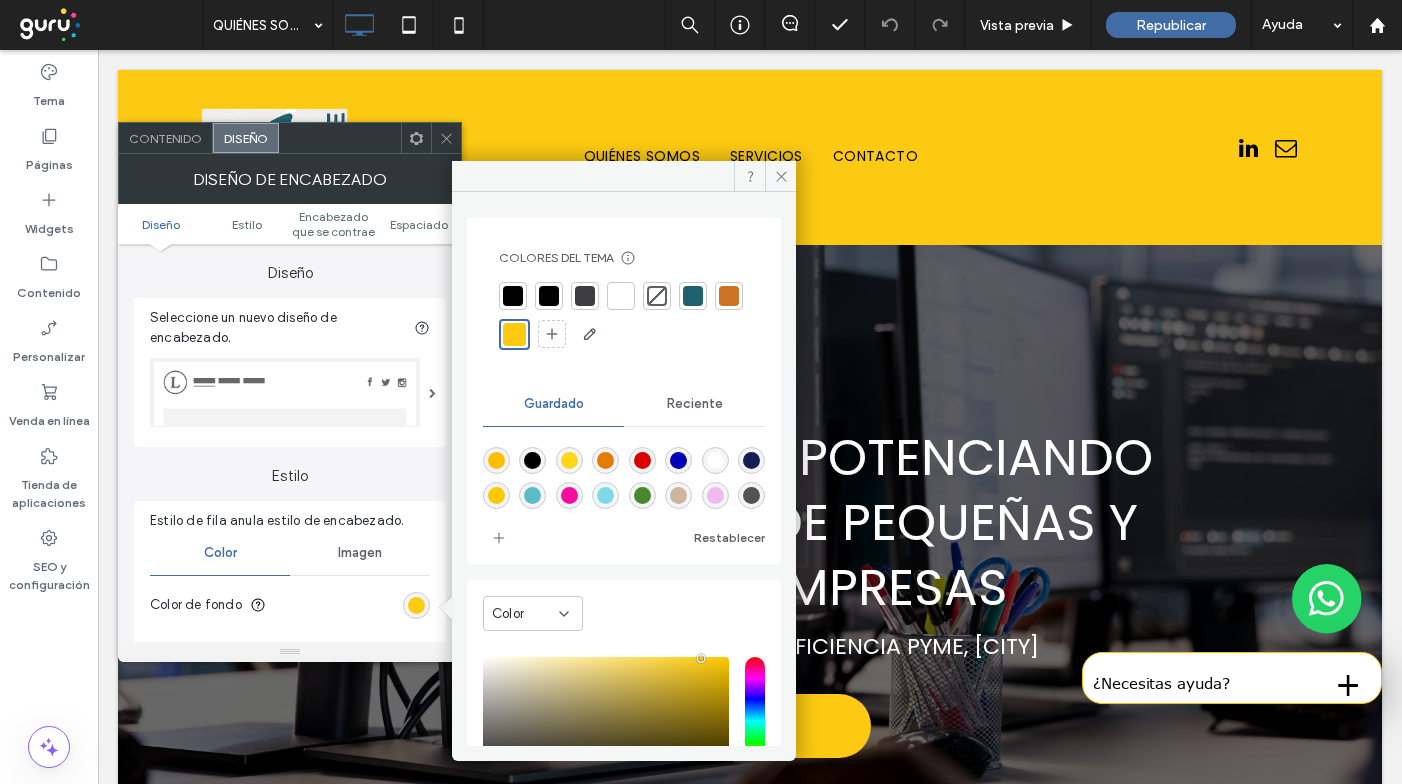scroll, scrollTop: 166, scrollLeft: 0, axis: vertical 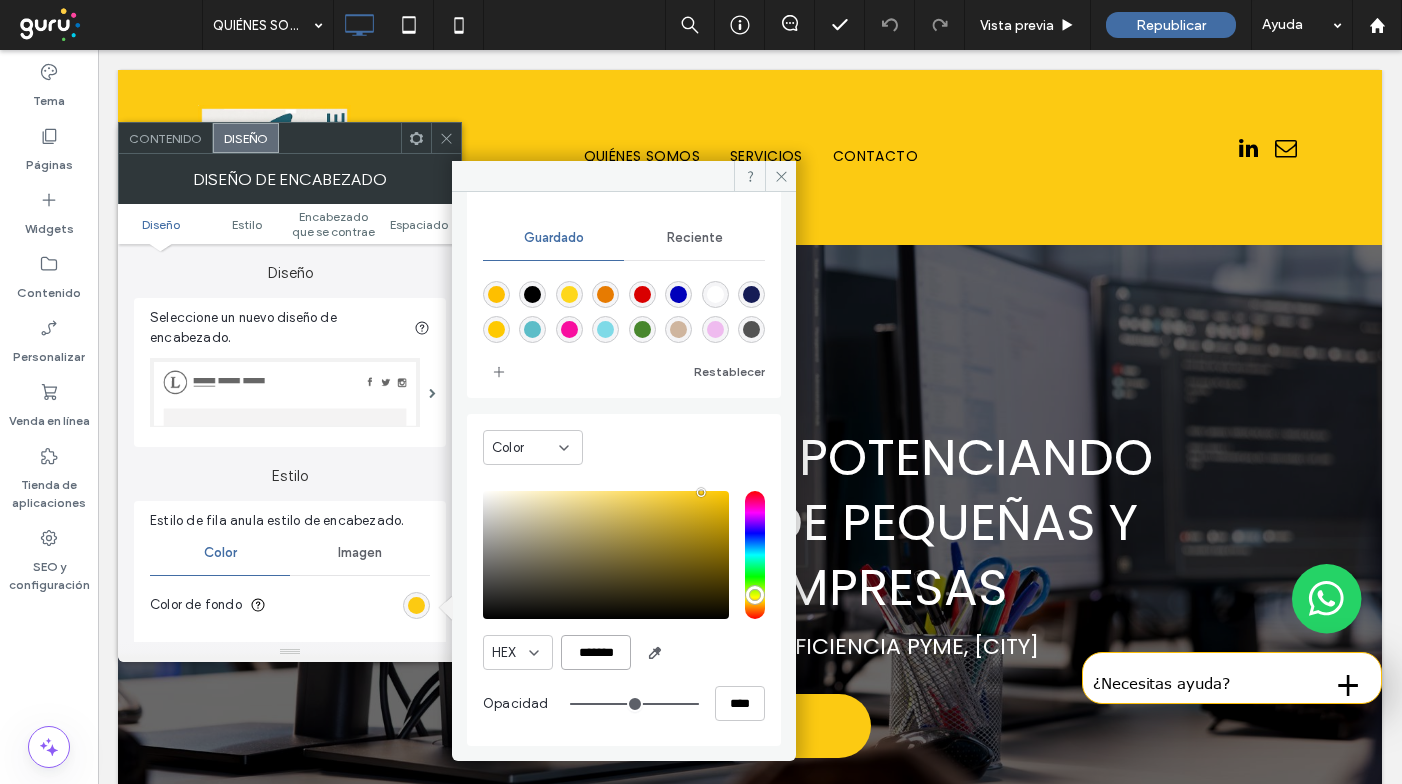 click on "*******" at bounding box center (596, 652) 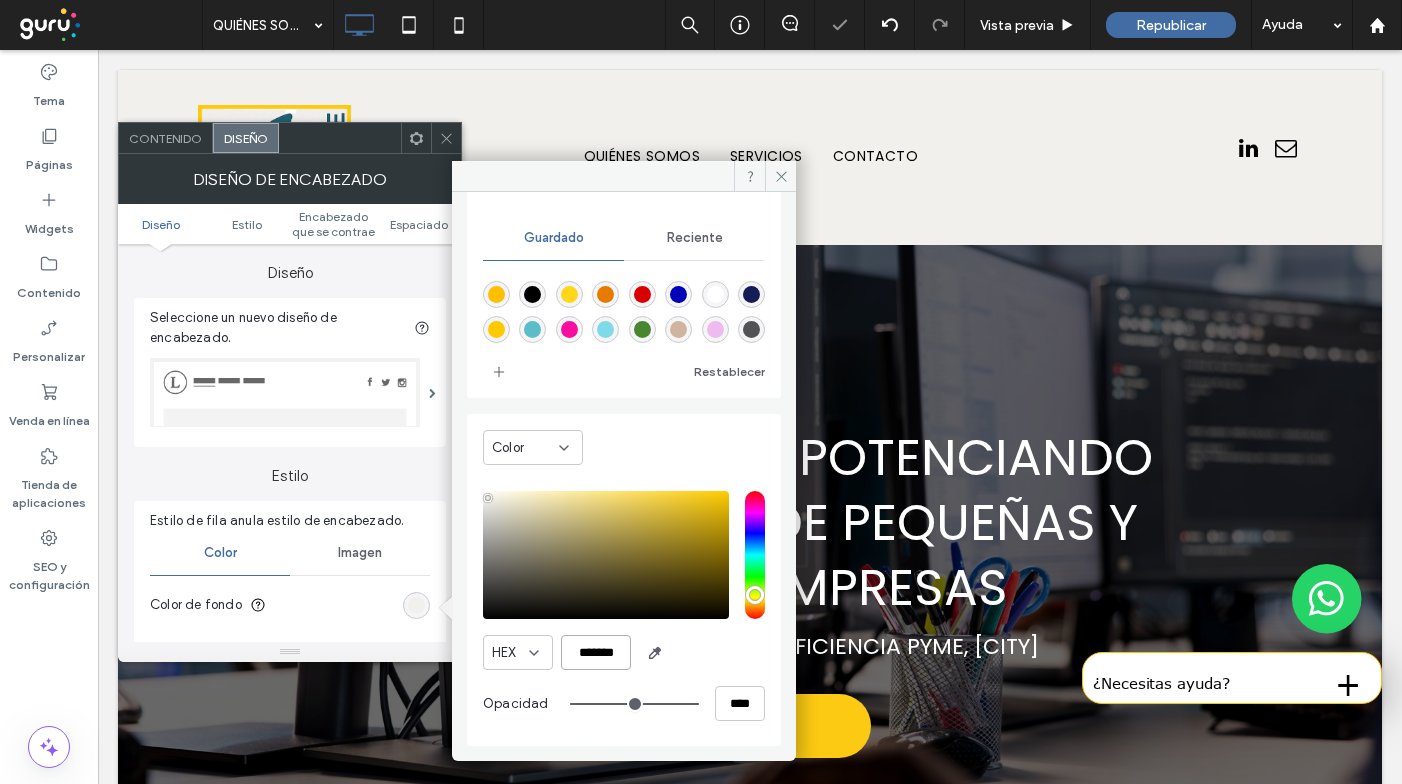 type on "*******" 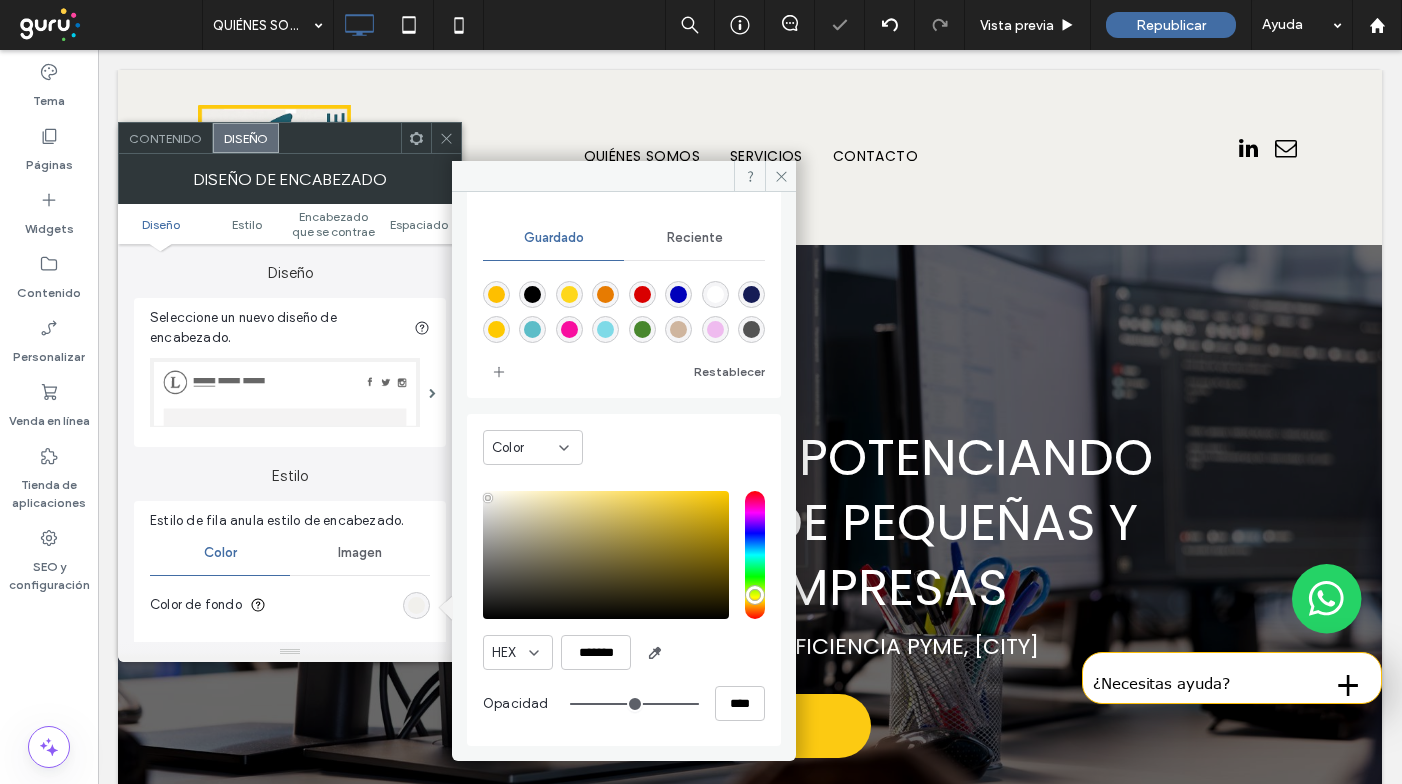 click on "Diseño Seleccione un nuevo diseño de encabezado." at bounding box center (290, 345) 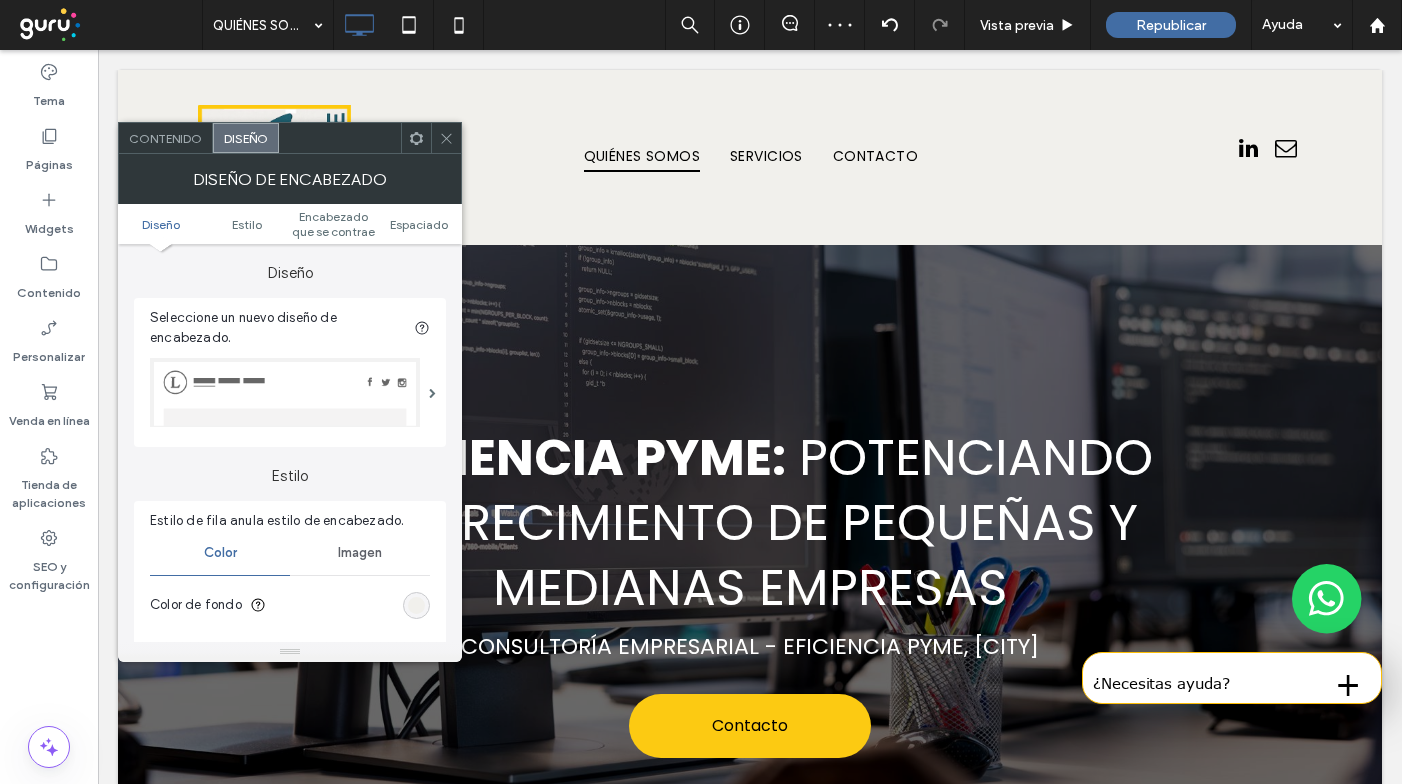 click 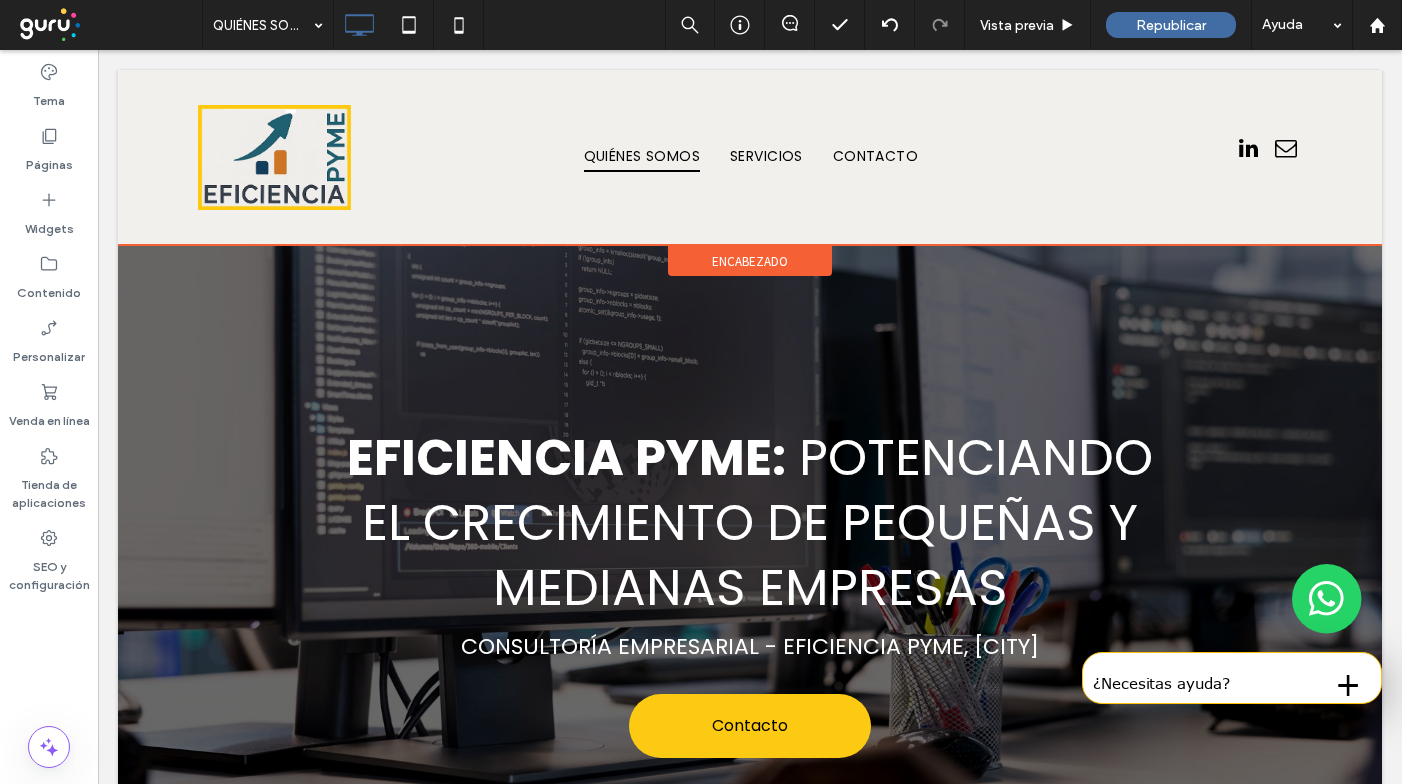 click on "encabezado" at bounding box center (750, 261) 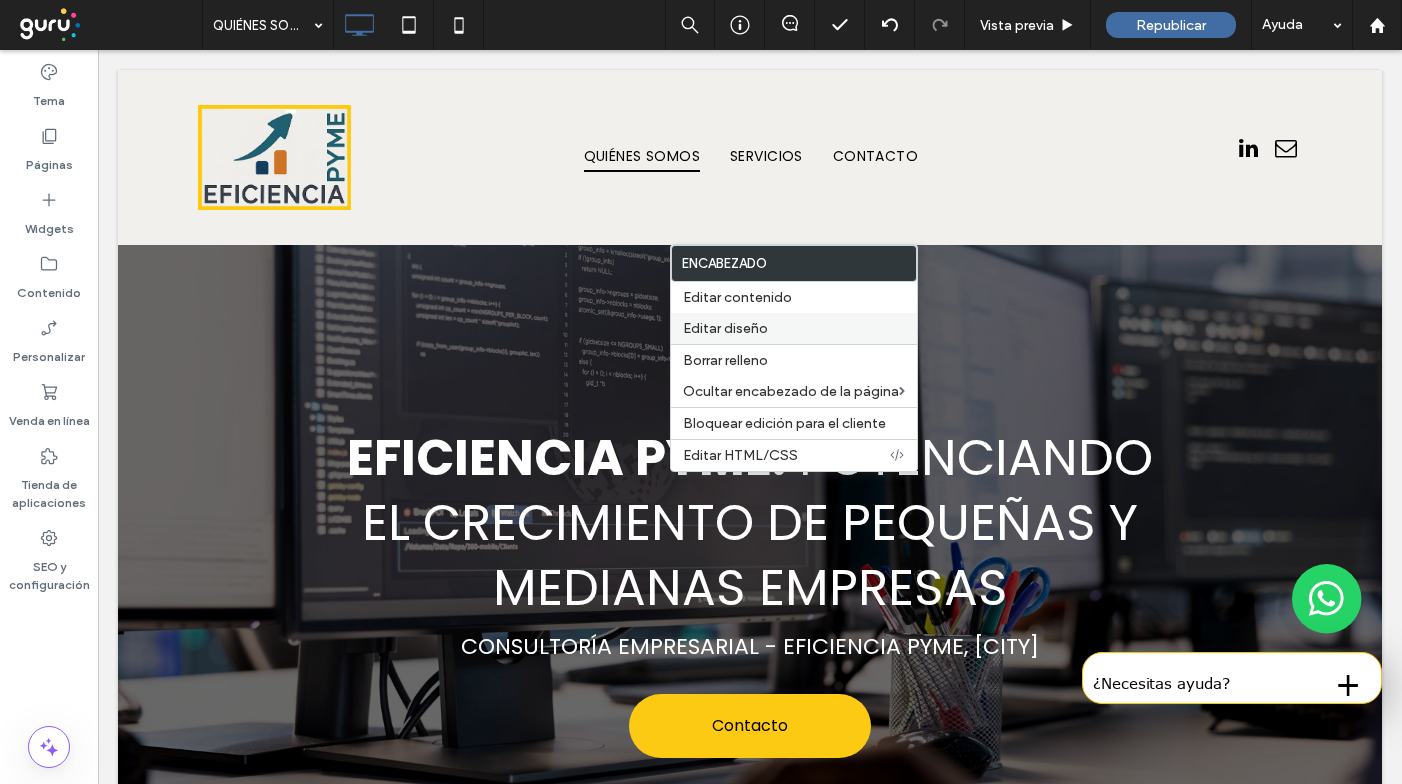 click on "Editar diseño" at bounding box center (725, 328) 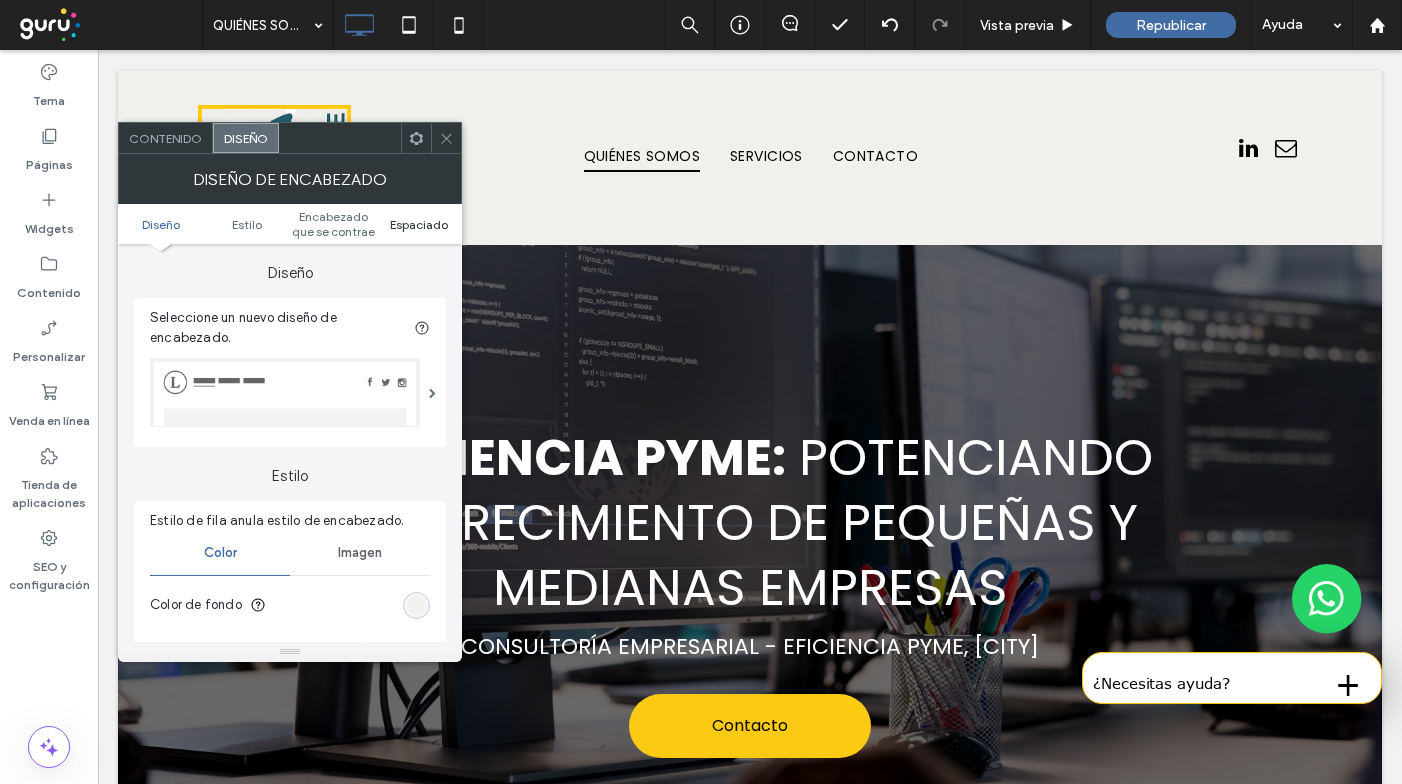 click on "Espaciado" at bounding box center [419, 224] 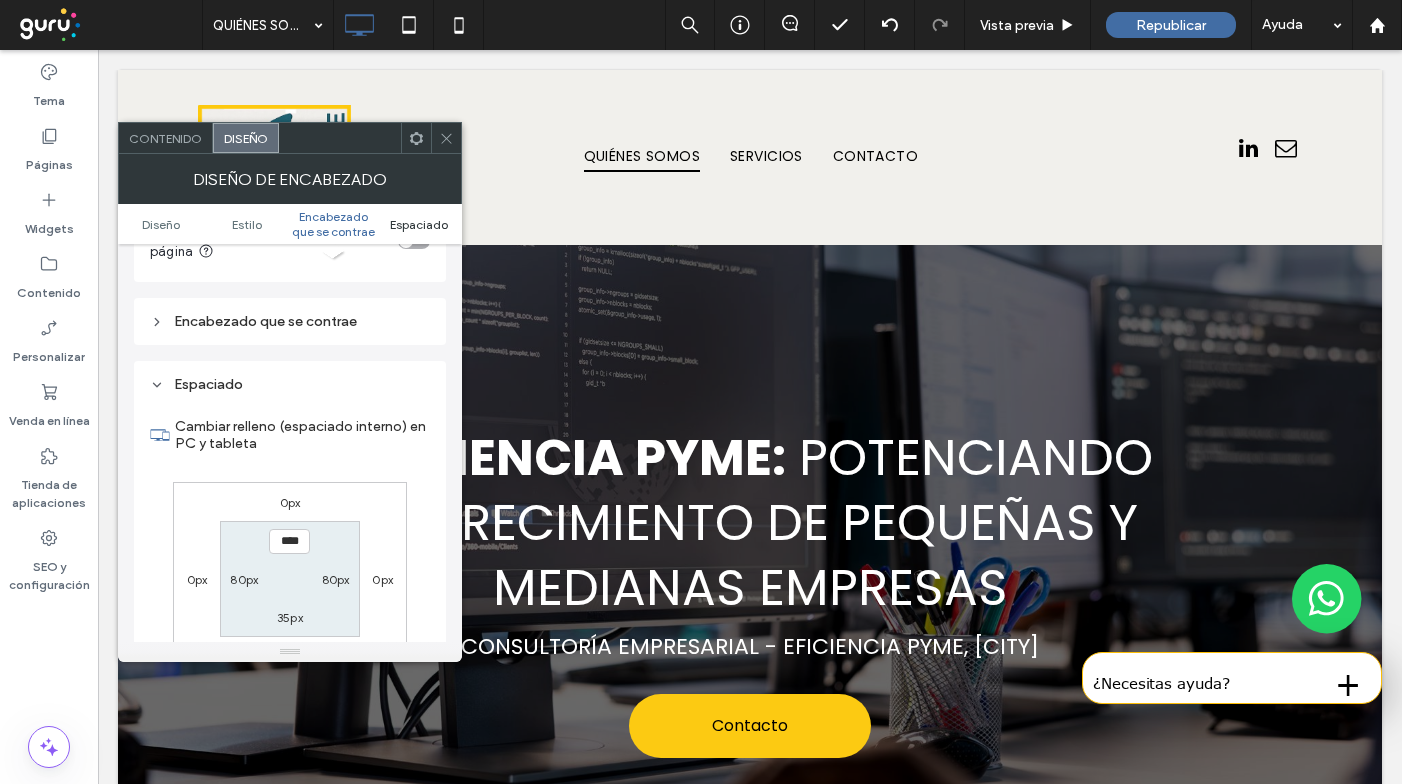 scroll, scrollTop: 717, scrollLeft: 0, axis: vertical 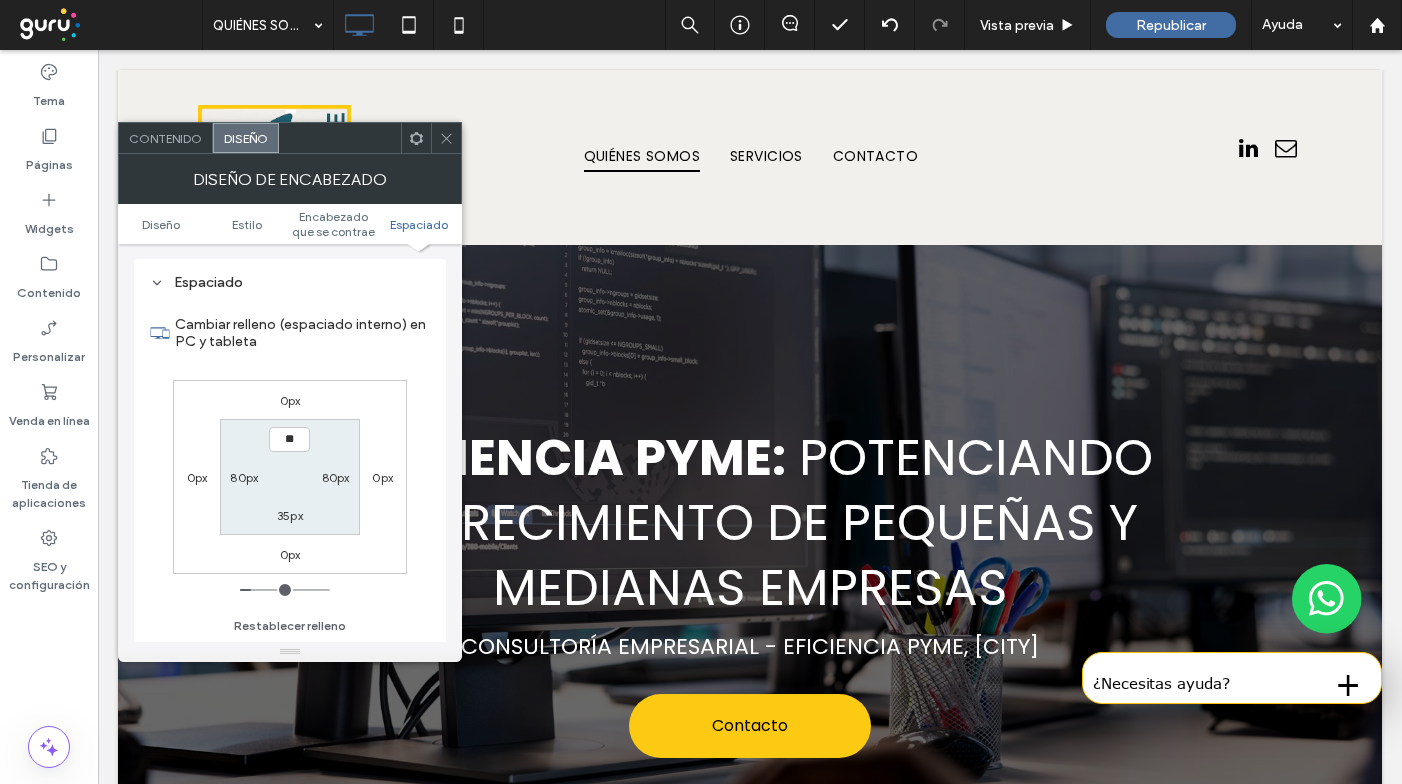 type on "****" 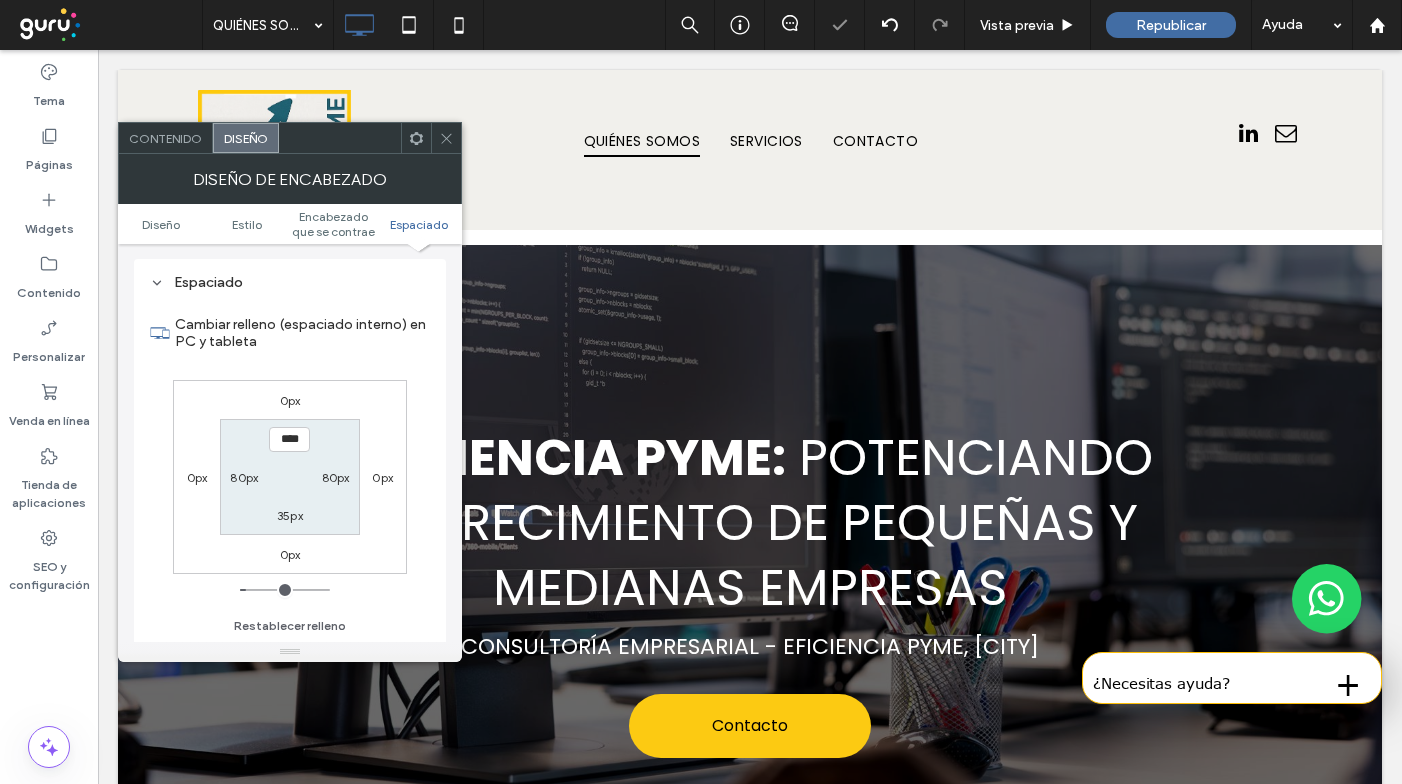 click on "35px" at bounding box center [290, 515] 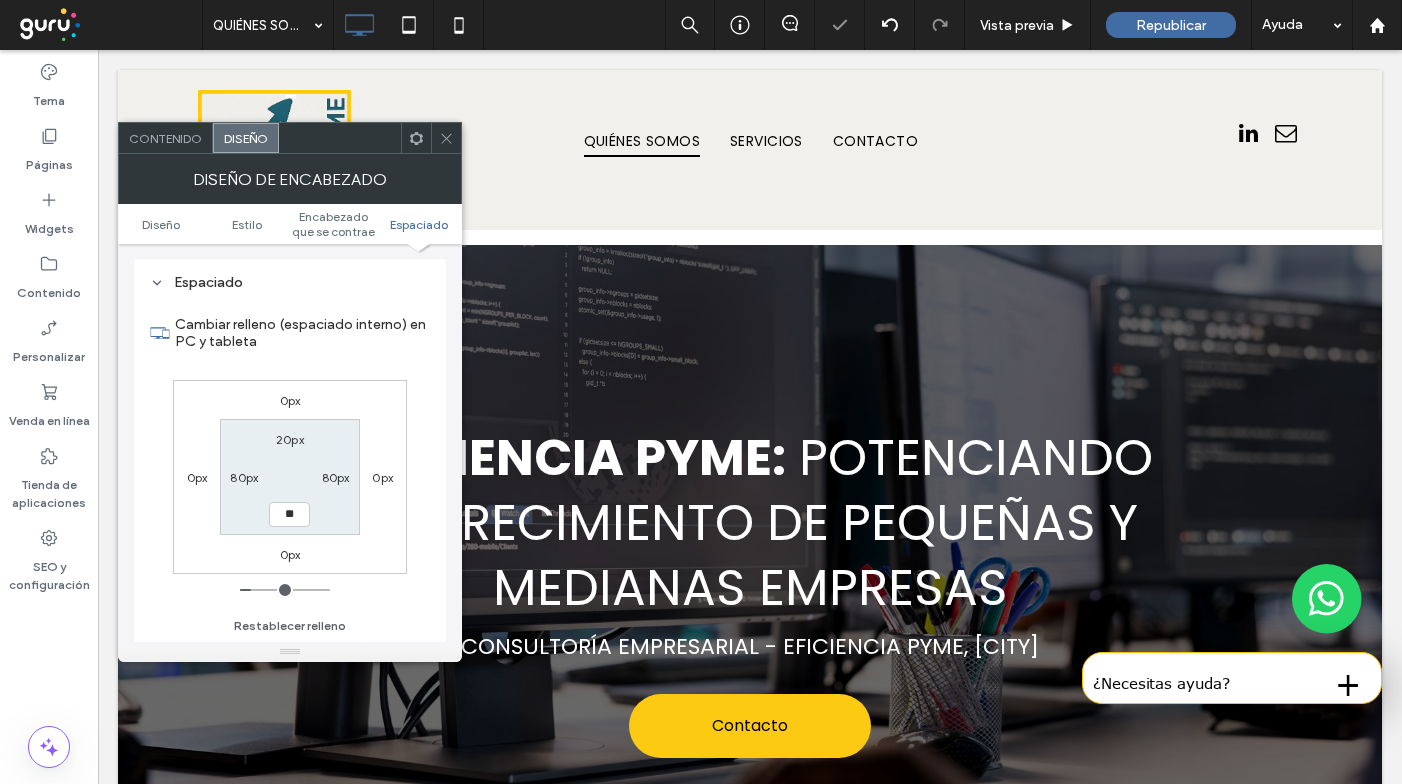 type on "**" 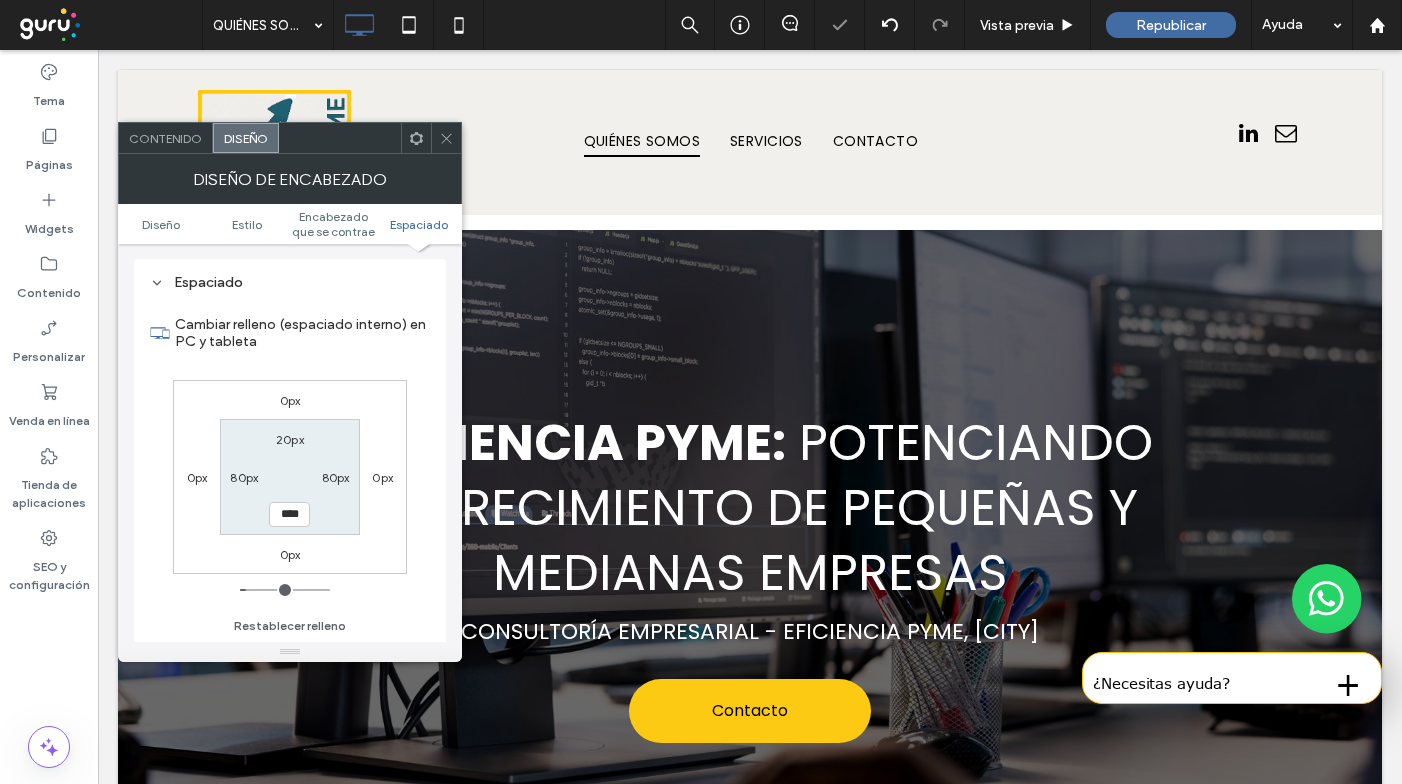 click 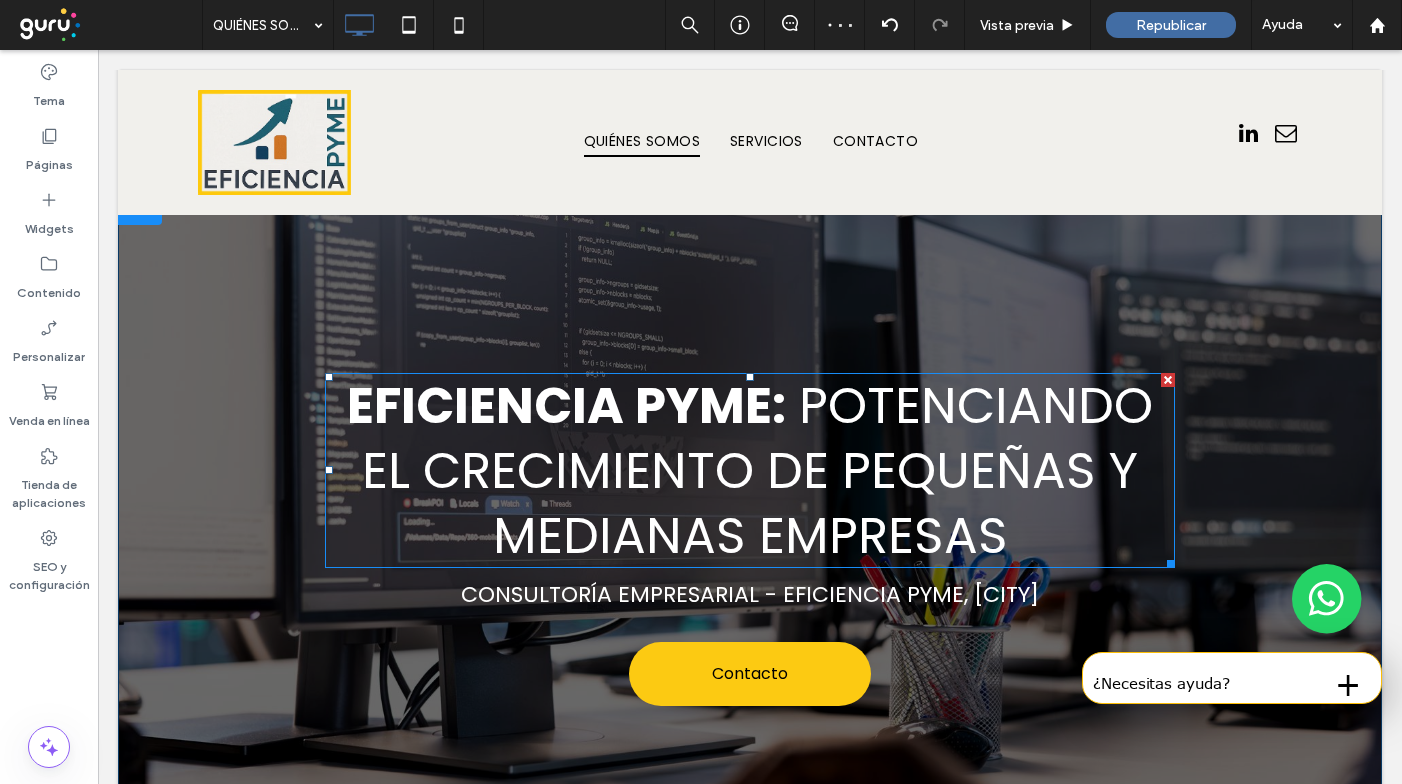 scroll, scrollTop: 0, scrollLeft: 0, axis: both 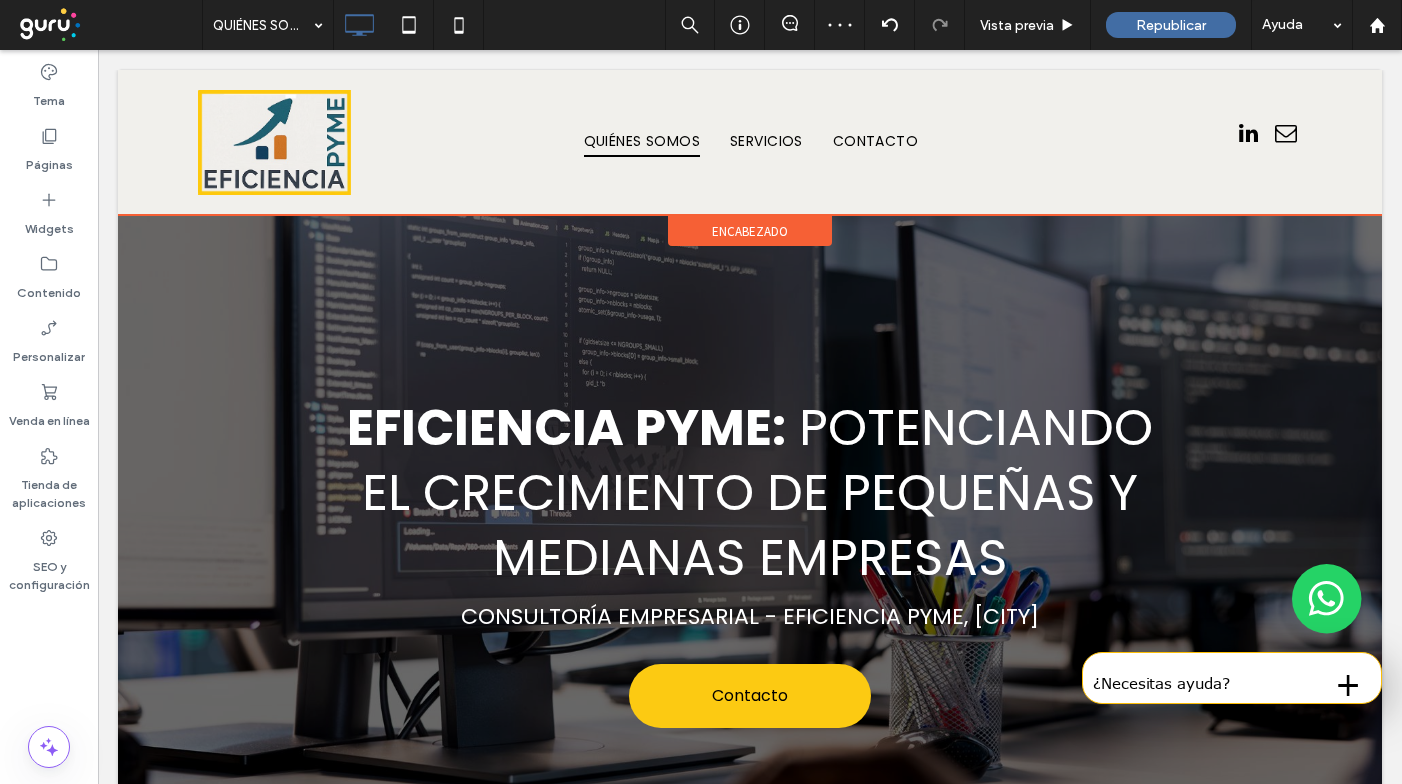 click on "encabezado" at bounding box center (750, 231) 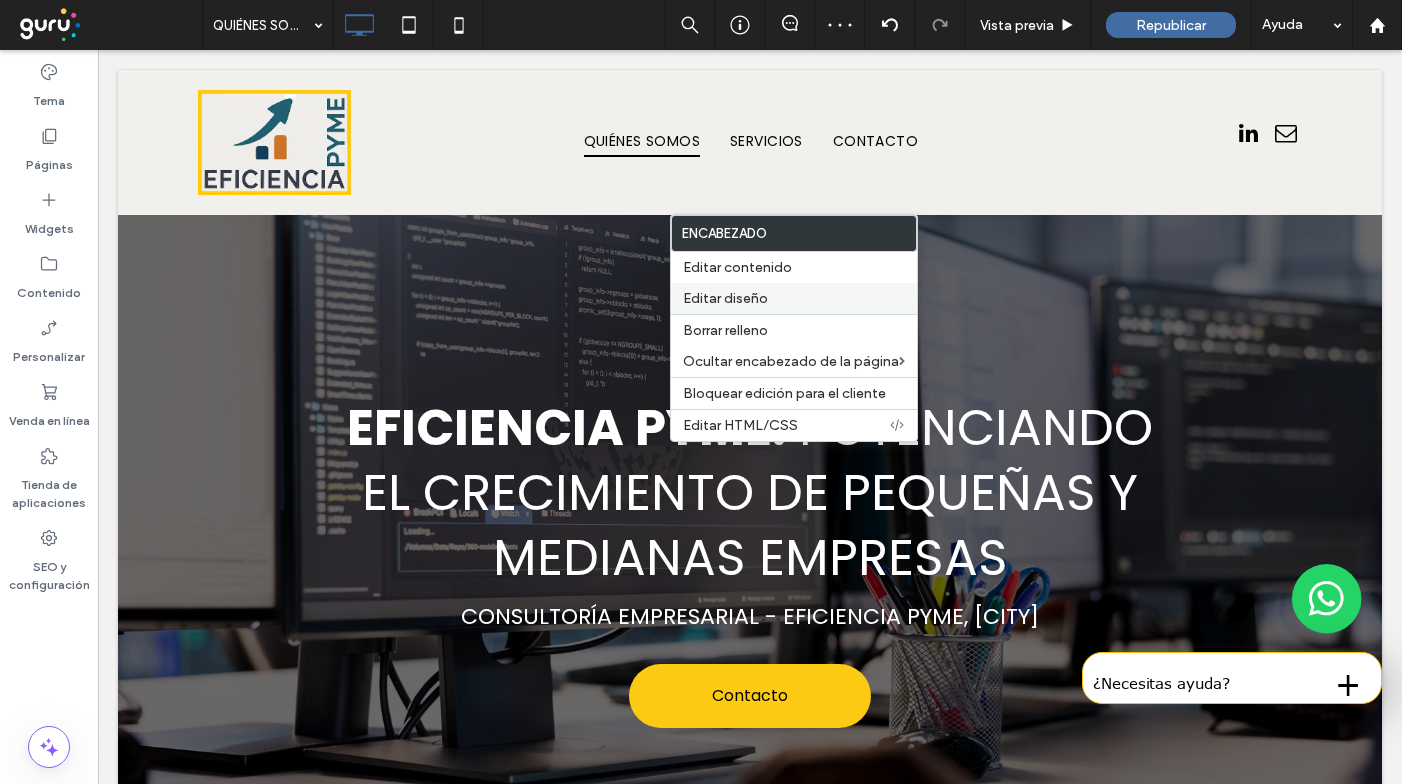 click on "Editar diseño" at bounding box center [725, 298] 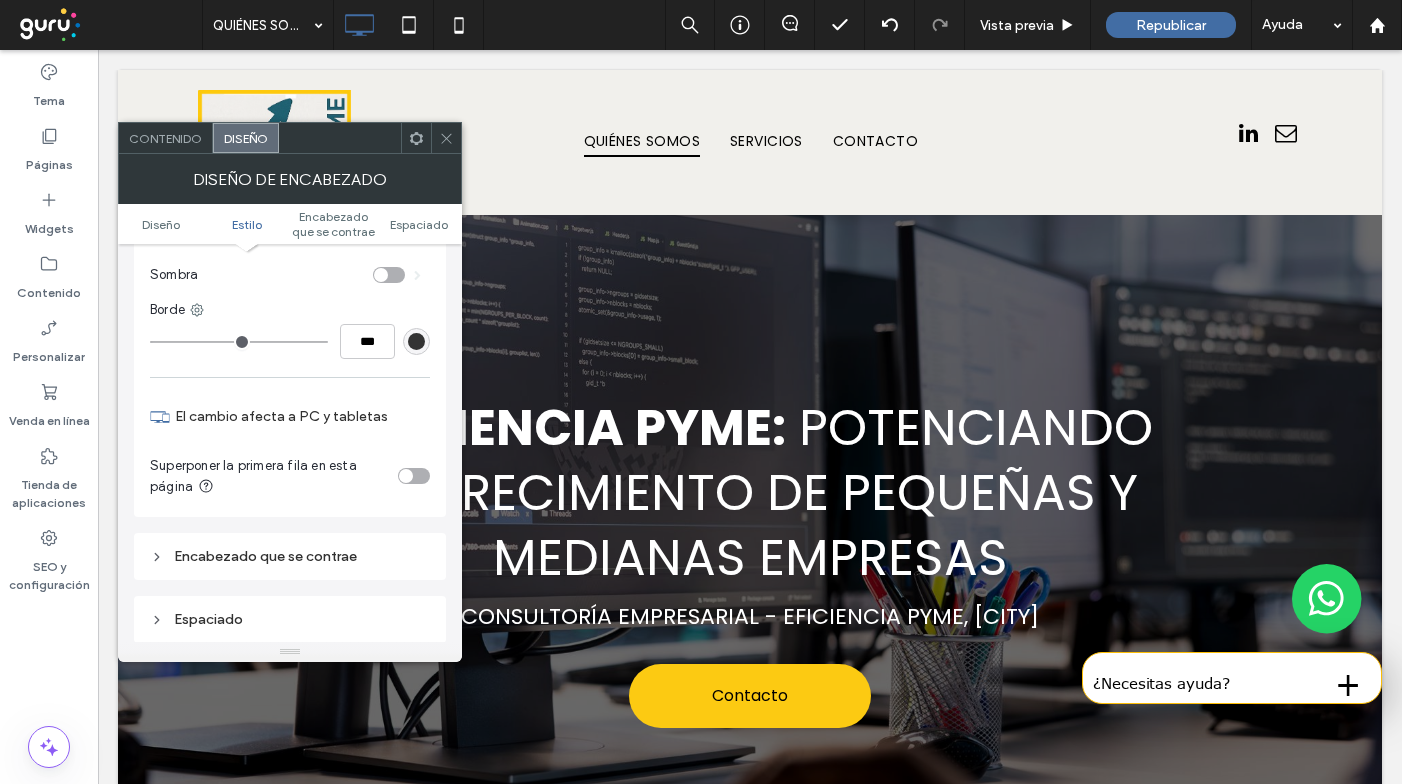 scroll, scrollTop: 426, scrollLeft: 0, axis: vertical 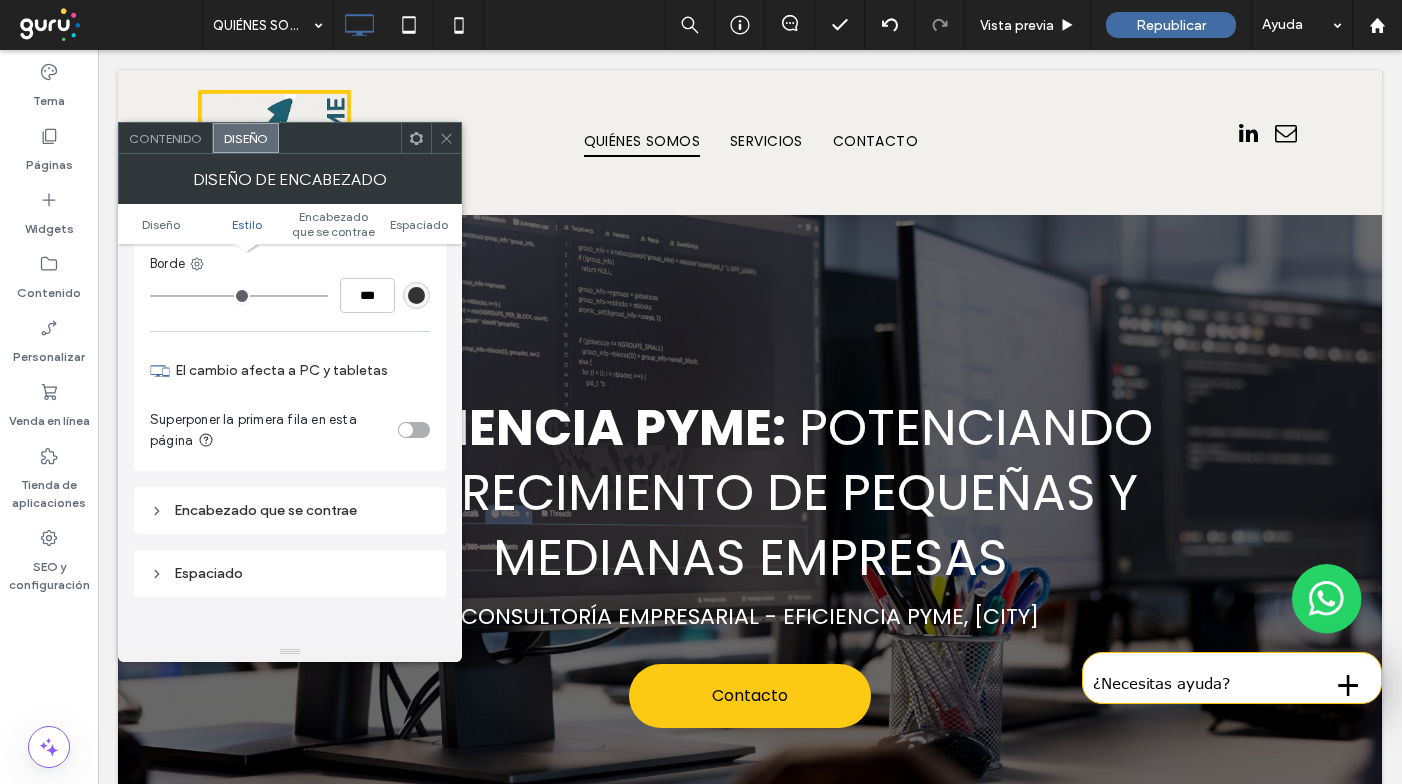 click on "Encabezado que se contrae" at bounding box center (290, 510) 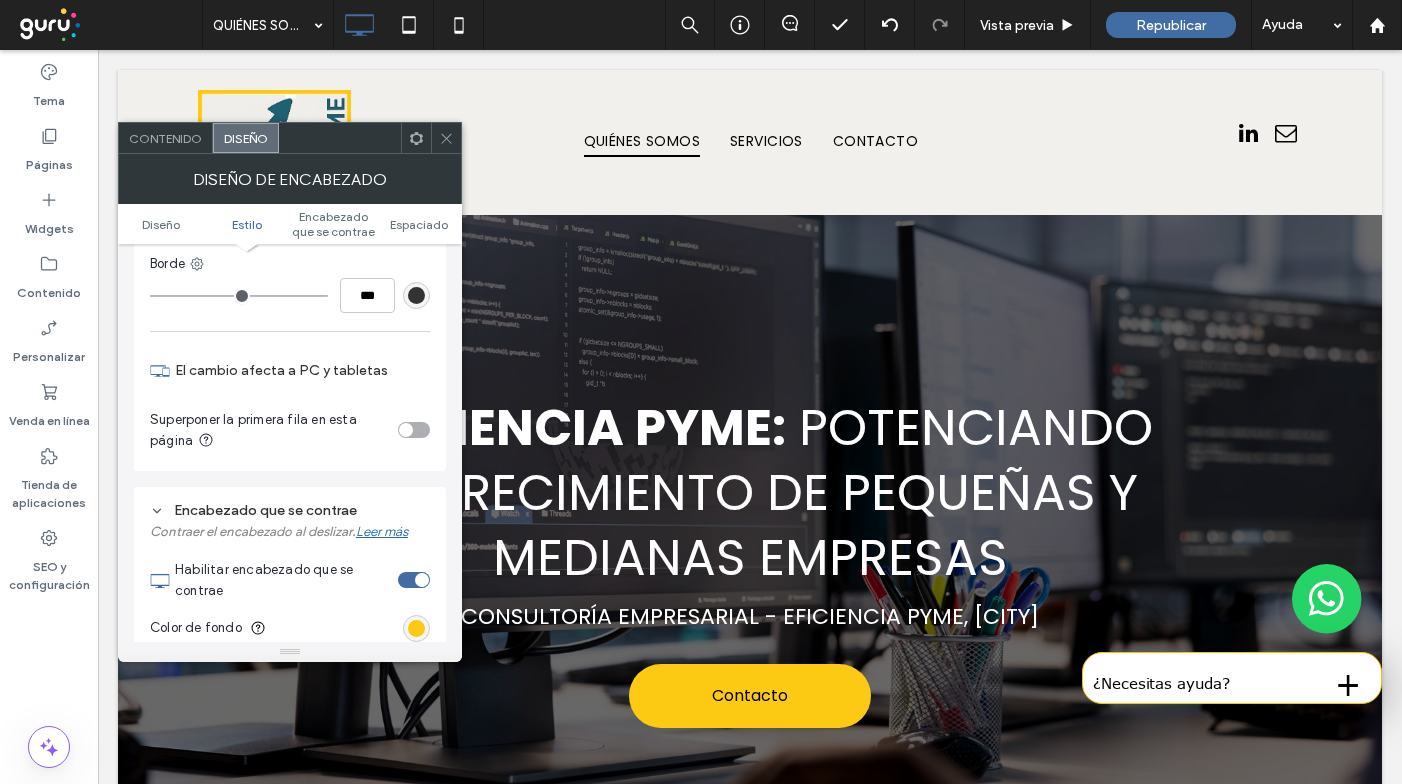 scroll, scrollTop: 50, scrollLeft: 0, axis: vertical 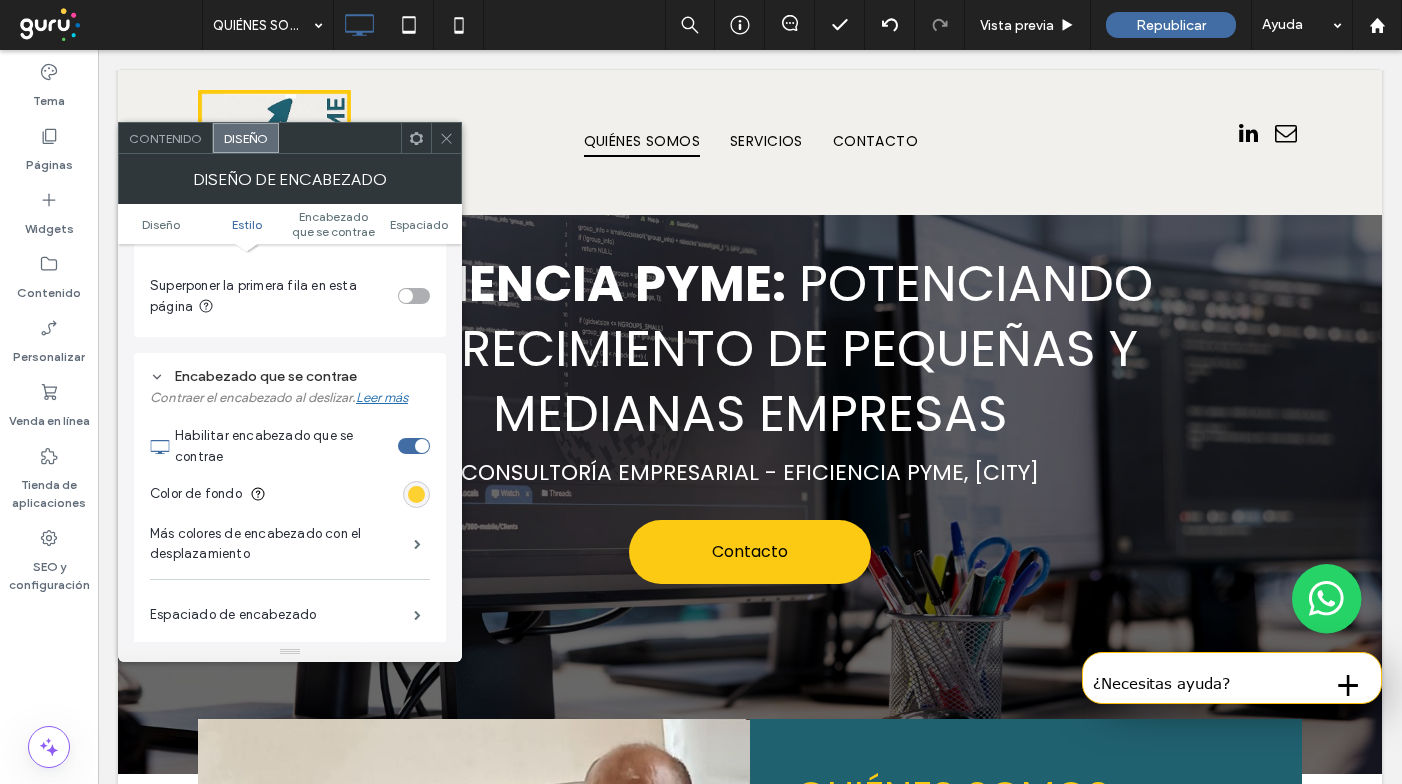 click at bounding box center [416, 494] 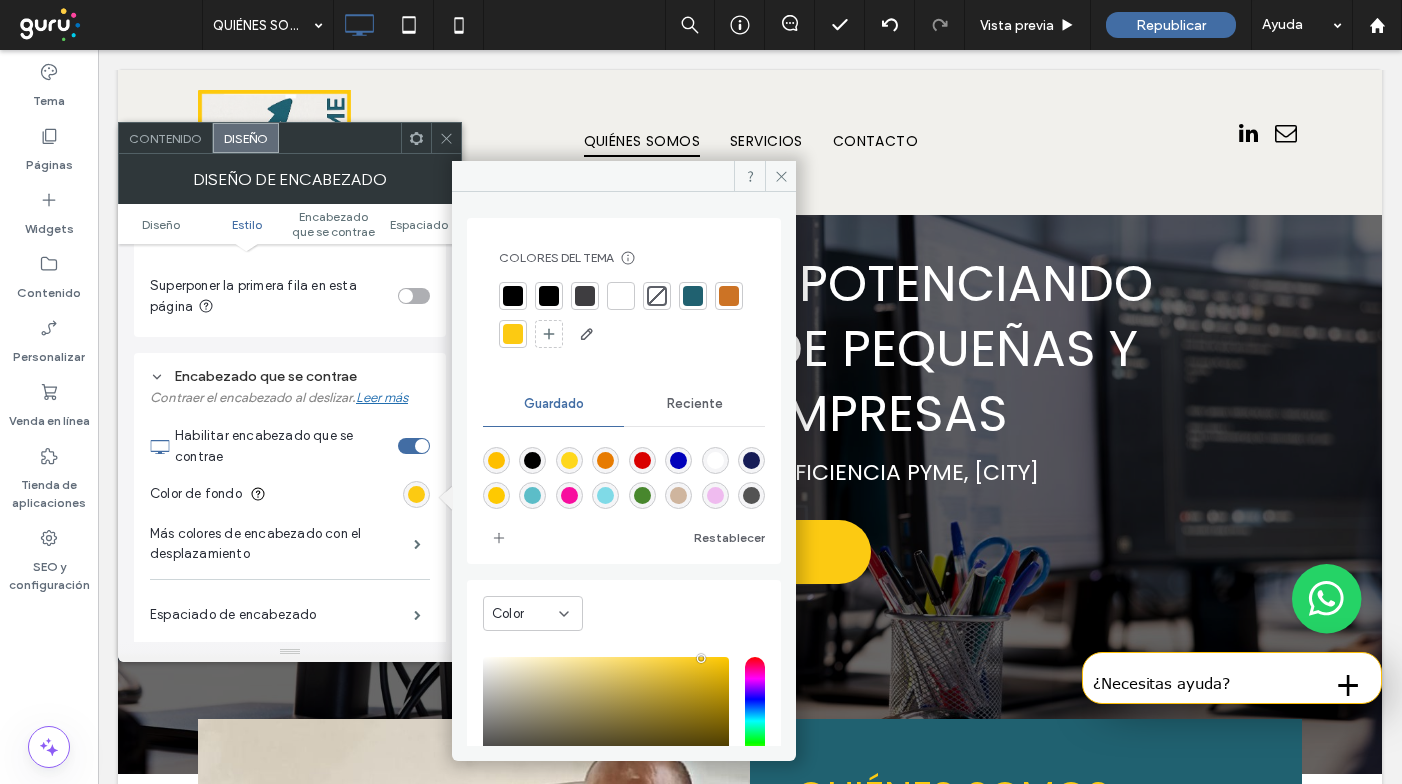 click at bounding box center (715, 460) 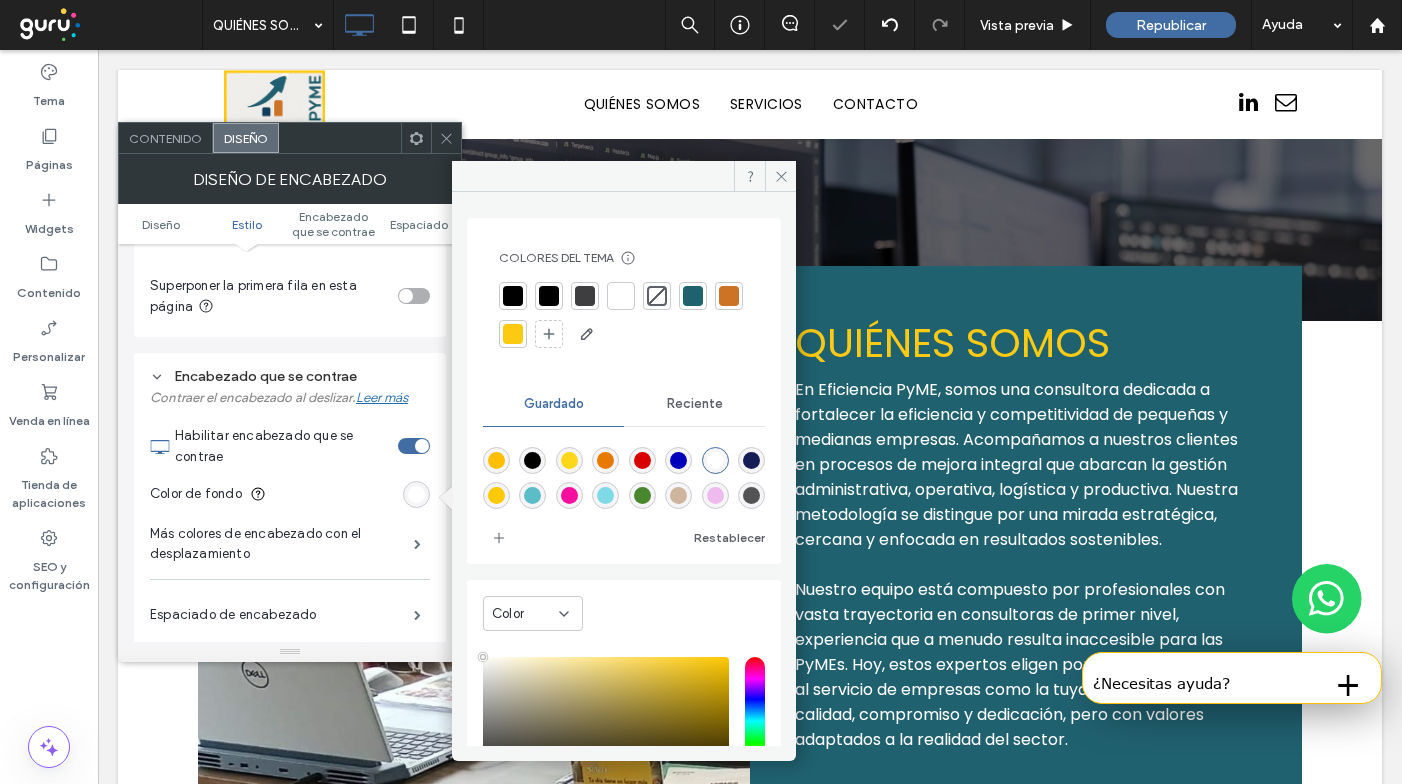 scroll, scrollTop: 522, scrollLeft: 0, axis: vertical 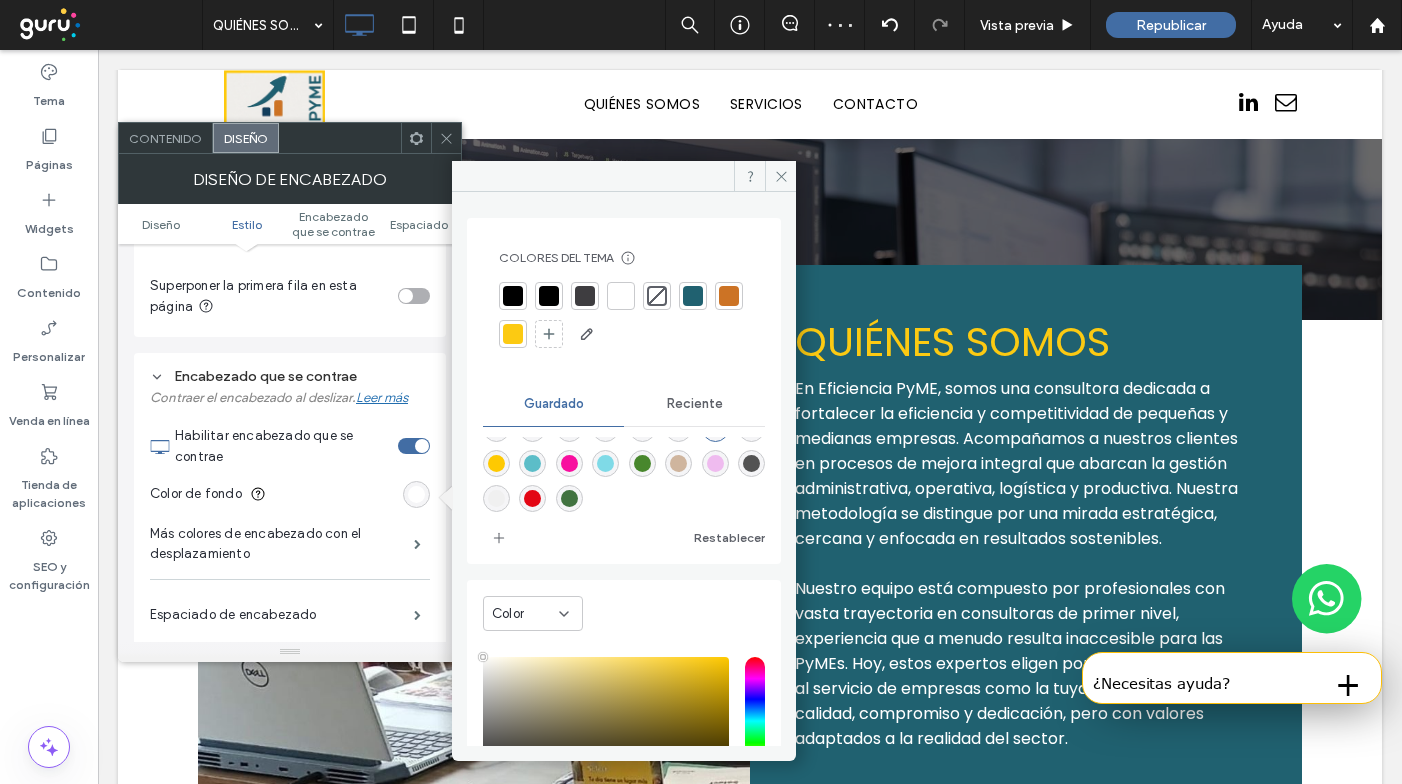 click at bounding box center [496, 498] 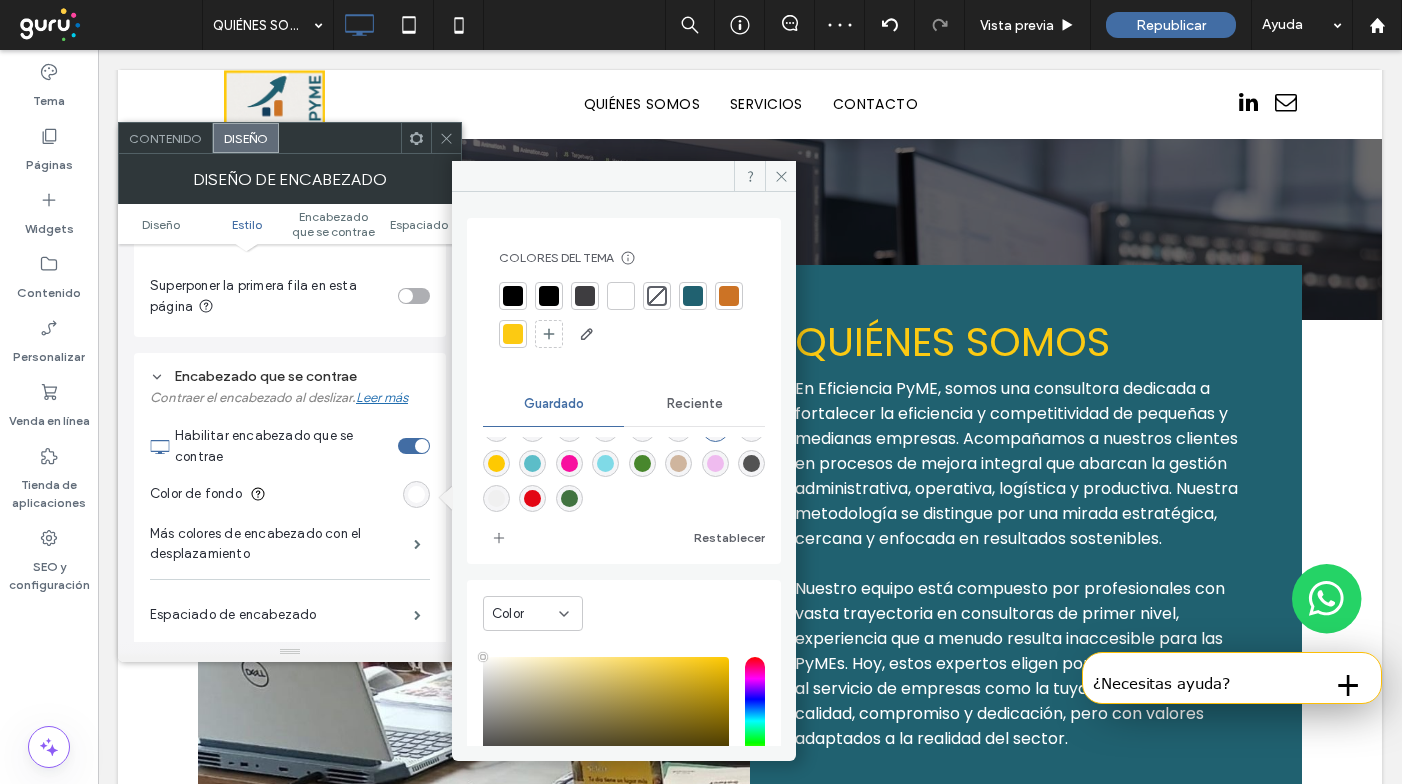 type on "*******" 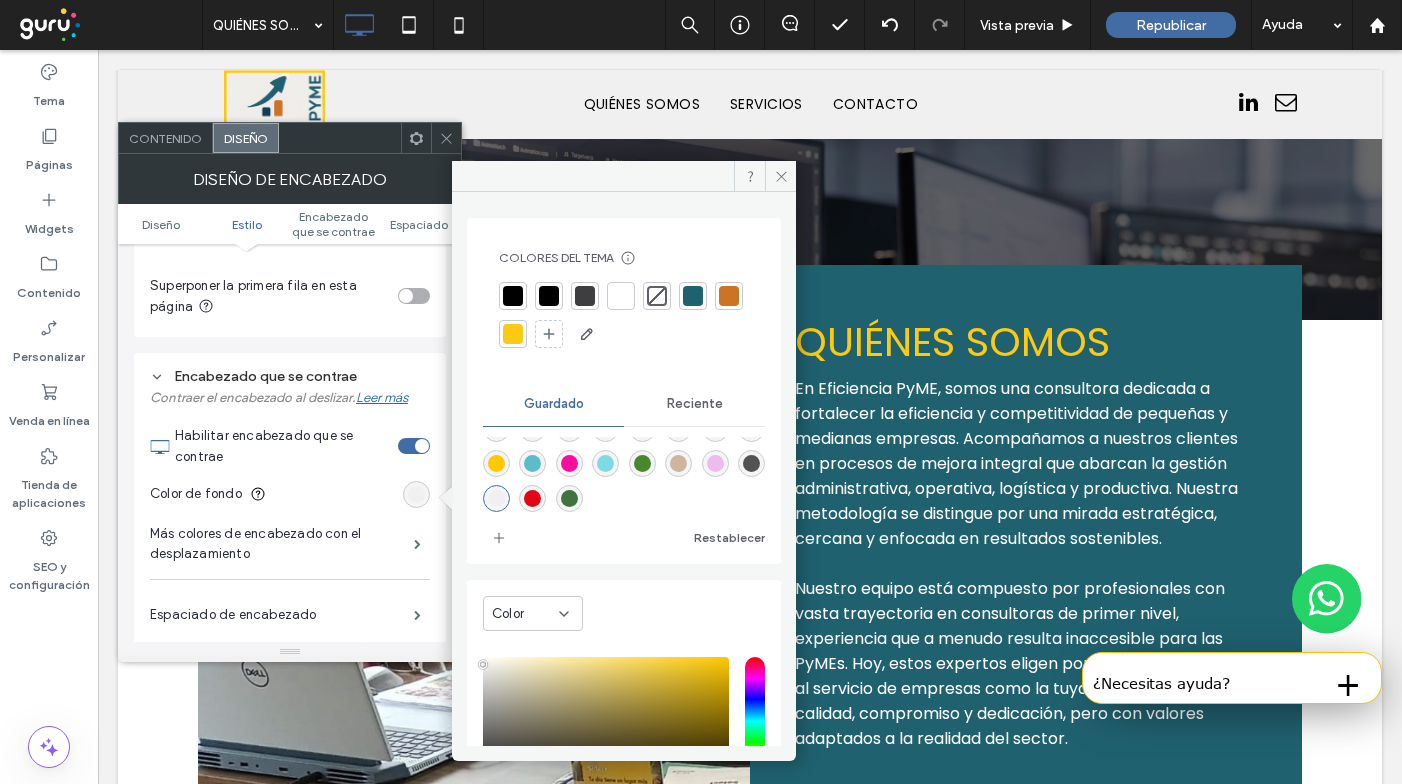 click 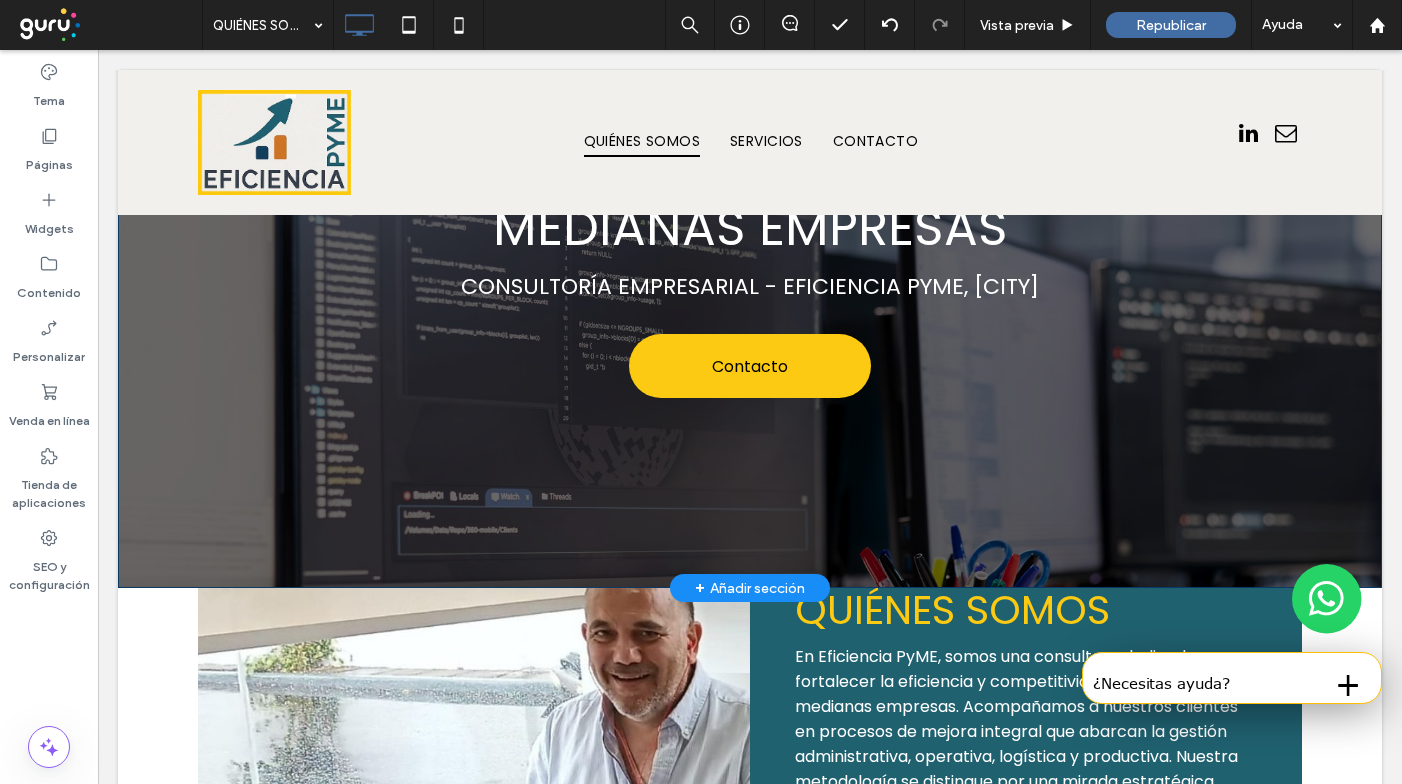 scroll, scrollTop: 0, scrollLeft: 0, axis: both 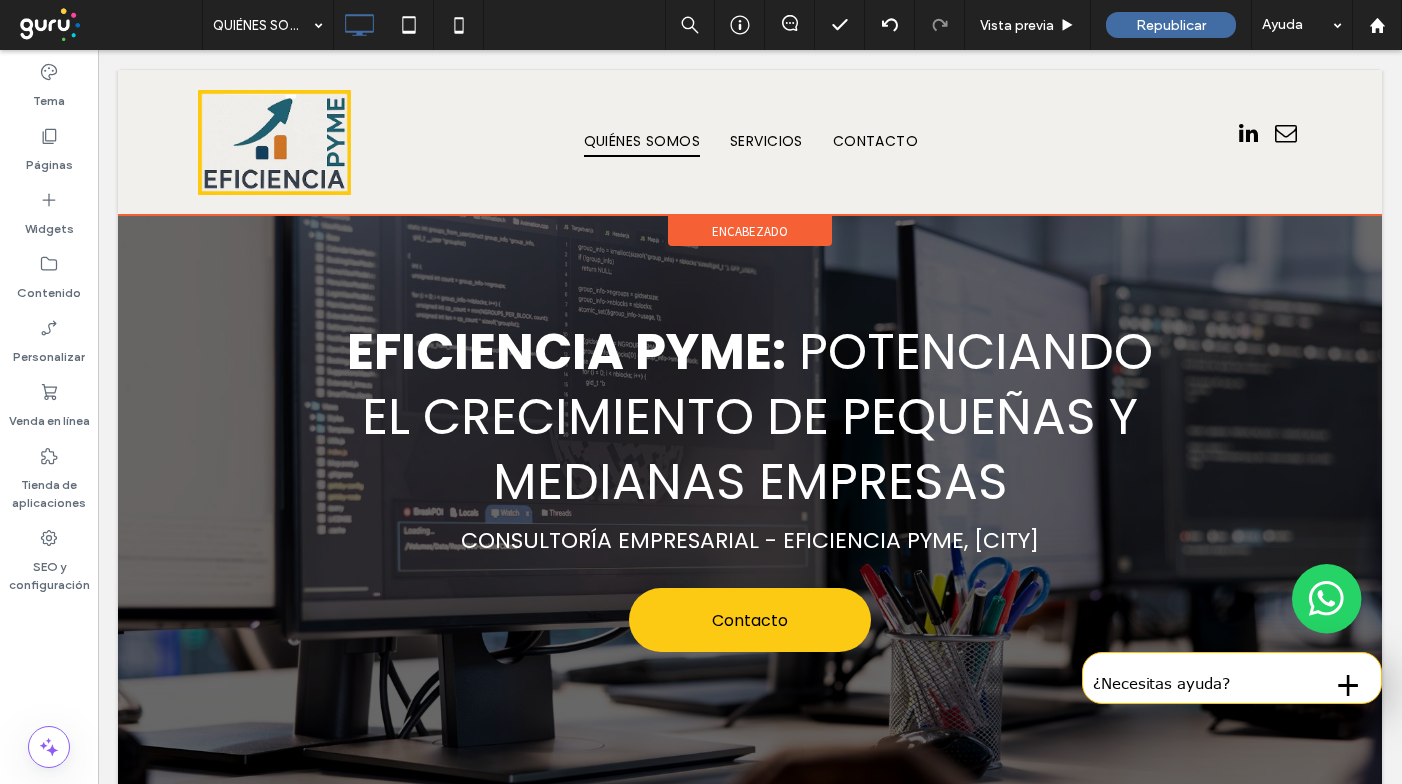 click on "encabezado" at bounding box center (750, 231) 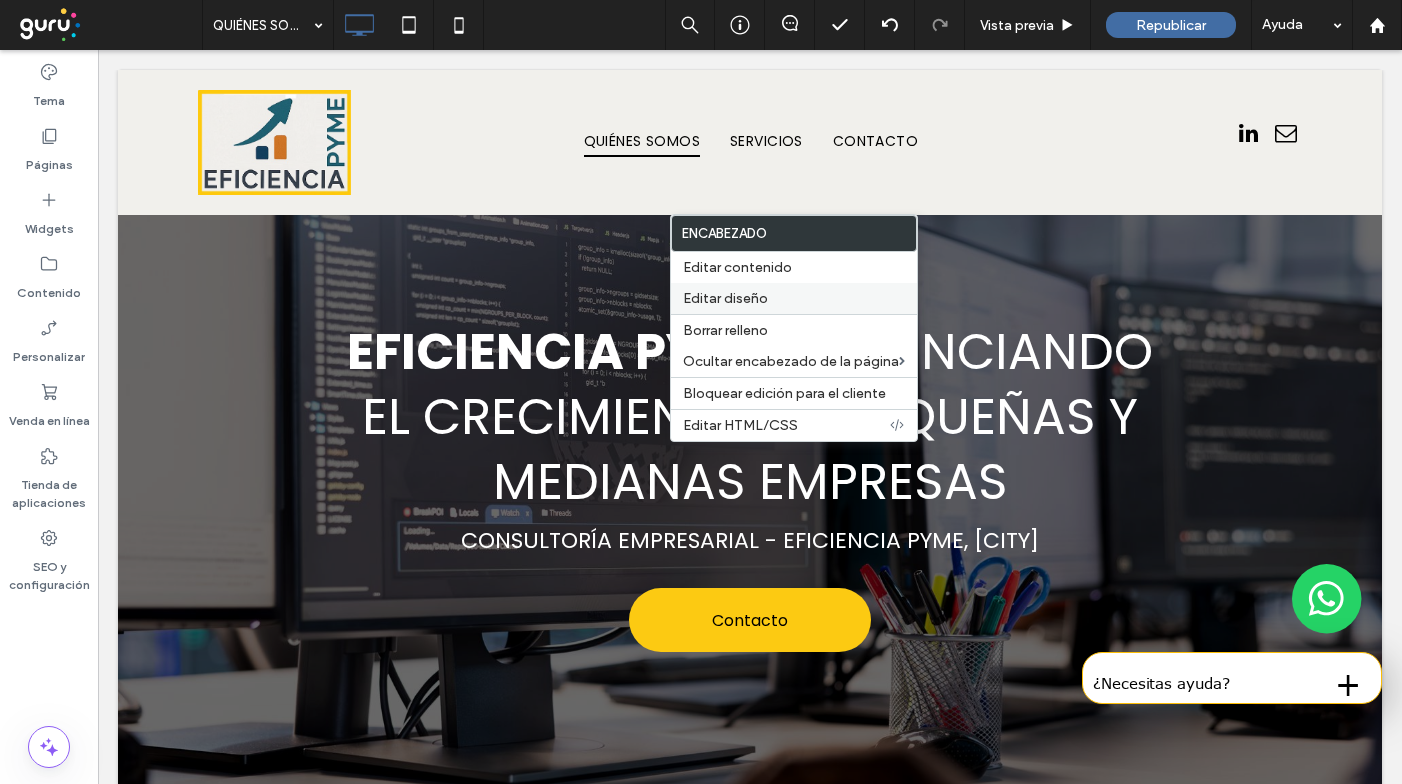 click on "Editar diseño" at bounding box center [794, 298] 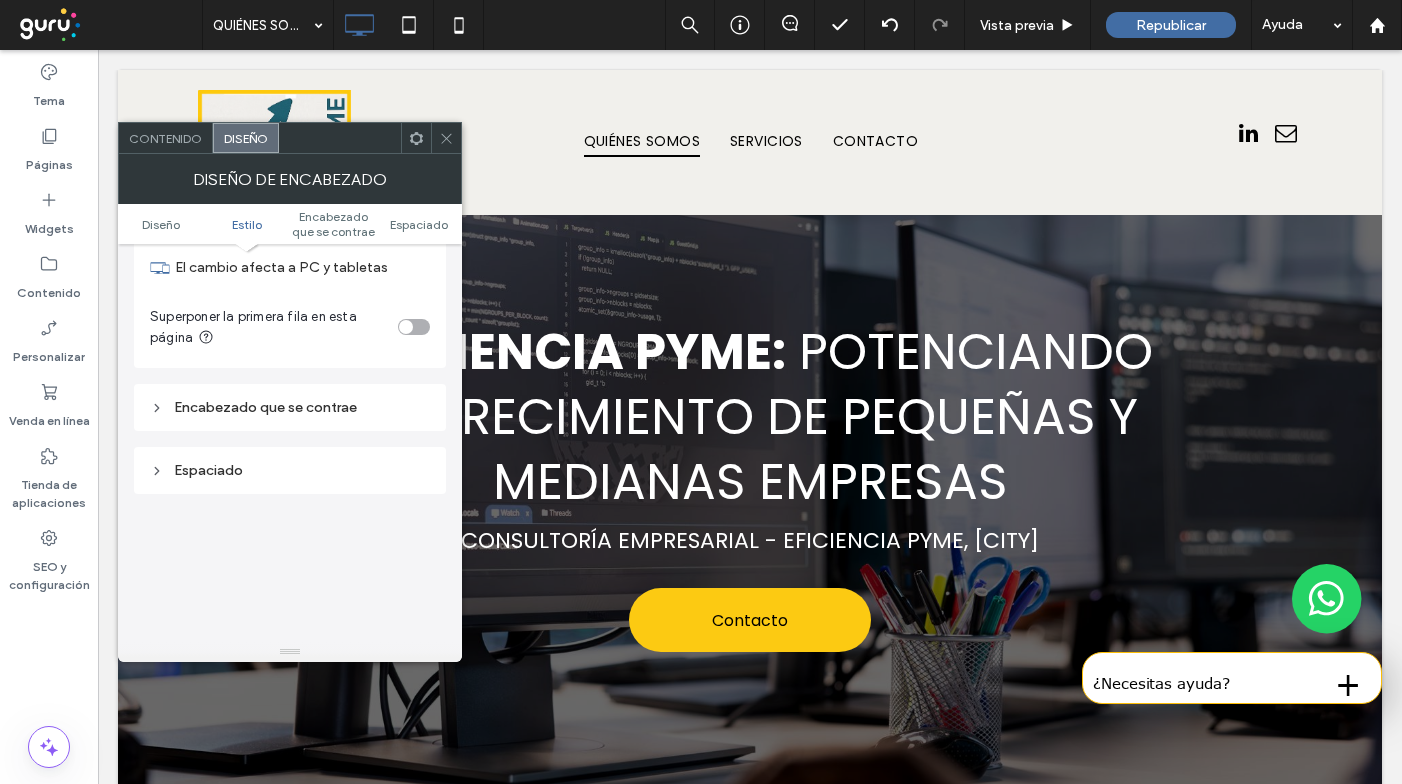 click on "Encabezado que se contrae" at bounding box center [290, 407] 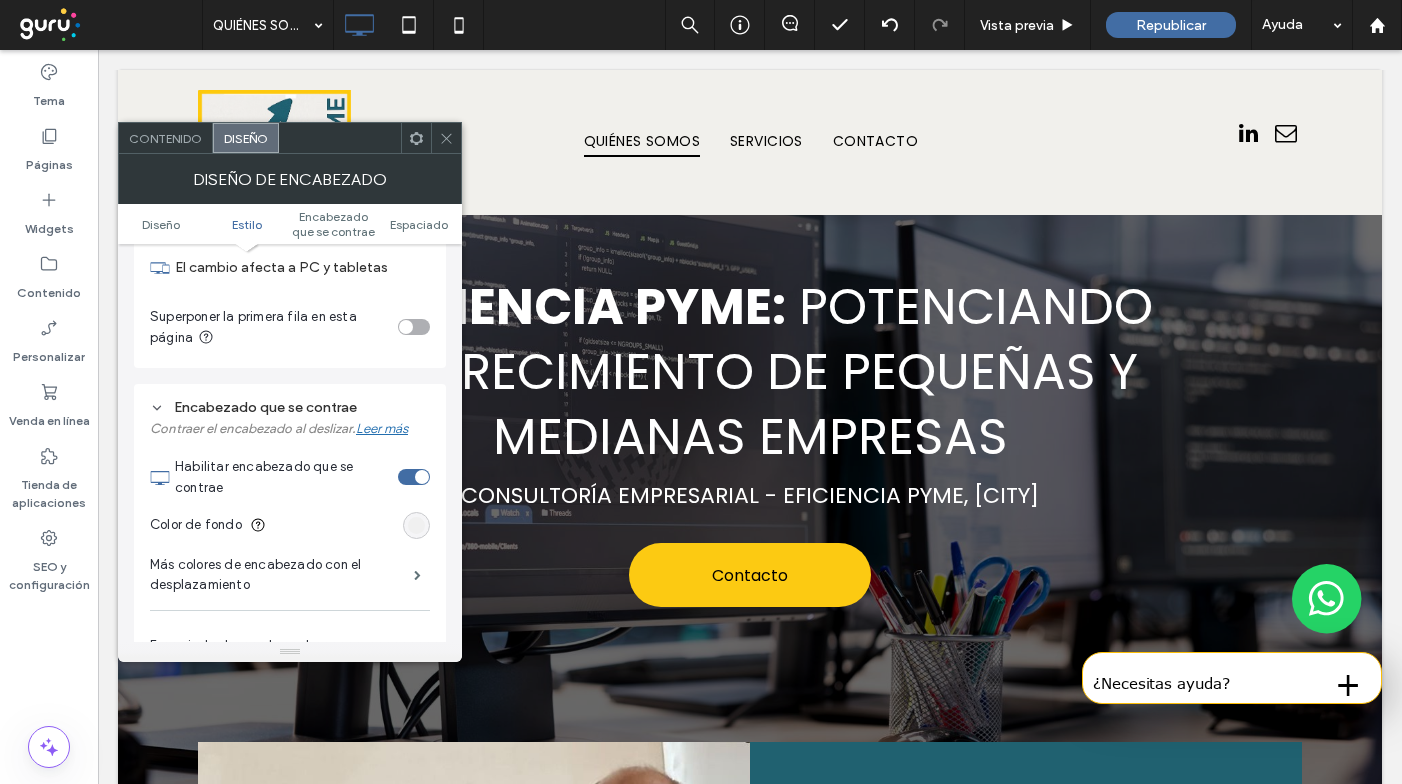 scroll, scrollTop: 585, scrollLeft: 0, axis: vertical 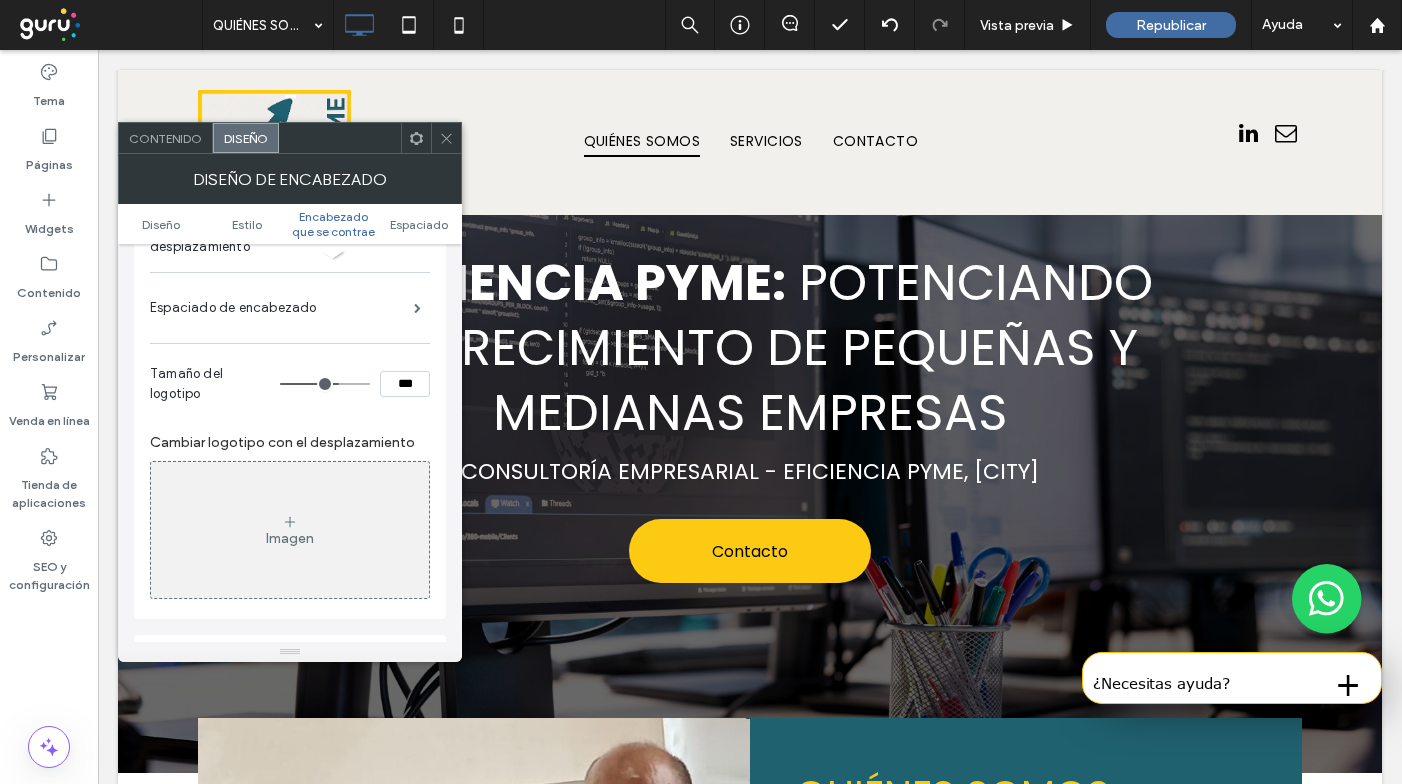 click on "Espaciado de encabezado" at bounding box center (290, 308) 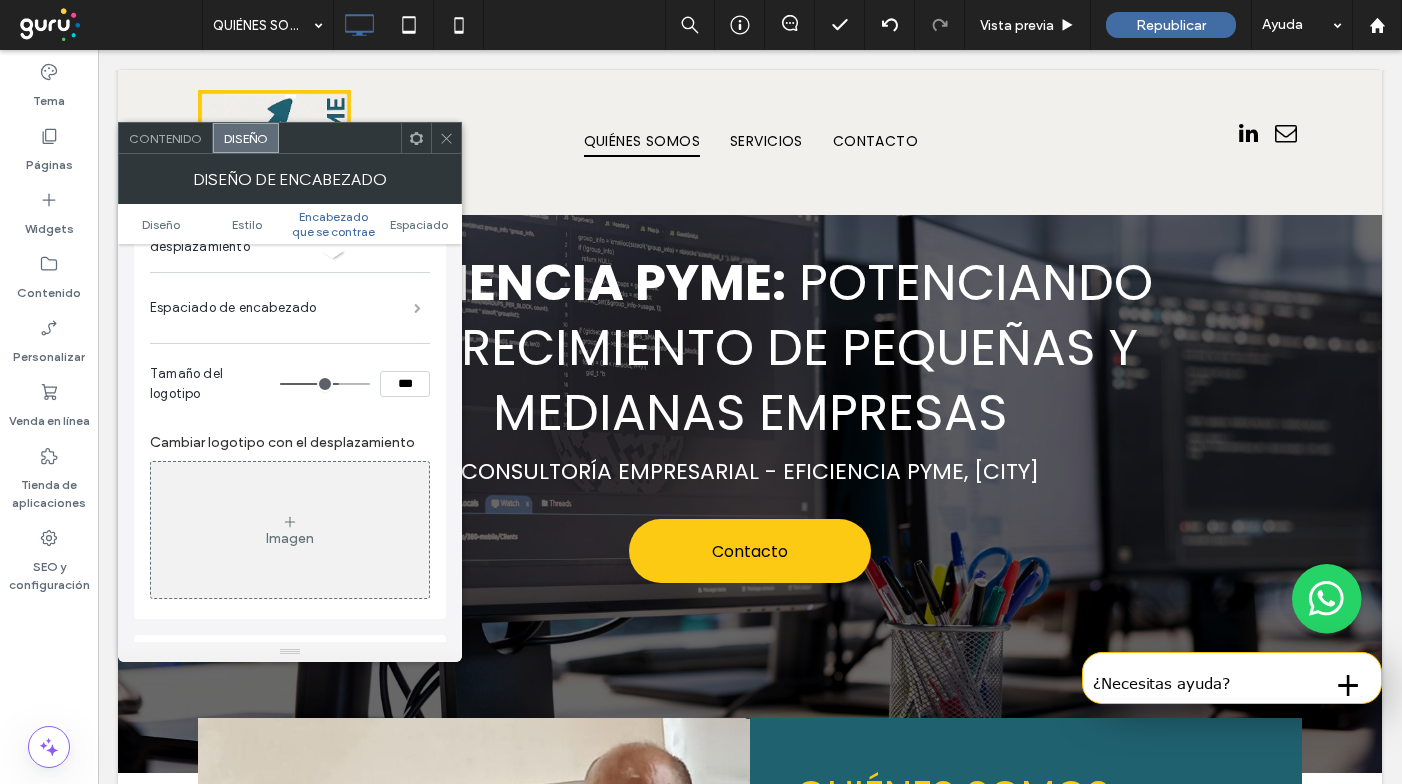 click at bounding box center [417, 308] 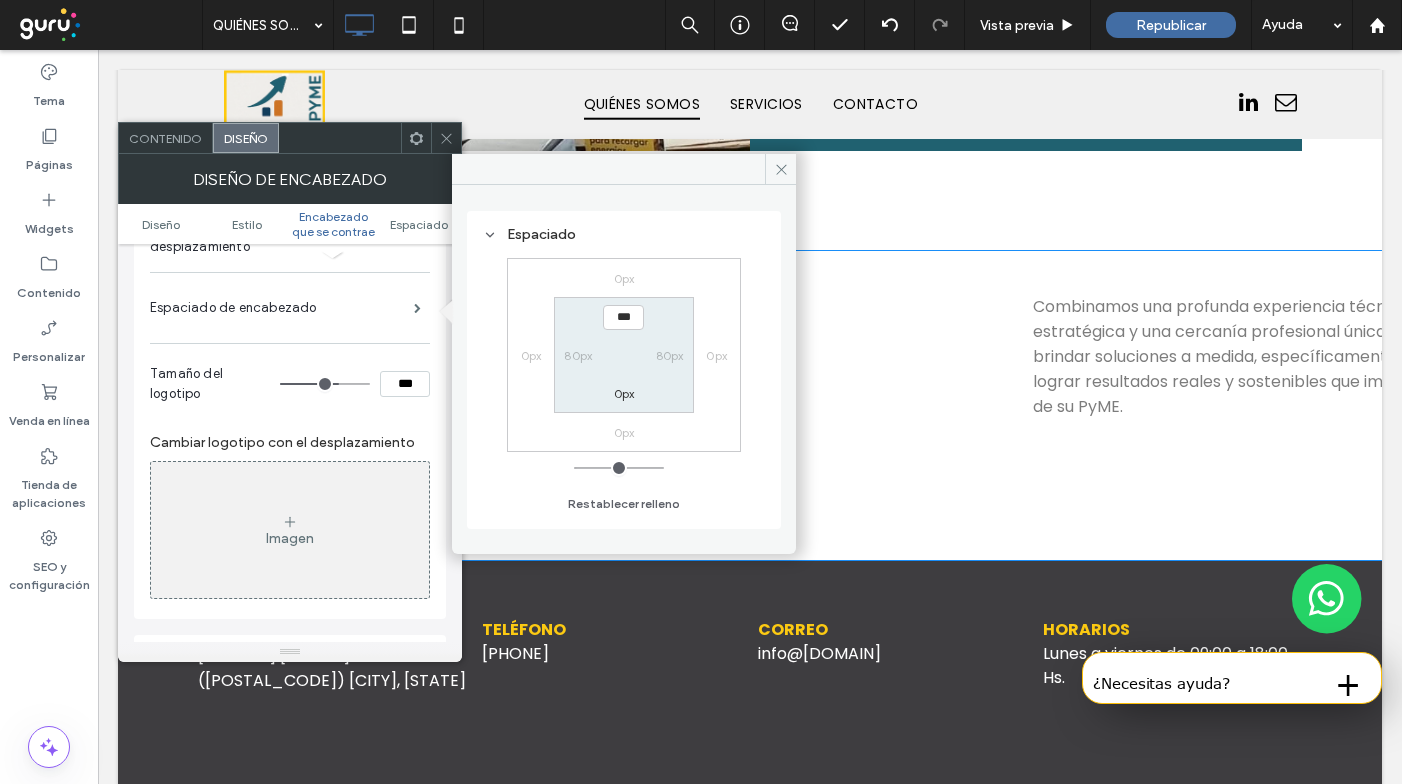 scroll, scrollTop: 1194, scrollLeft: 0, axis: vertical 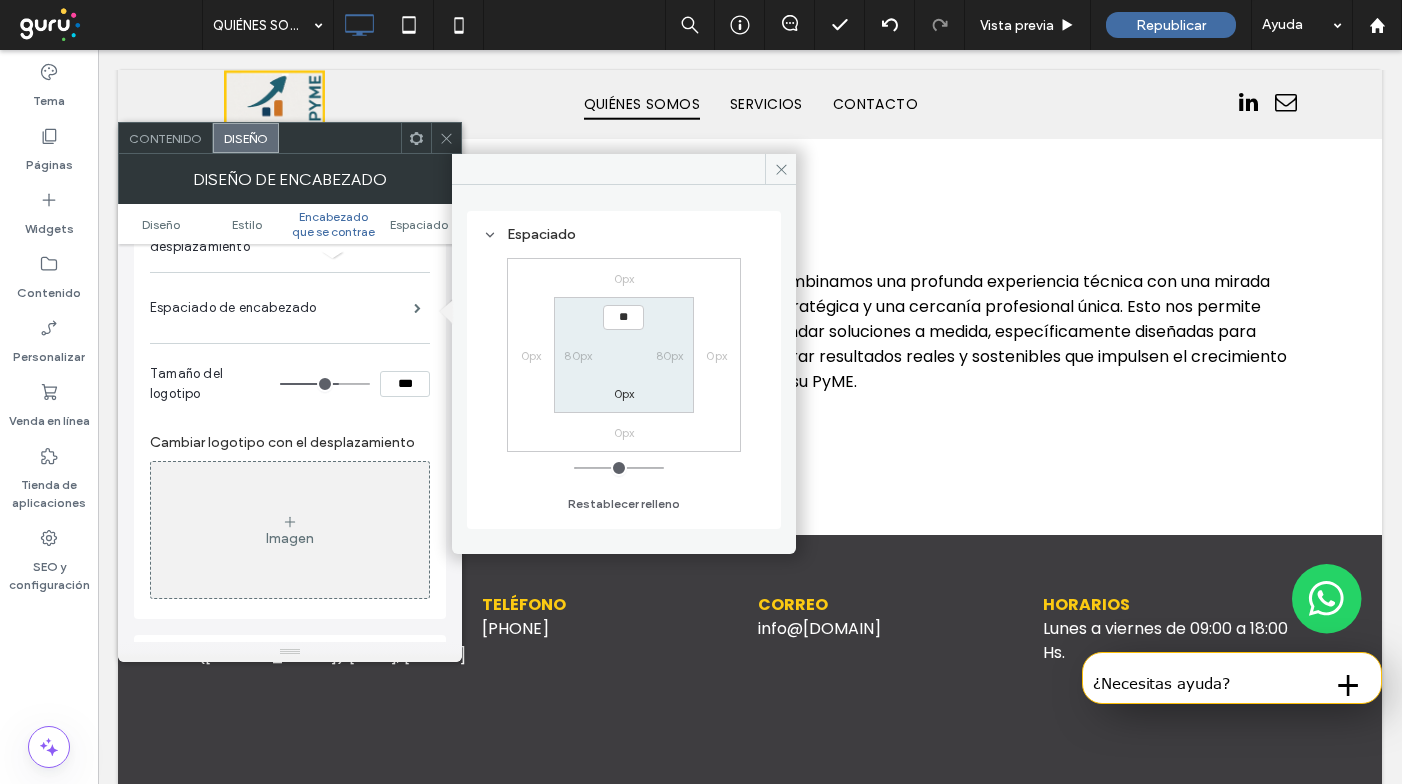 type on "****" 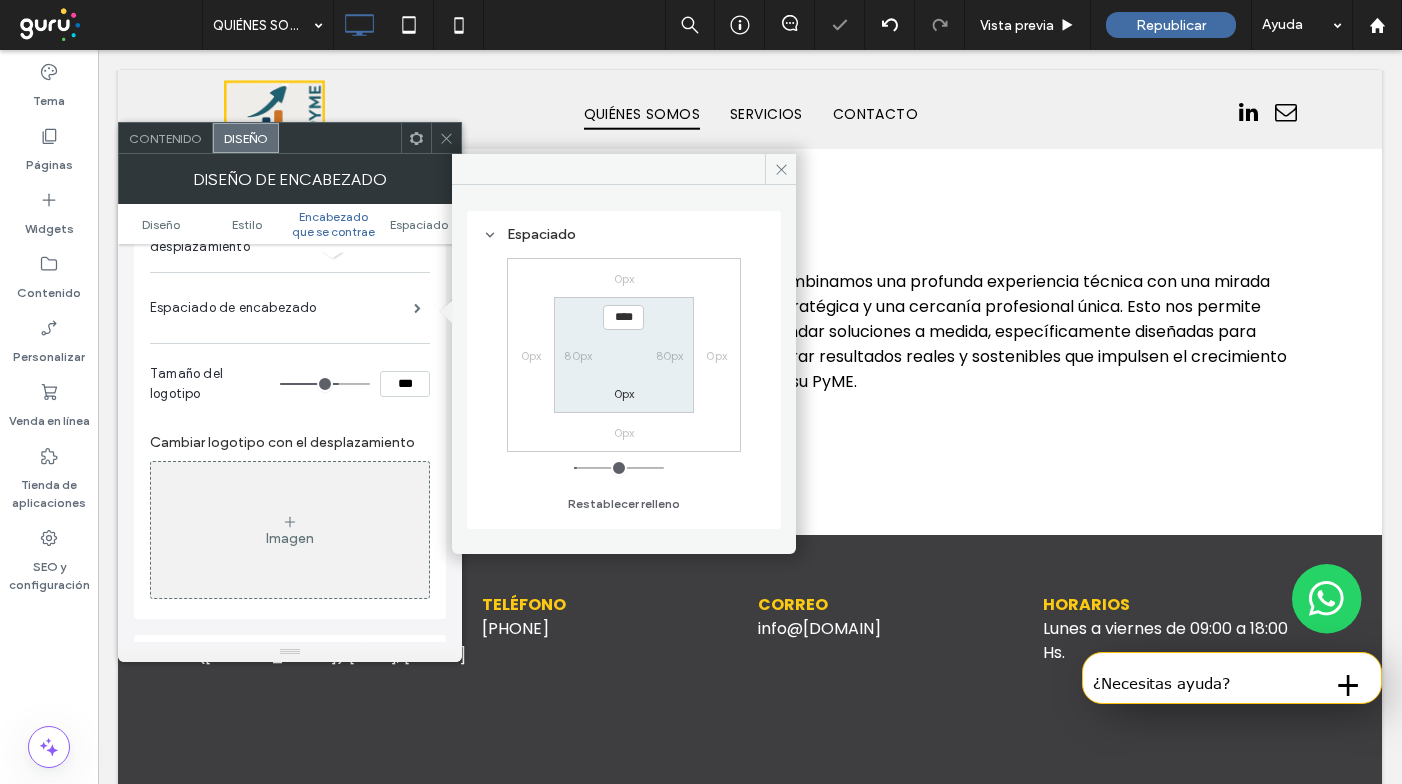 click on "0px" at bounding box center [624, 393] 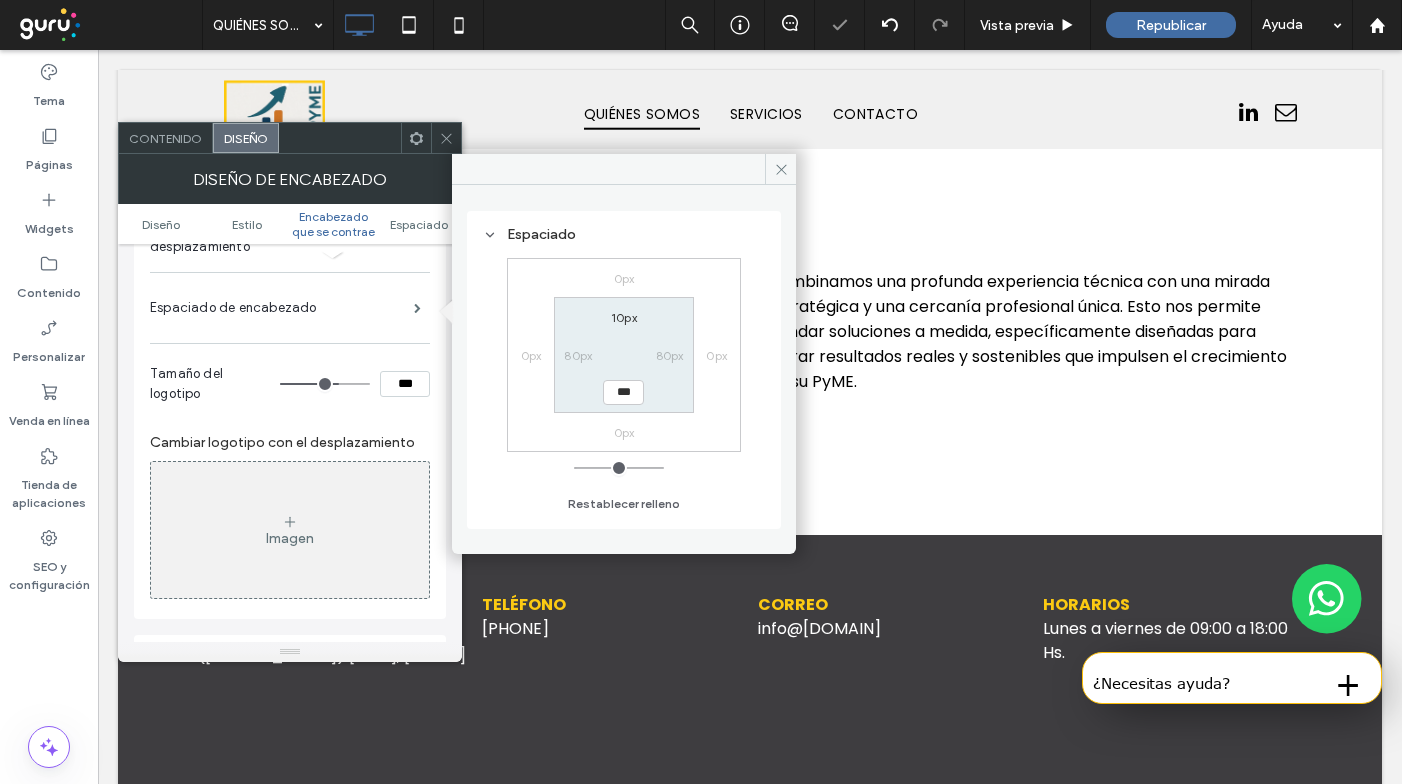 type on "*" 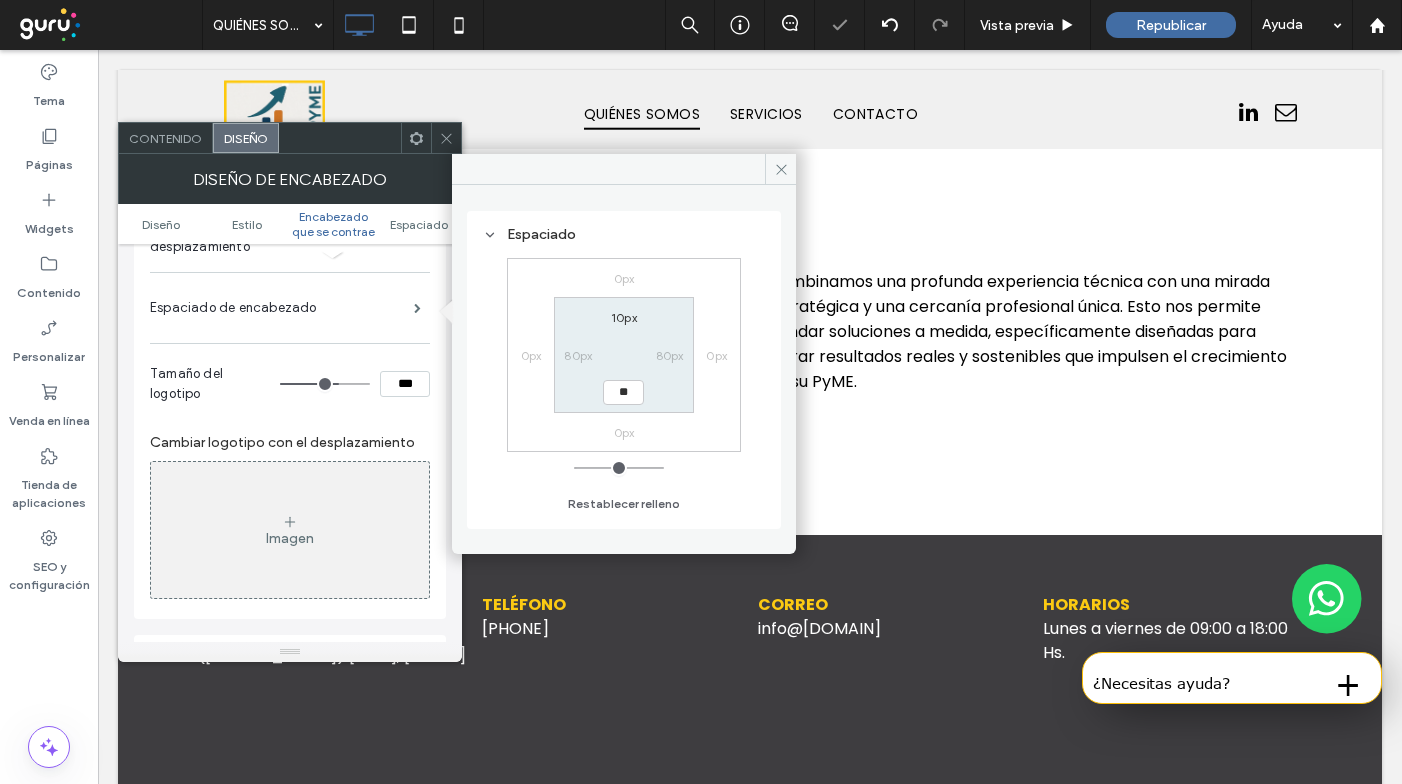 type on "**" 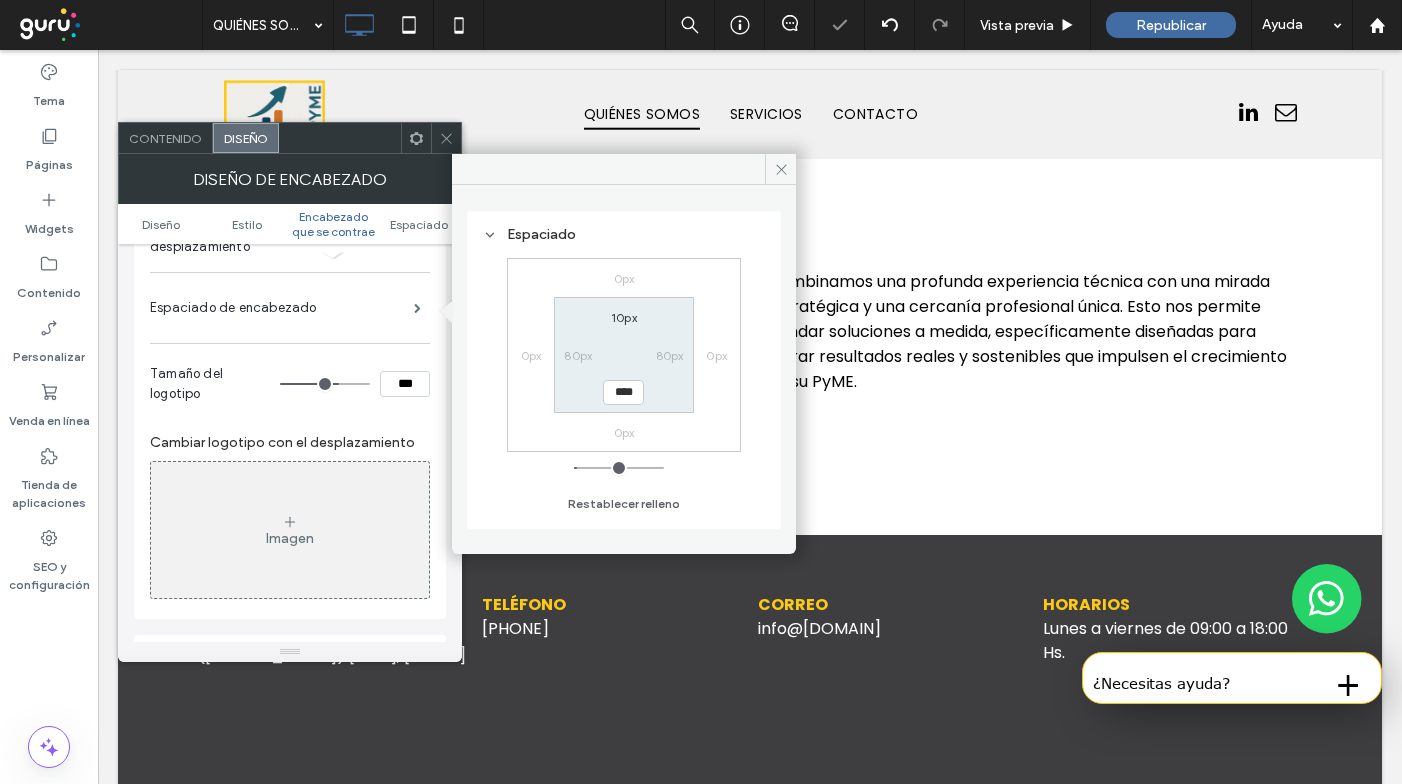 click 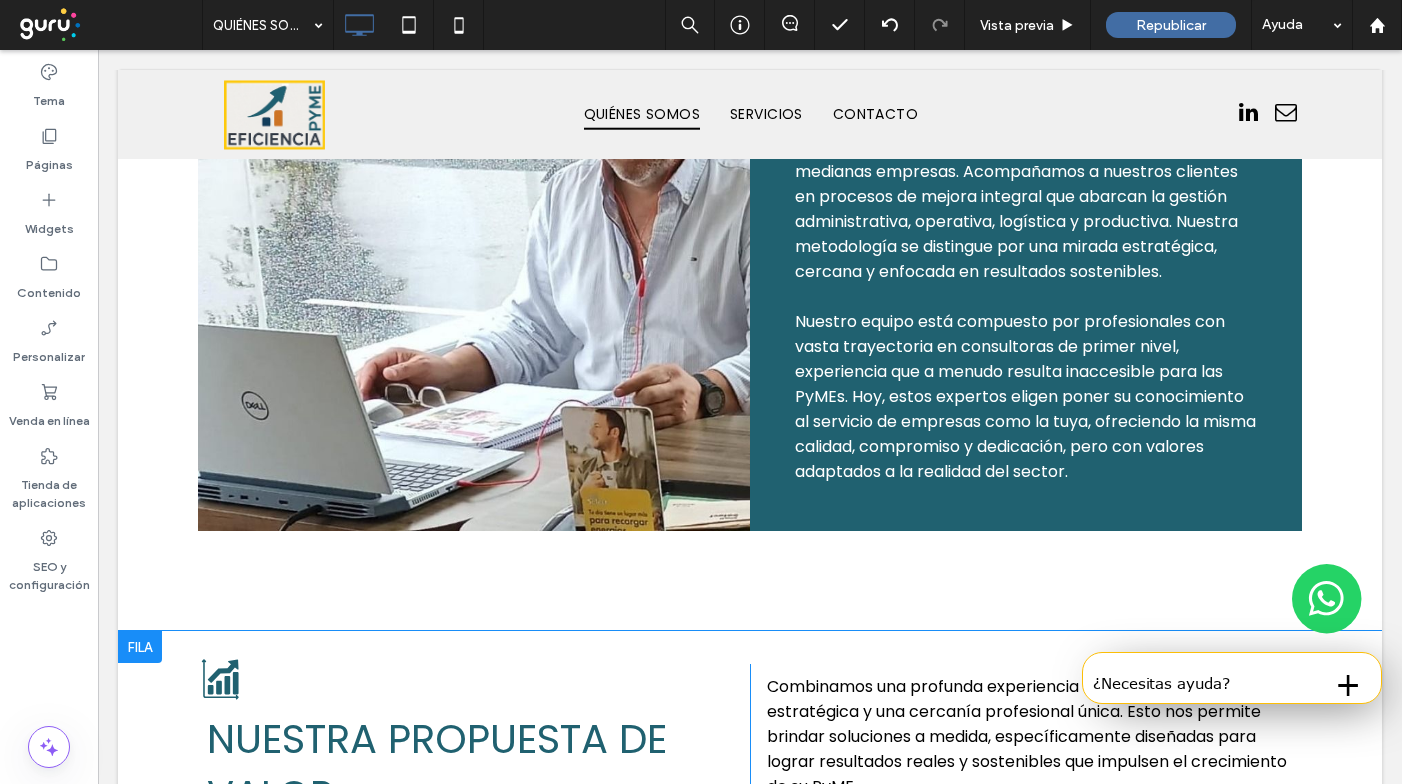 scroll, scrollTop: 0, scrollLeft: 0, axis: both 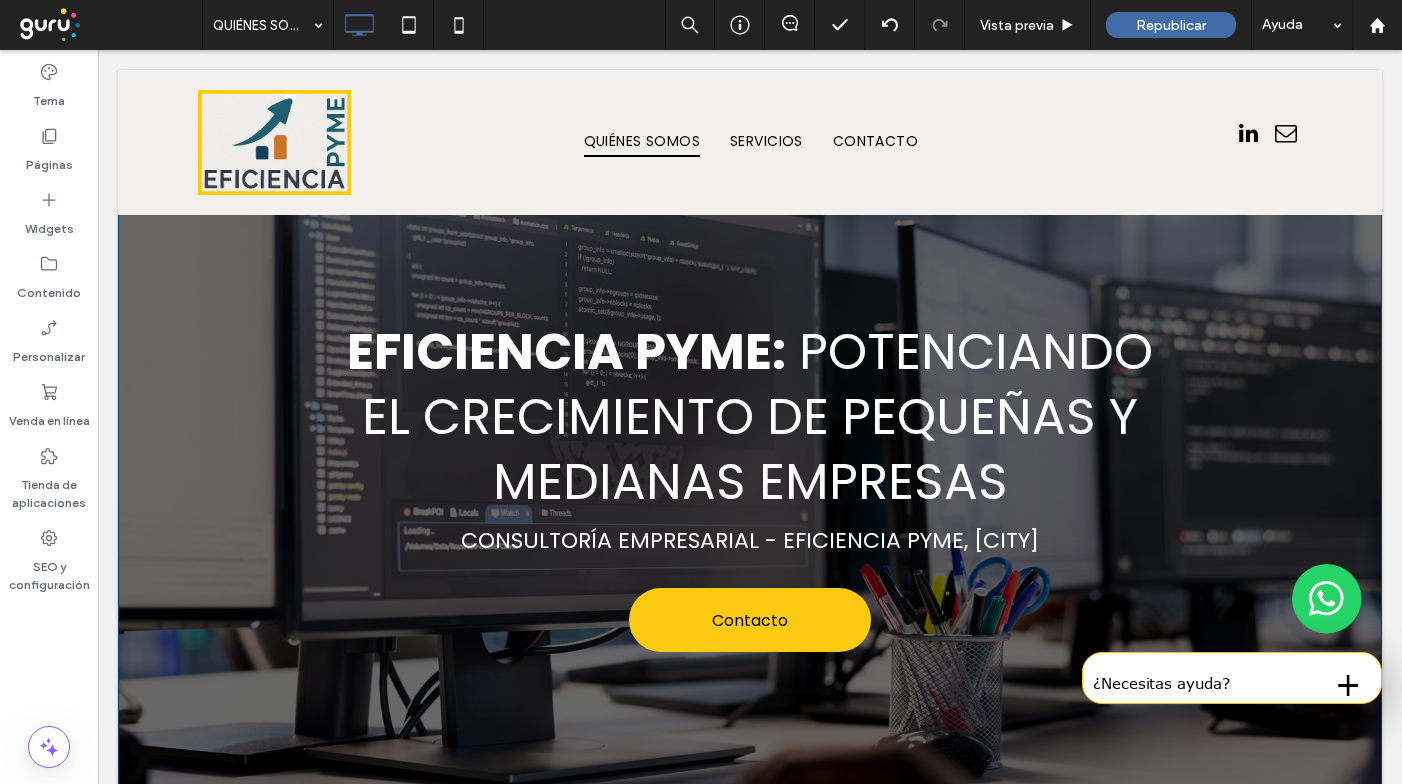 click on "Eficiencia PyME:   Potenciando el crecimiento de pequeñas y medianas empresas
Consultoría Empresarial - Eficiencia PyME, Don Torcuato
Contacto
Click To Paste
Fila + Añadir sección" at bounding box center [750, 490] 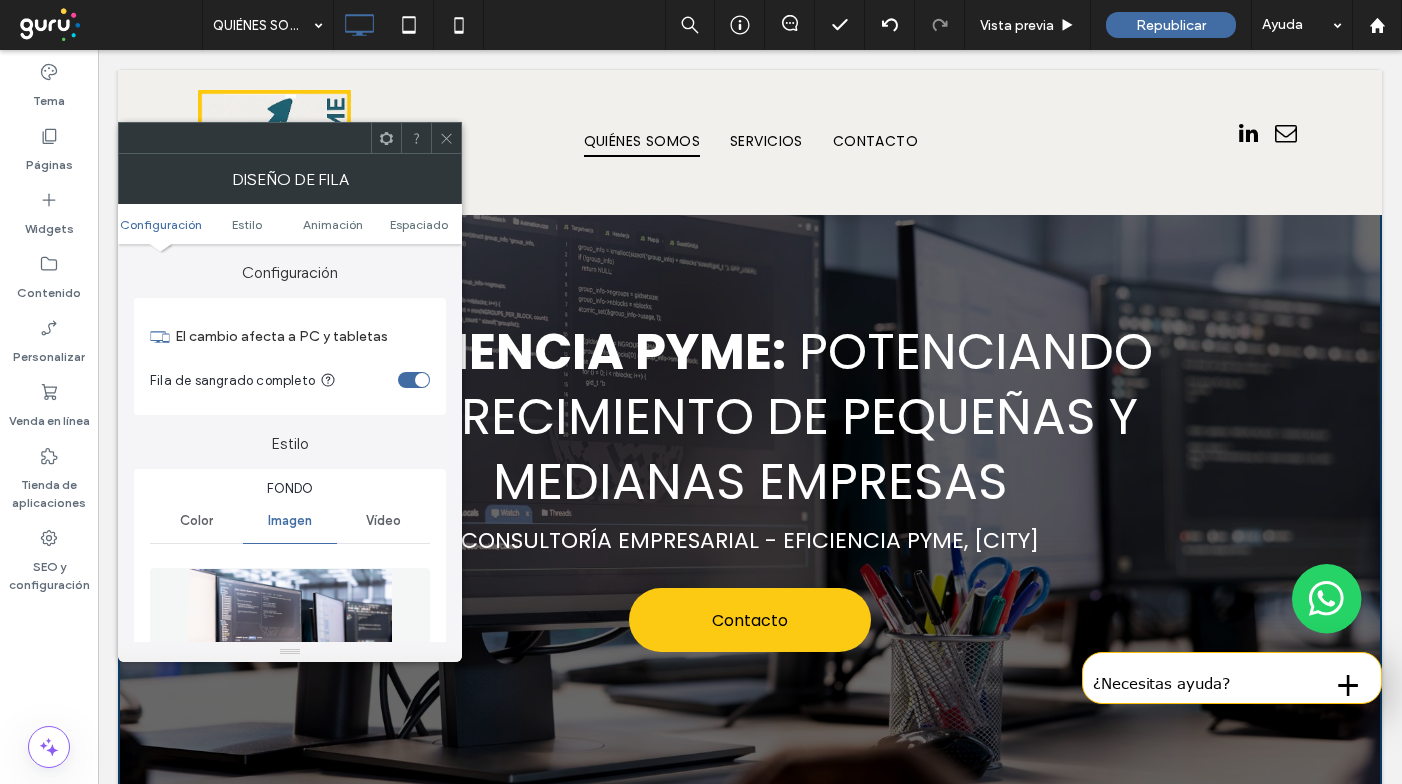 scroll, scrollTop: 415, scrollLeft: 0, axis: vertical 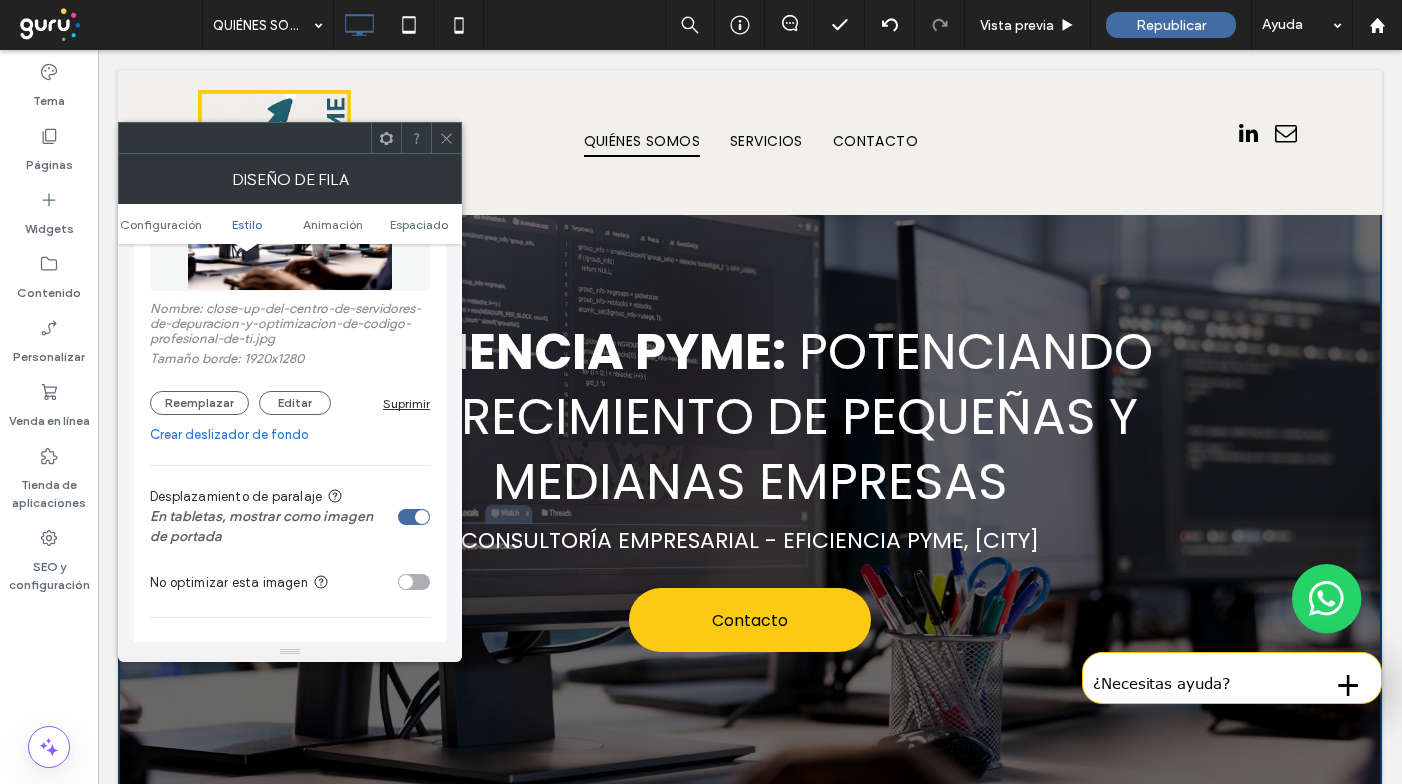 click on "Crear deslizador de fondo" at bounding box center (290, 435) 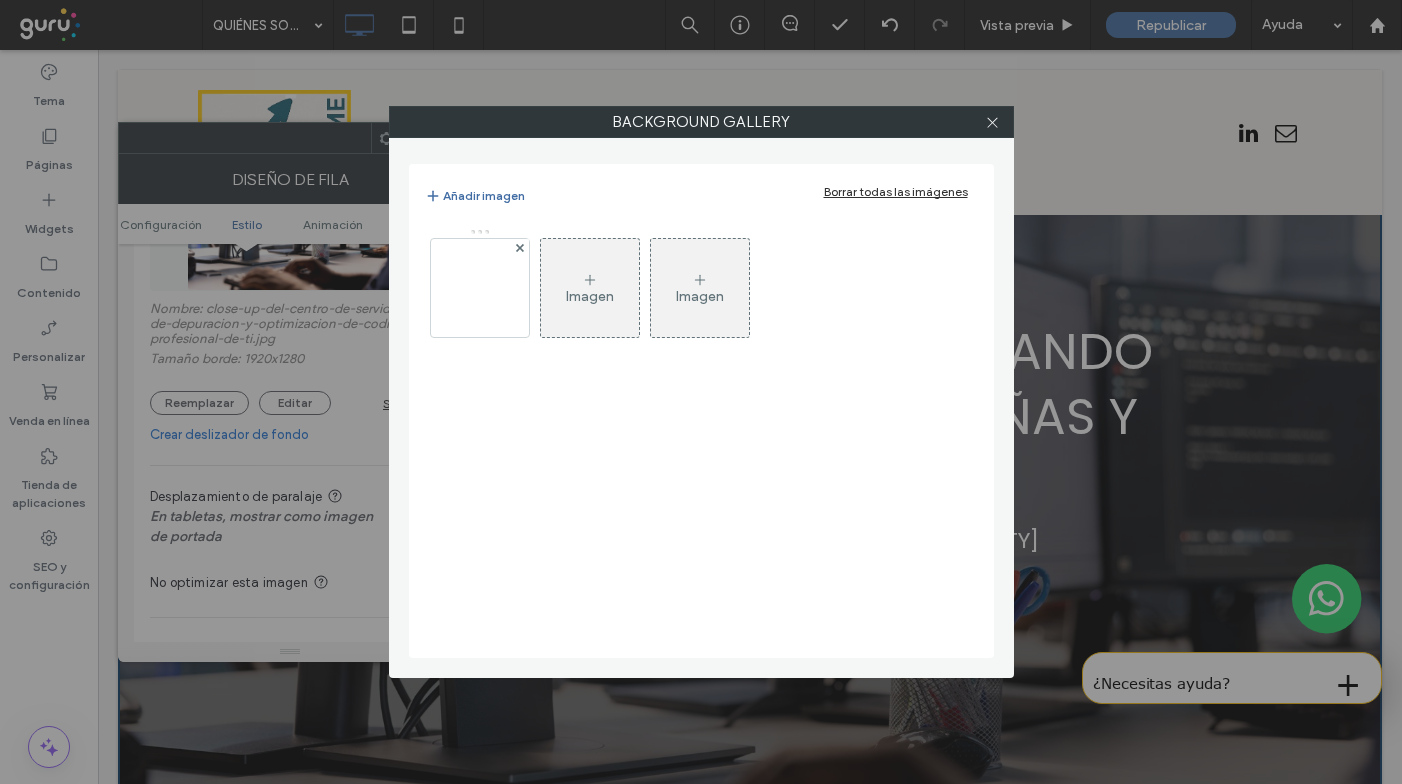 click on "Imagen" at bounding box center (590, 288) 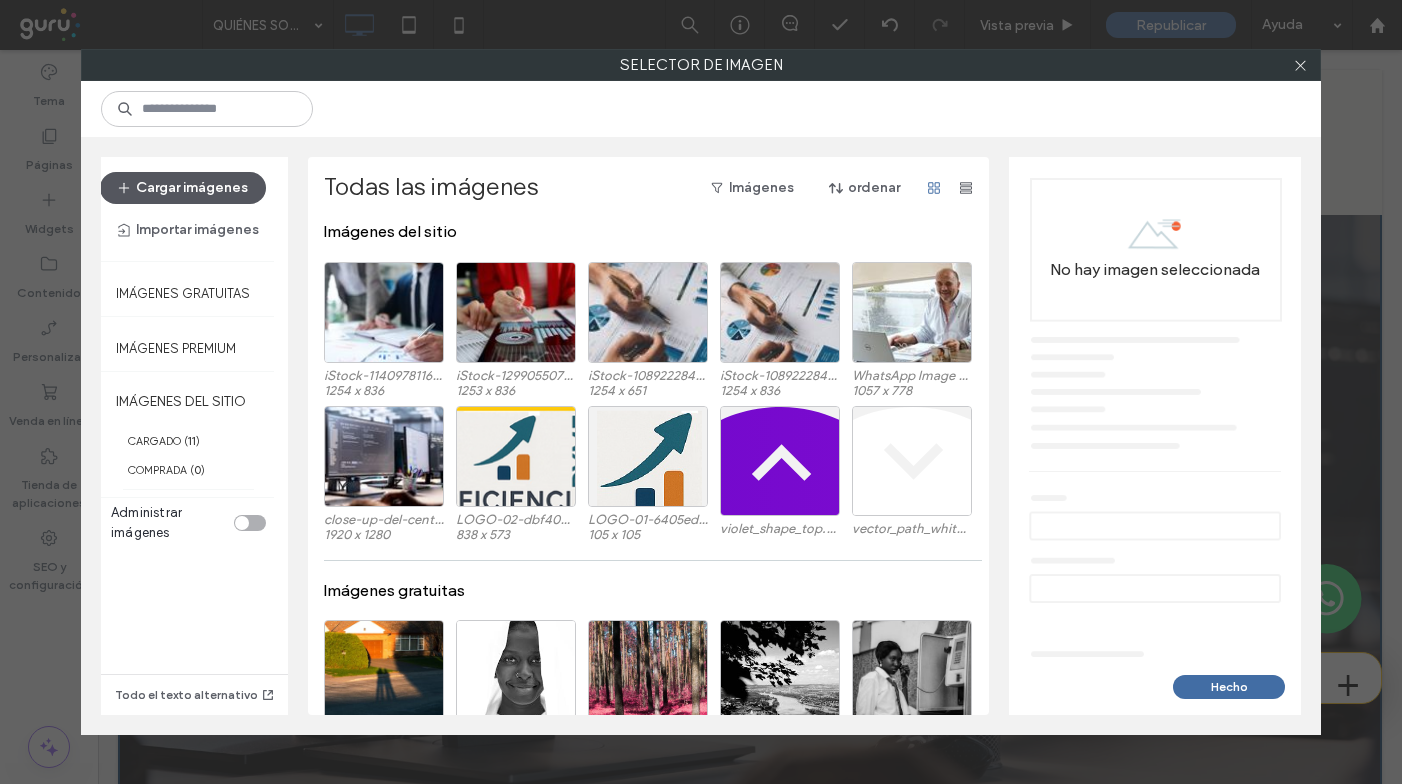 click on "Cargar imágenes" at bounding box center [183, 188] 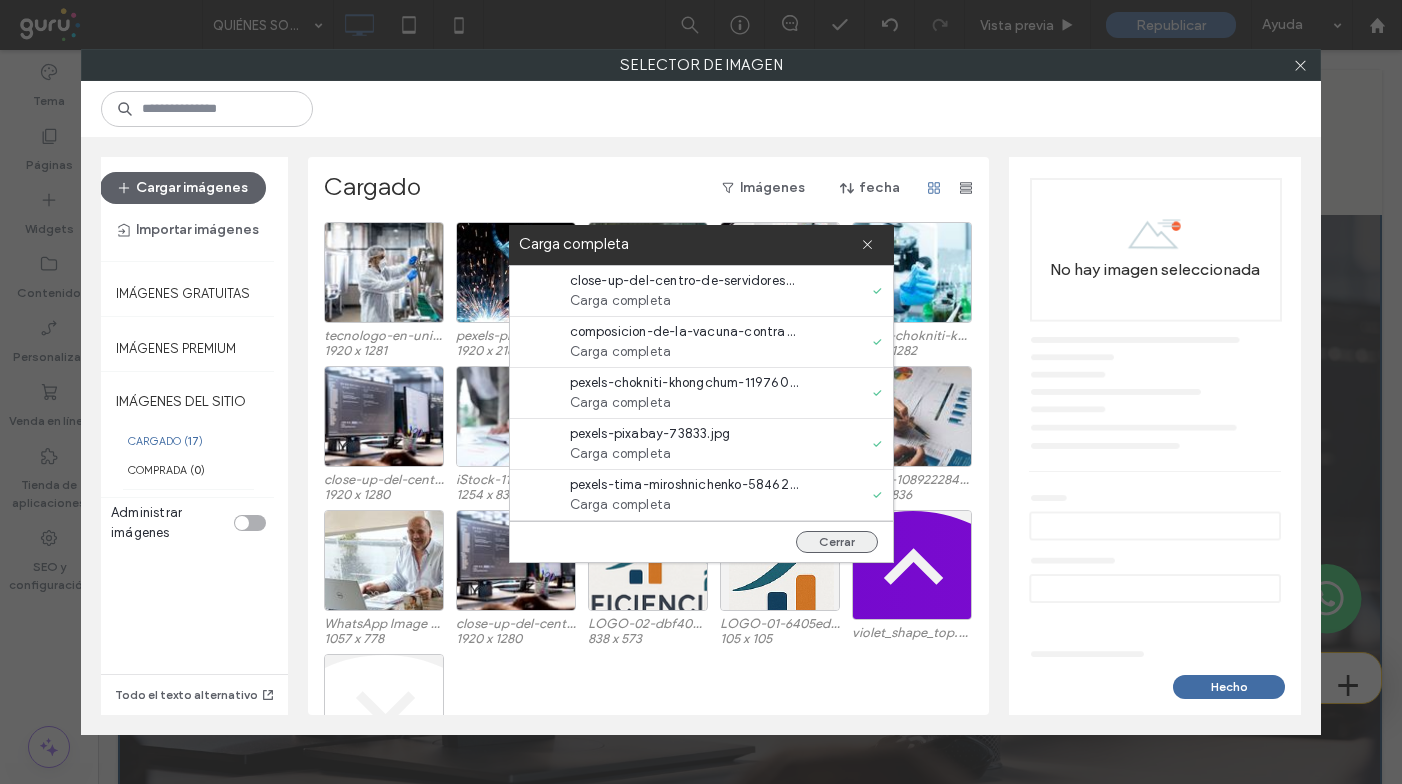 click on "Cerrar" at bounding box center (837, 542) 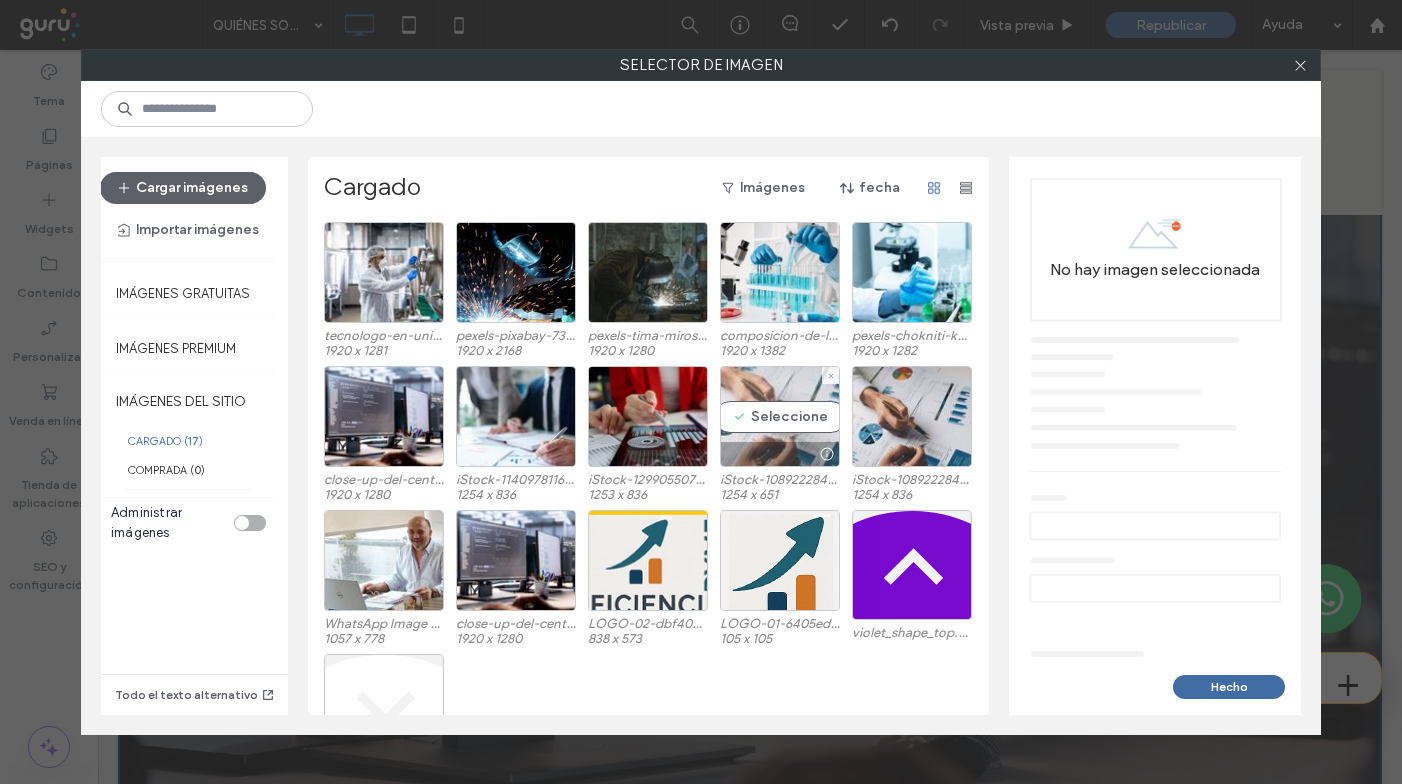 click on "Seleccione" at bounding box center [780, 416] 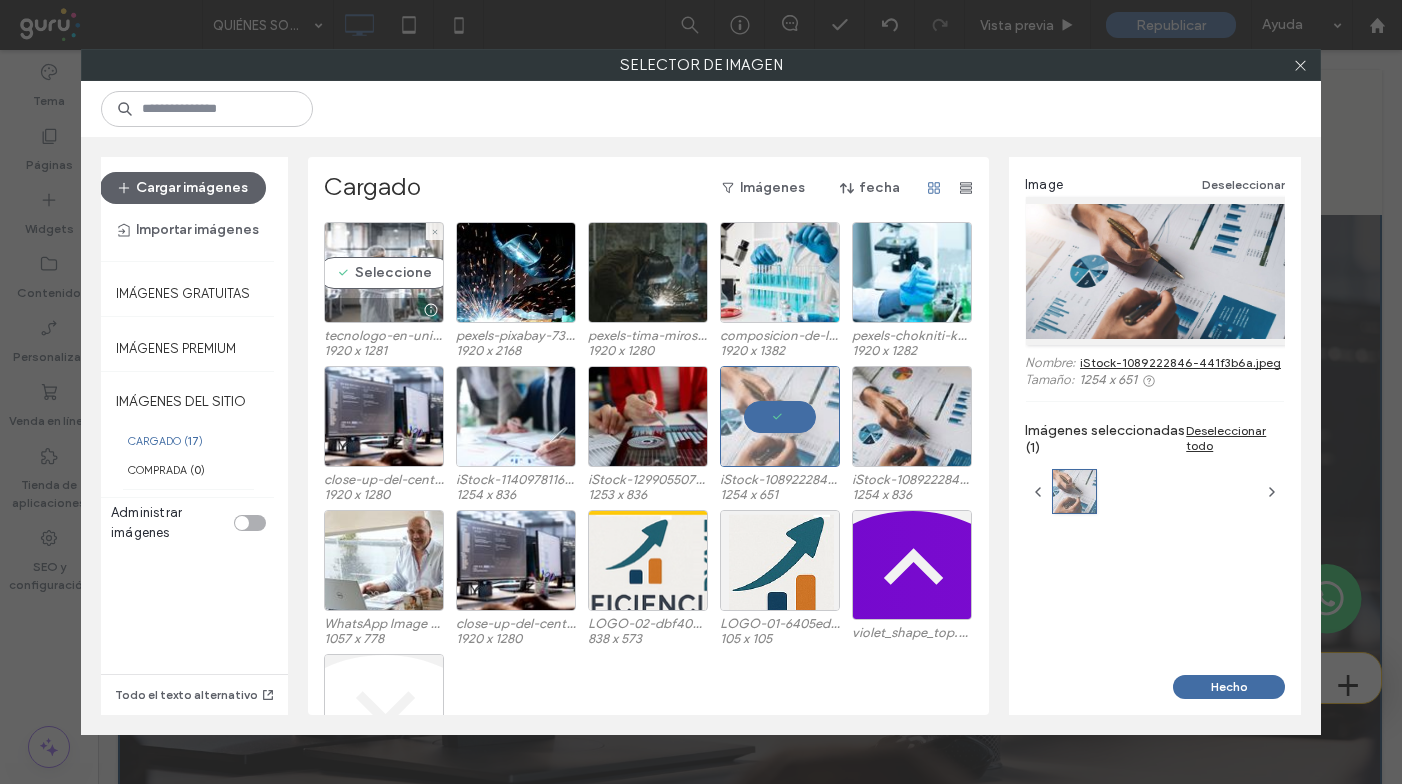 click on "Seleccione" at bounding box center (384, 272) 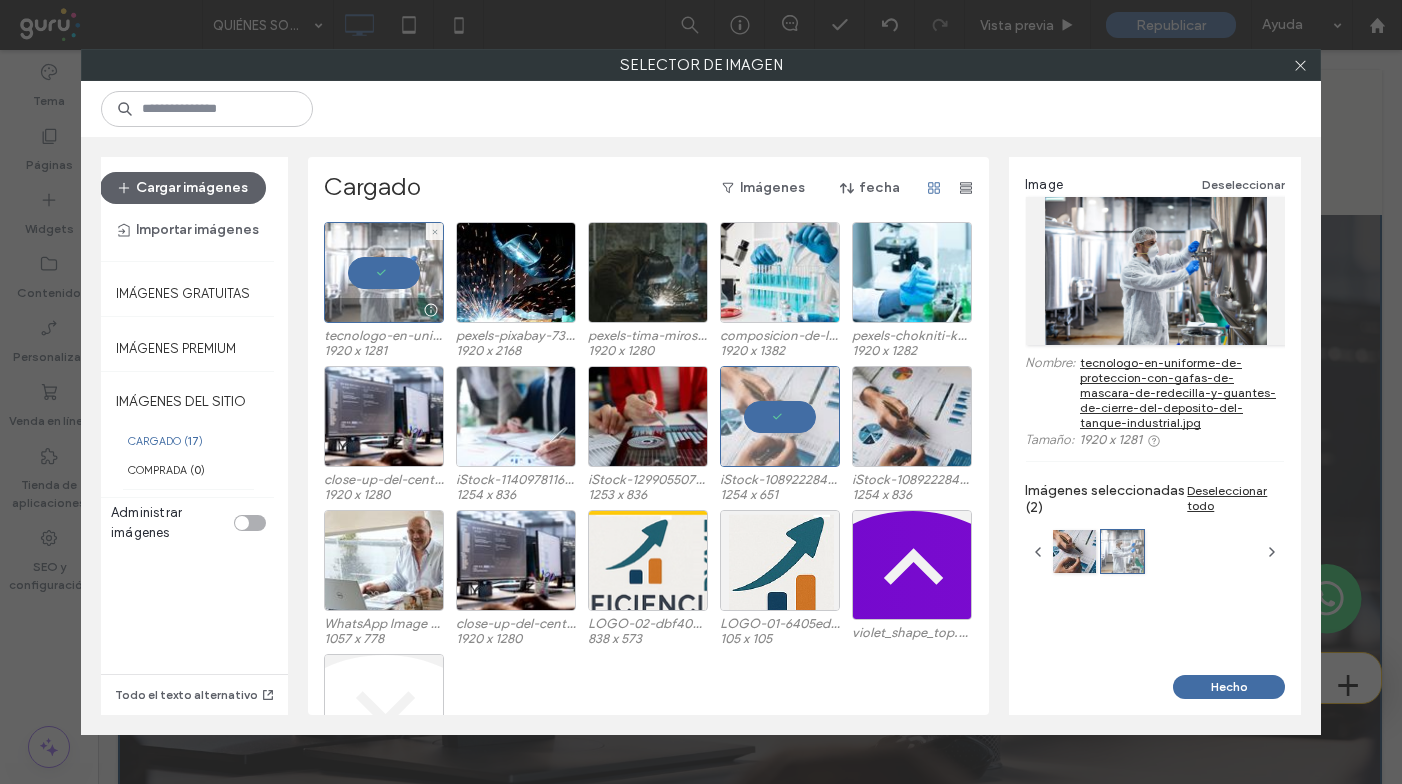 click at bounding box center (384, 272) 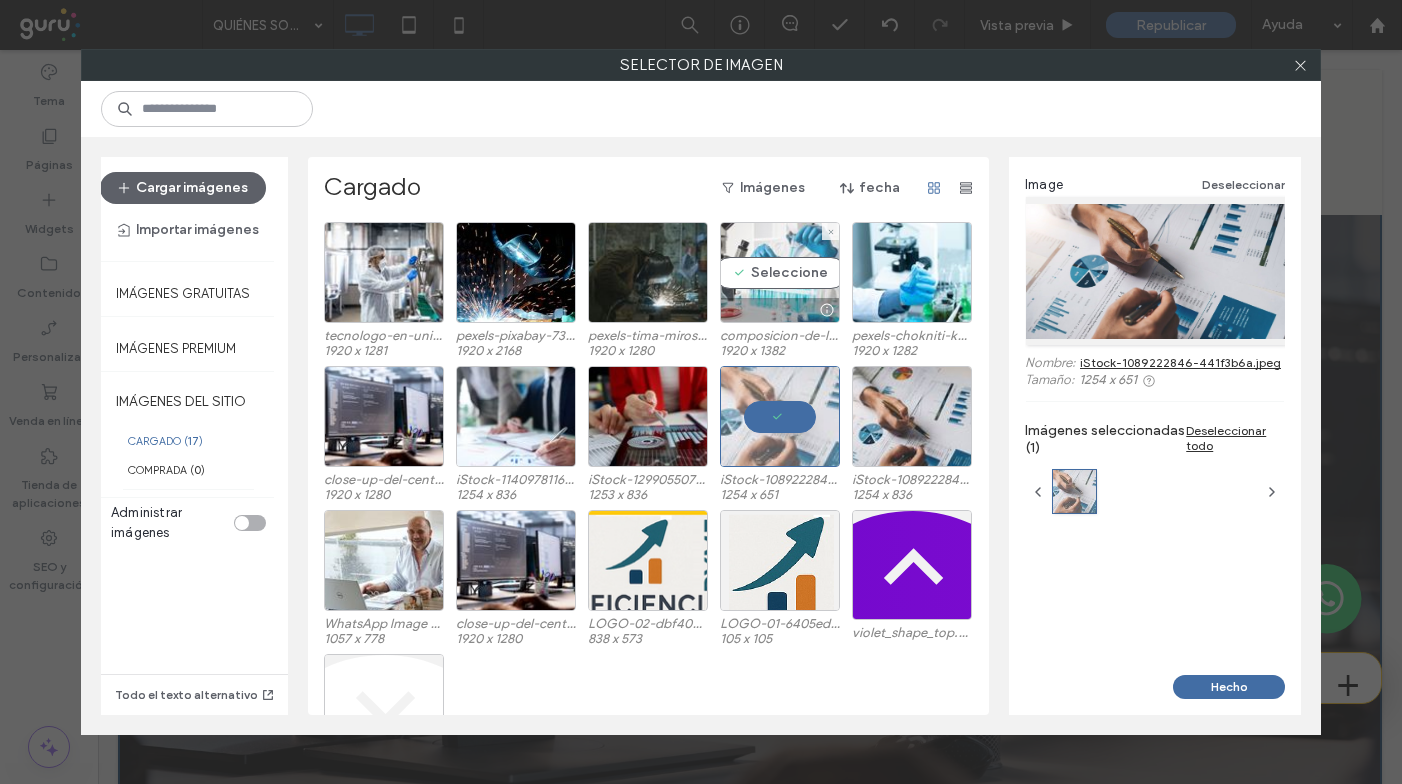 click on "Seleccione" at bounding box center [780, 272] 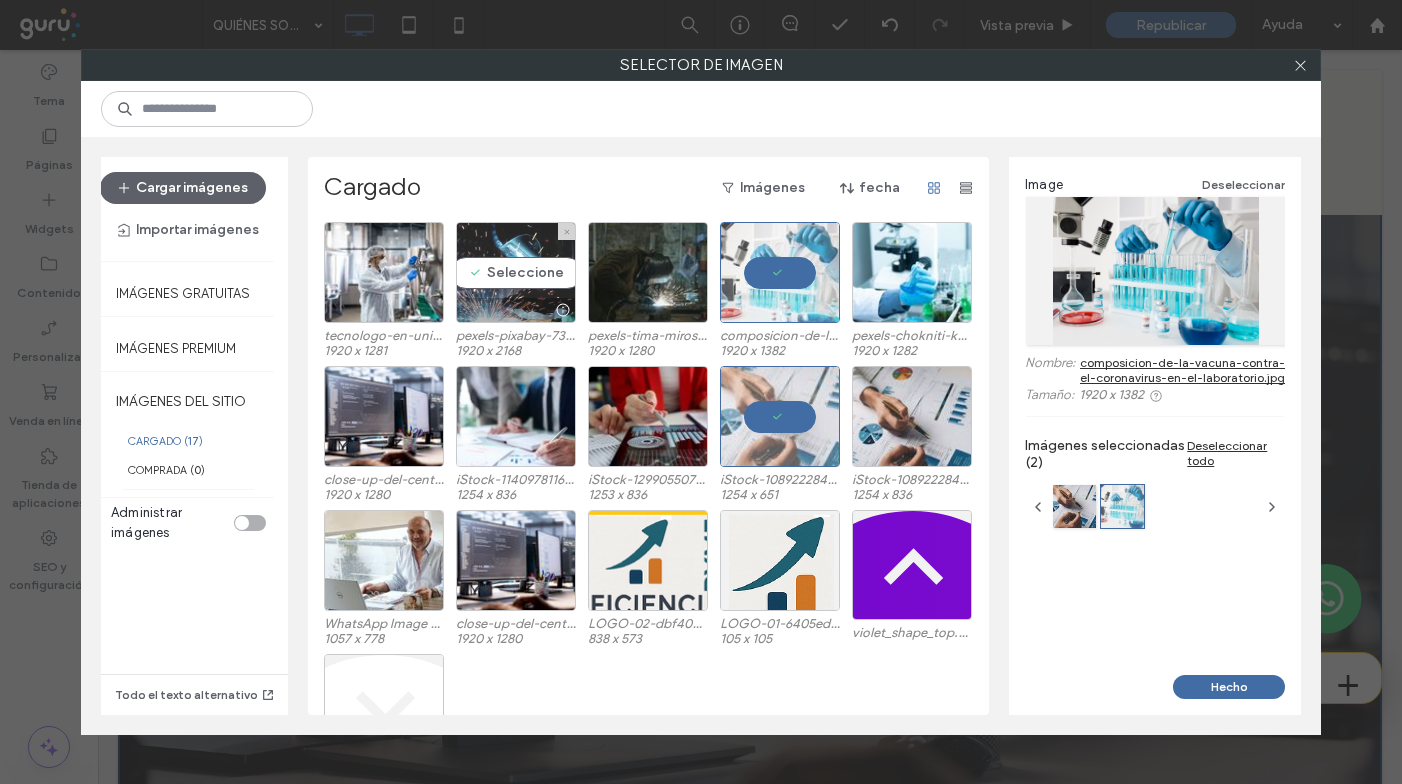 click on "Seleccione" at bounding box center [516, 272] 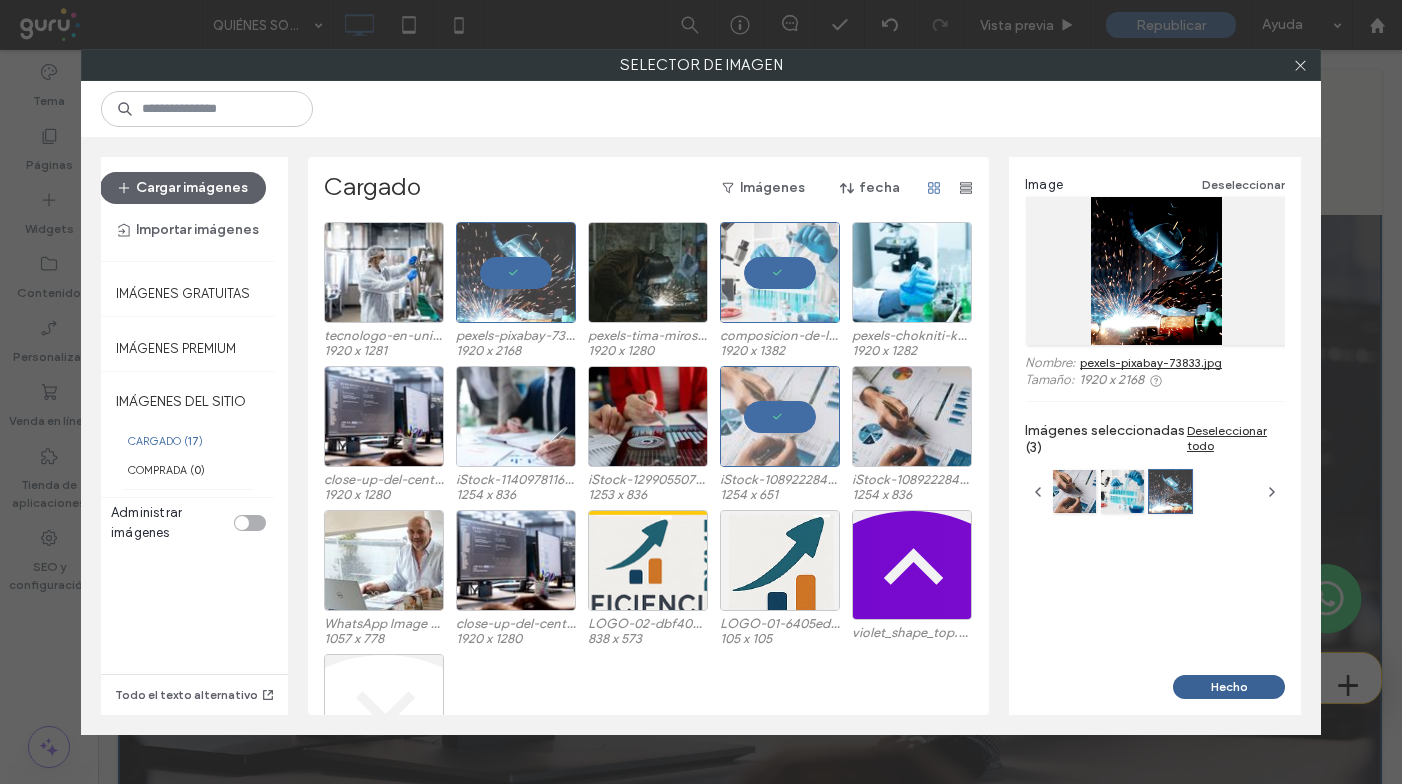 click on "Hecho" at bounding box center (1229, 687) 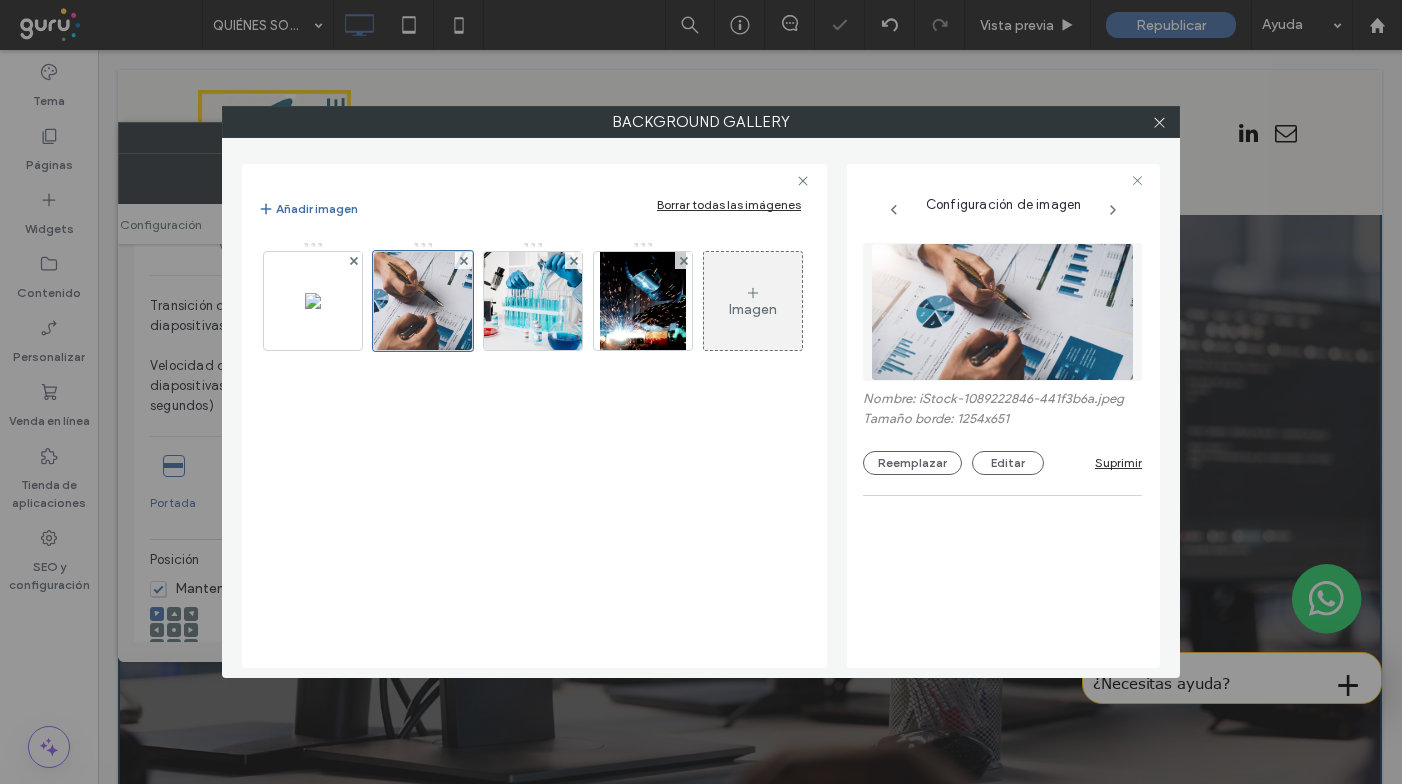 scroll, scrollTop: 382, scrollLeft: 0, axis: vertical 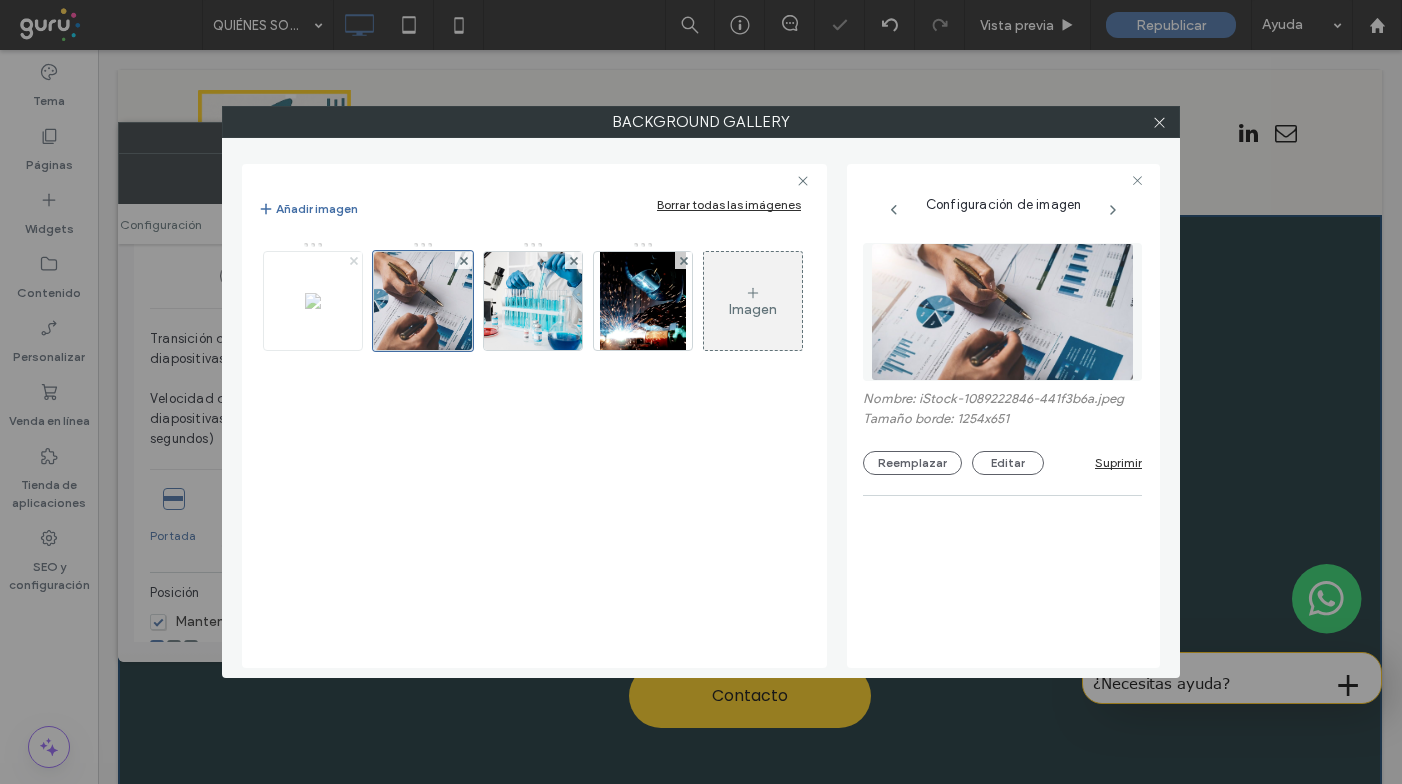 click 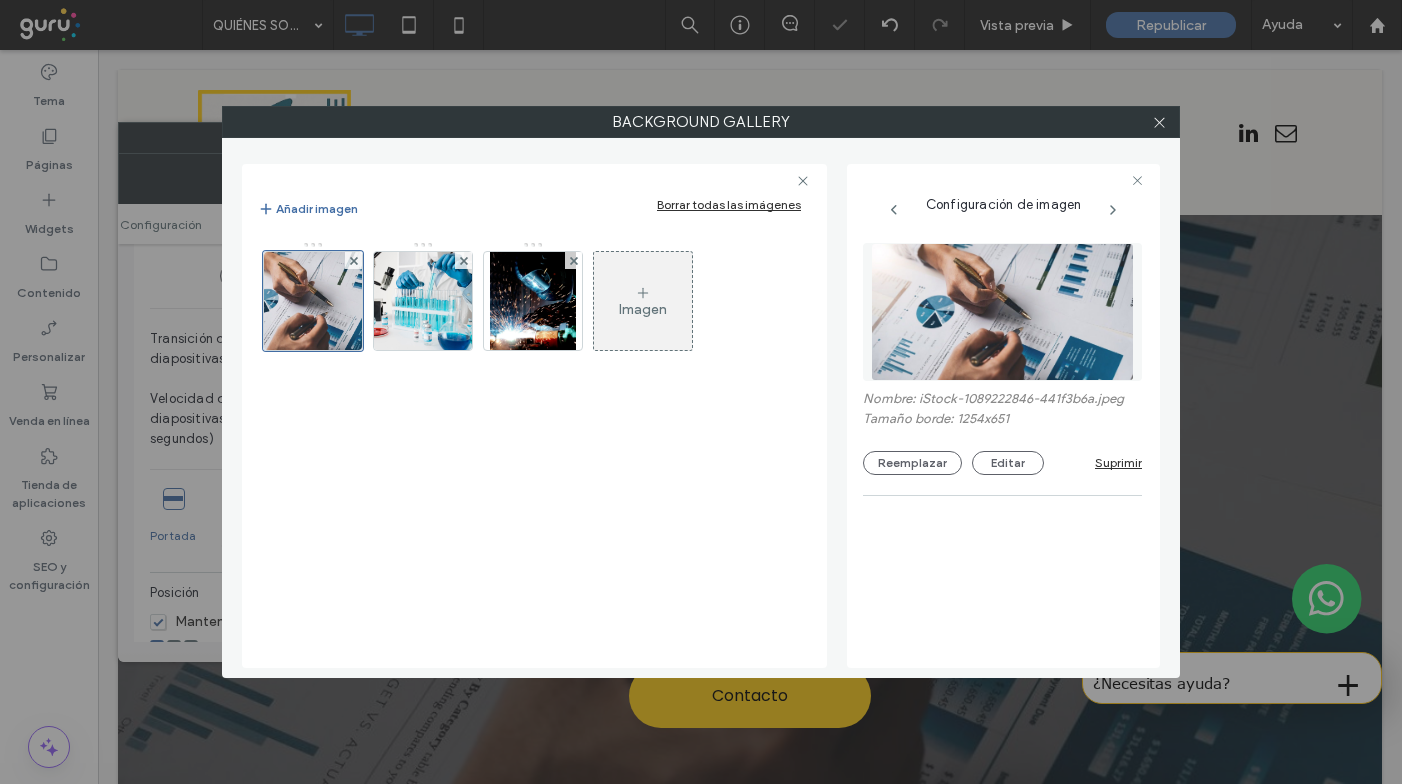 click at bounding box center (1159, 122) 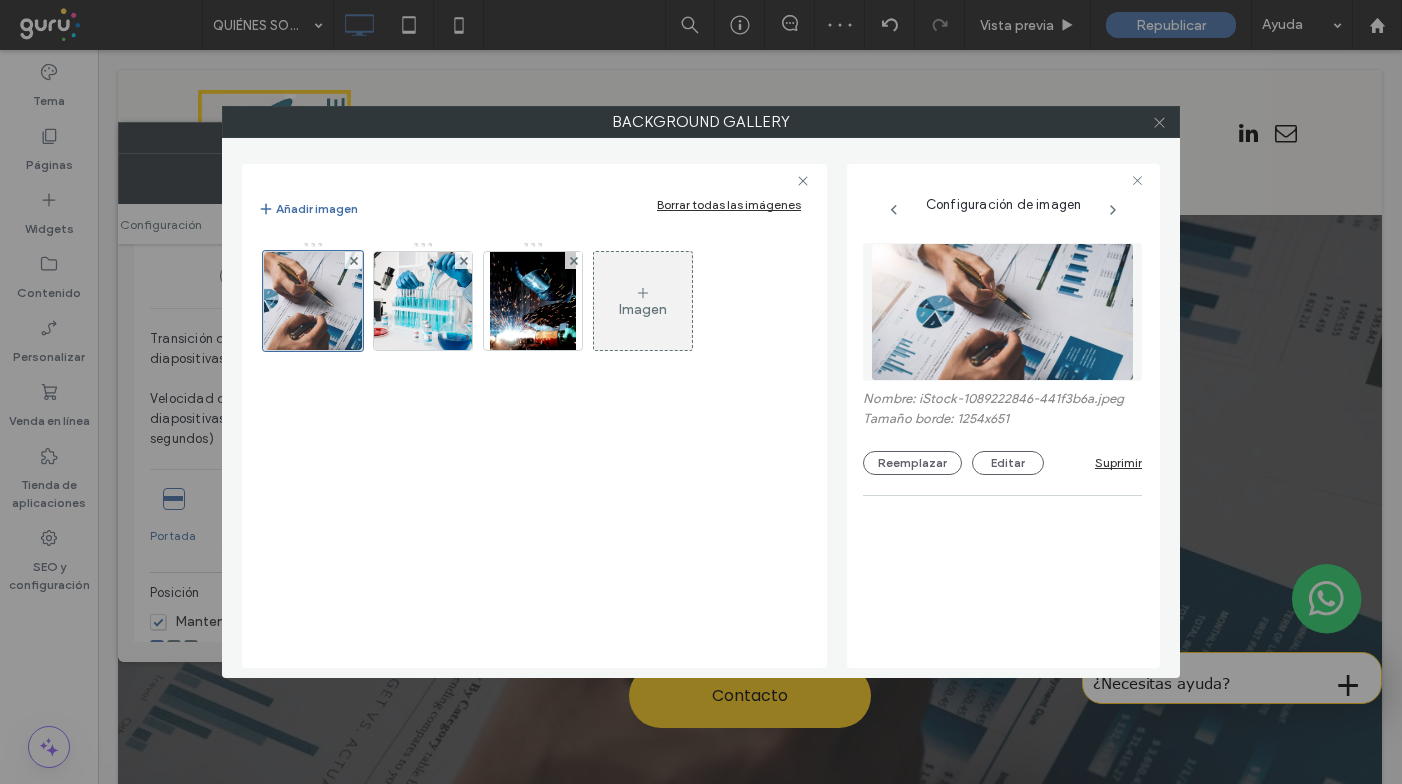 click 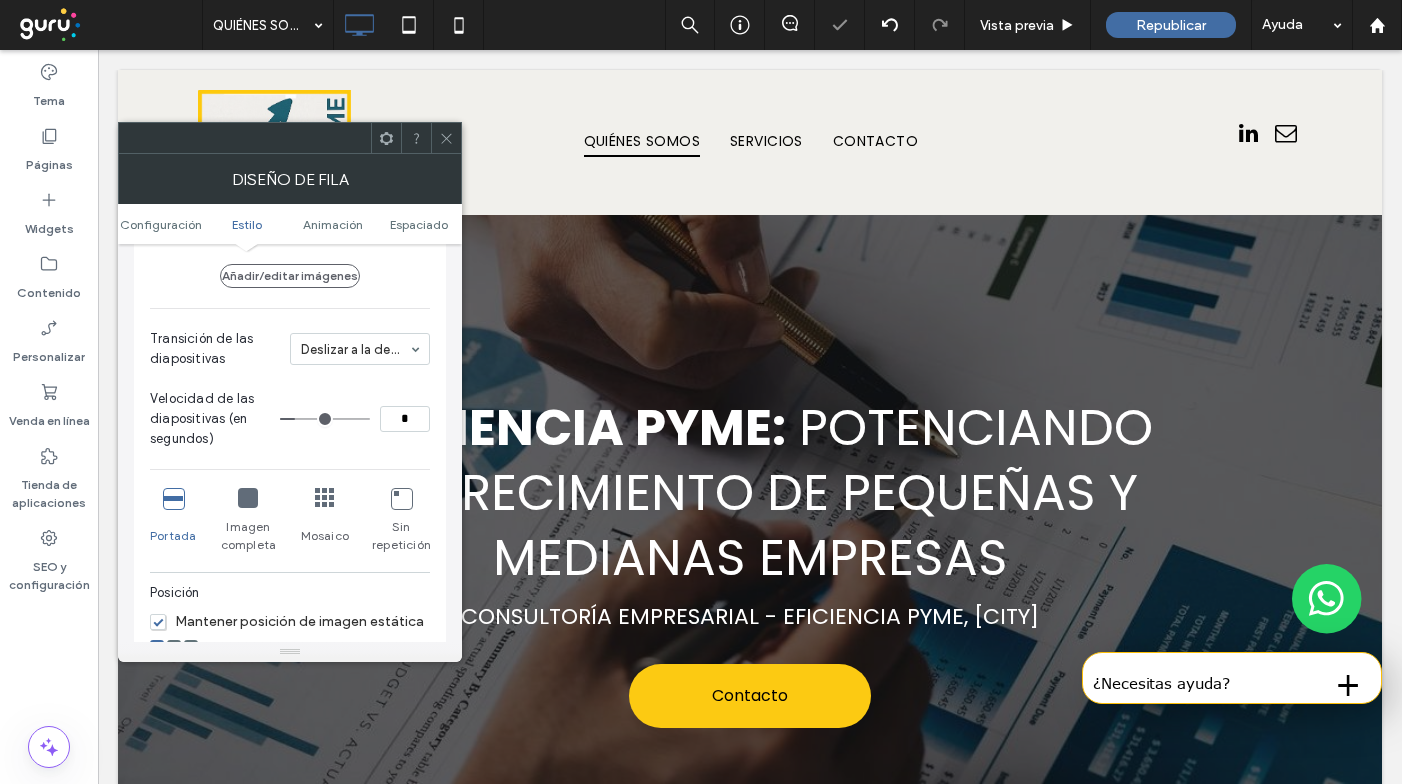 type on "*" 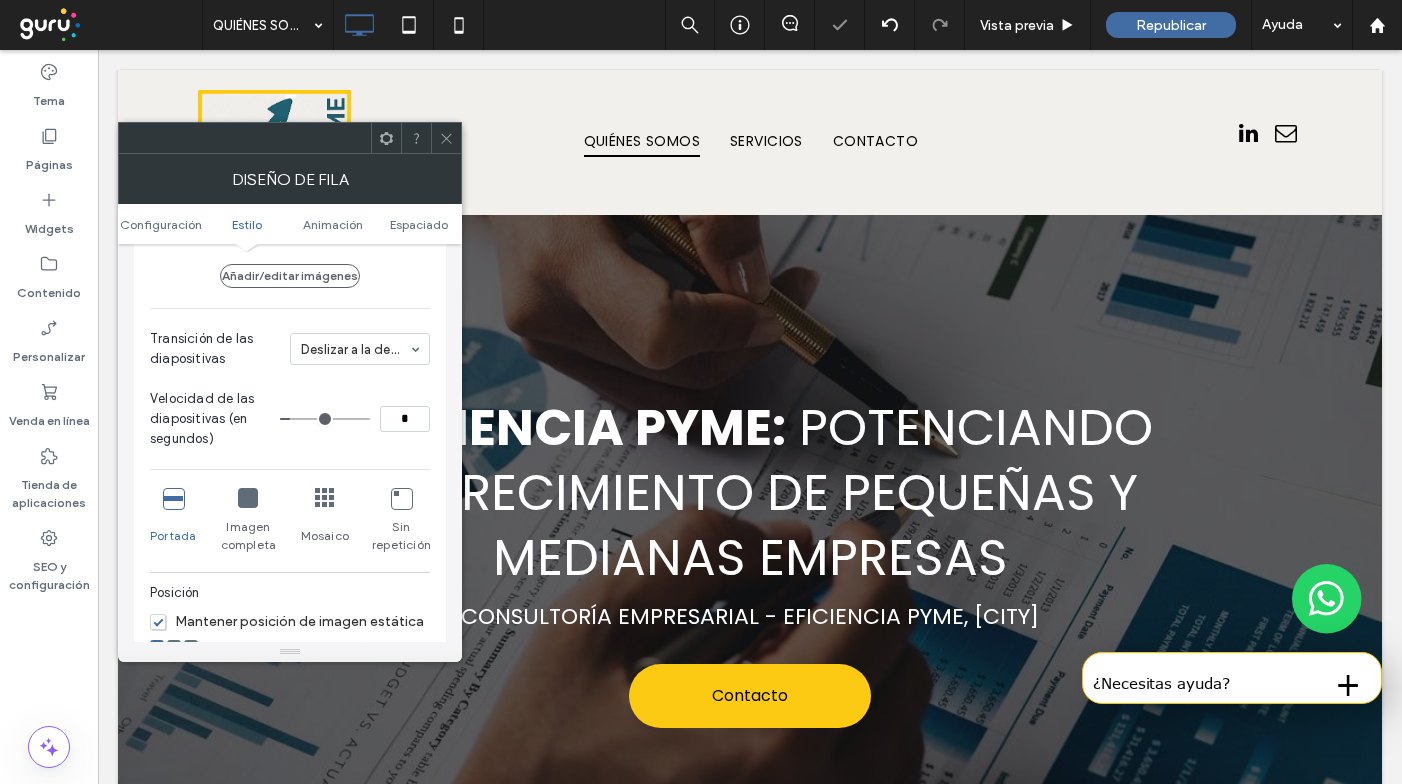 type on "*" 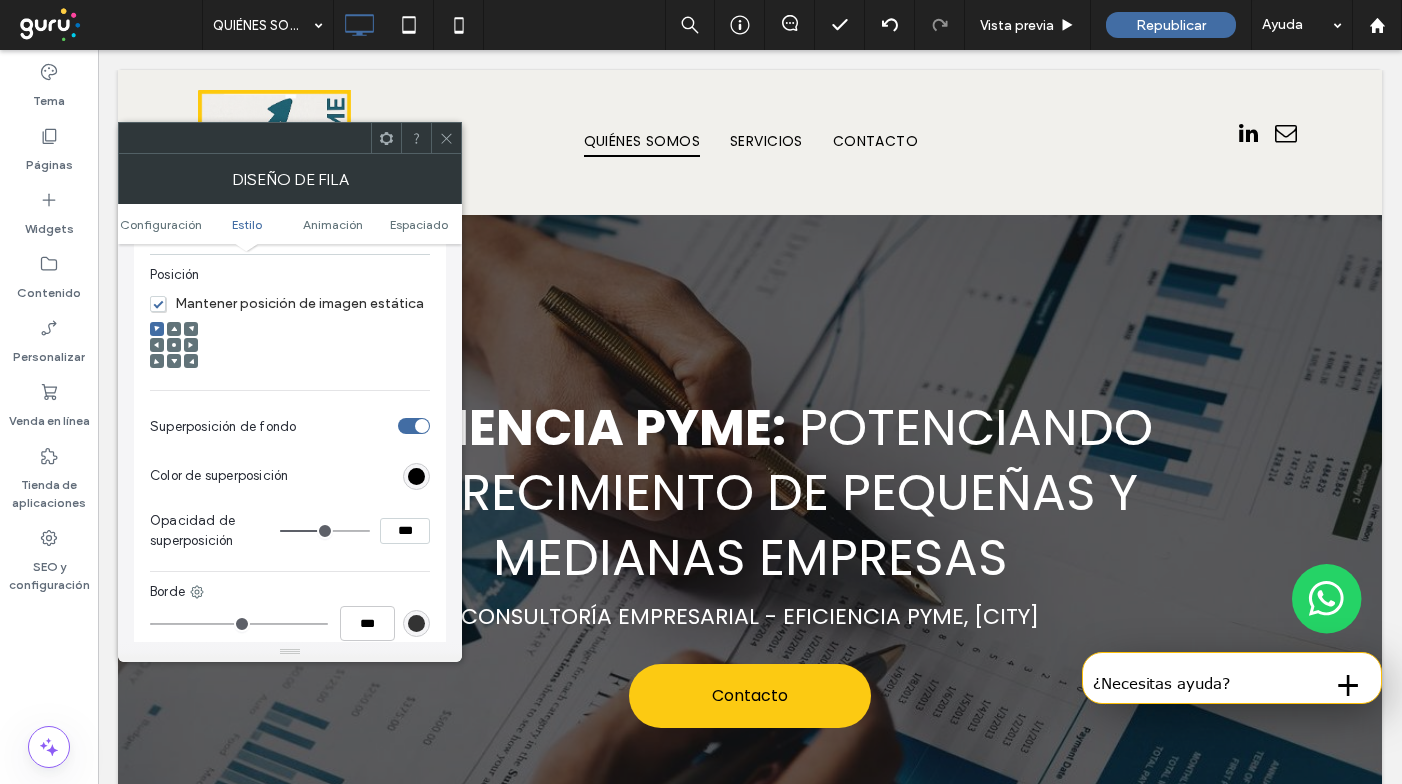 scroll, scrollTop: 703, scrollLeft: 0, axis: vertical 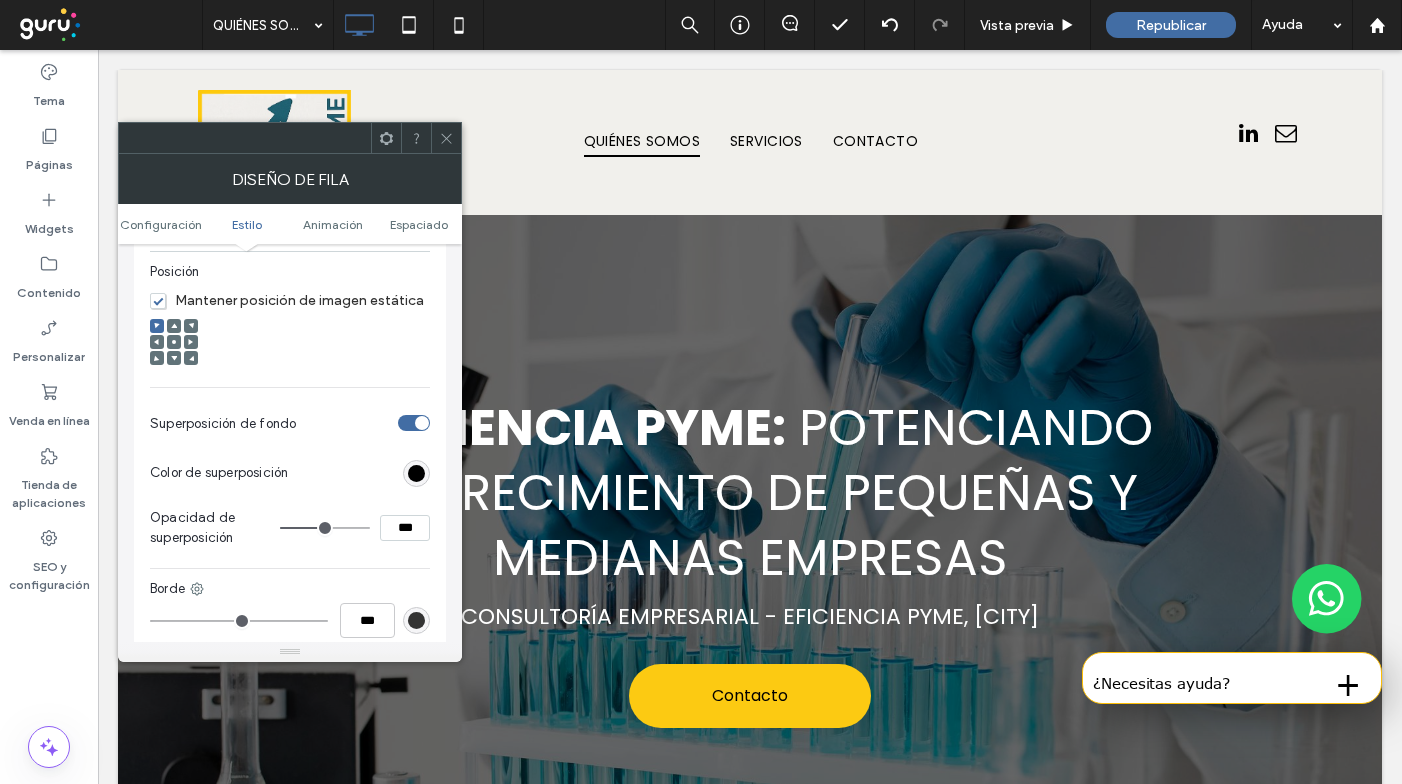 click 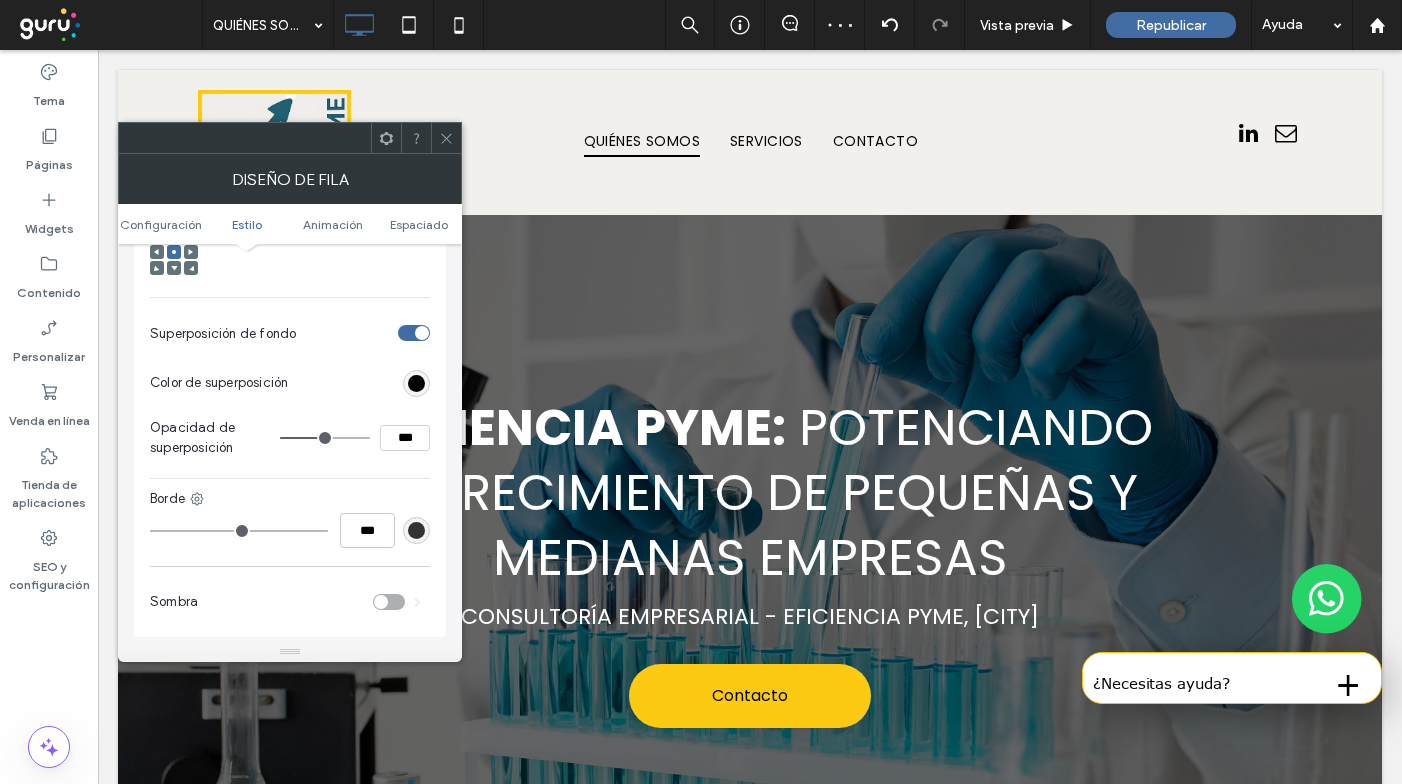 scroll, scrollTop: 839, scrollLeft: 0, axis: vertical 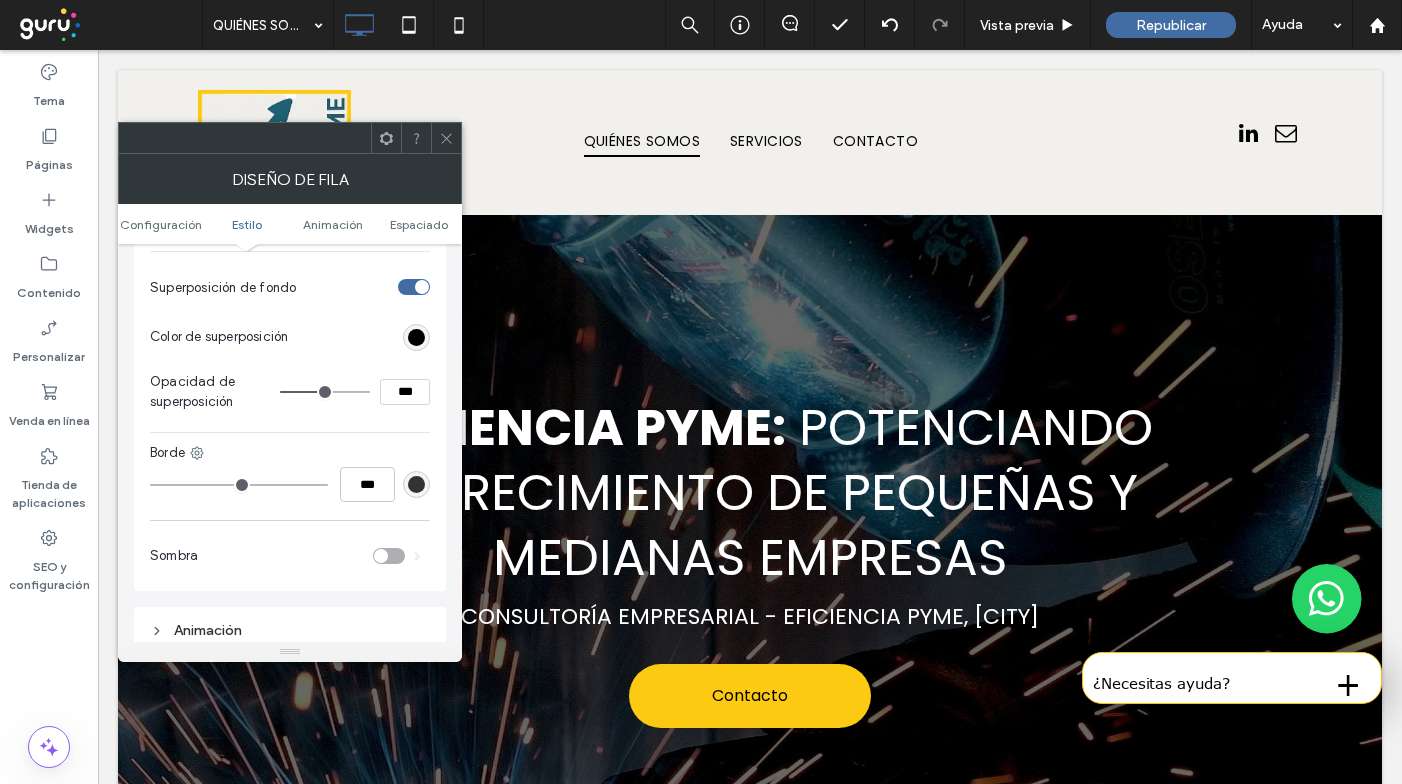 click 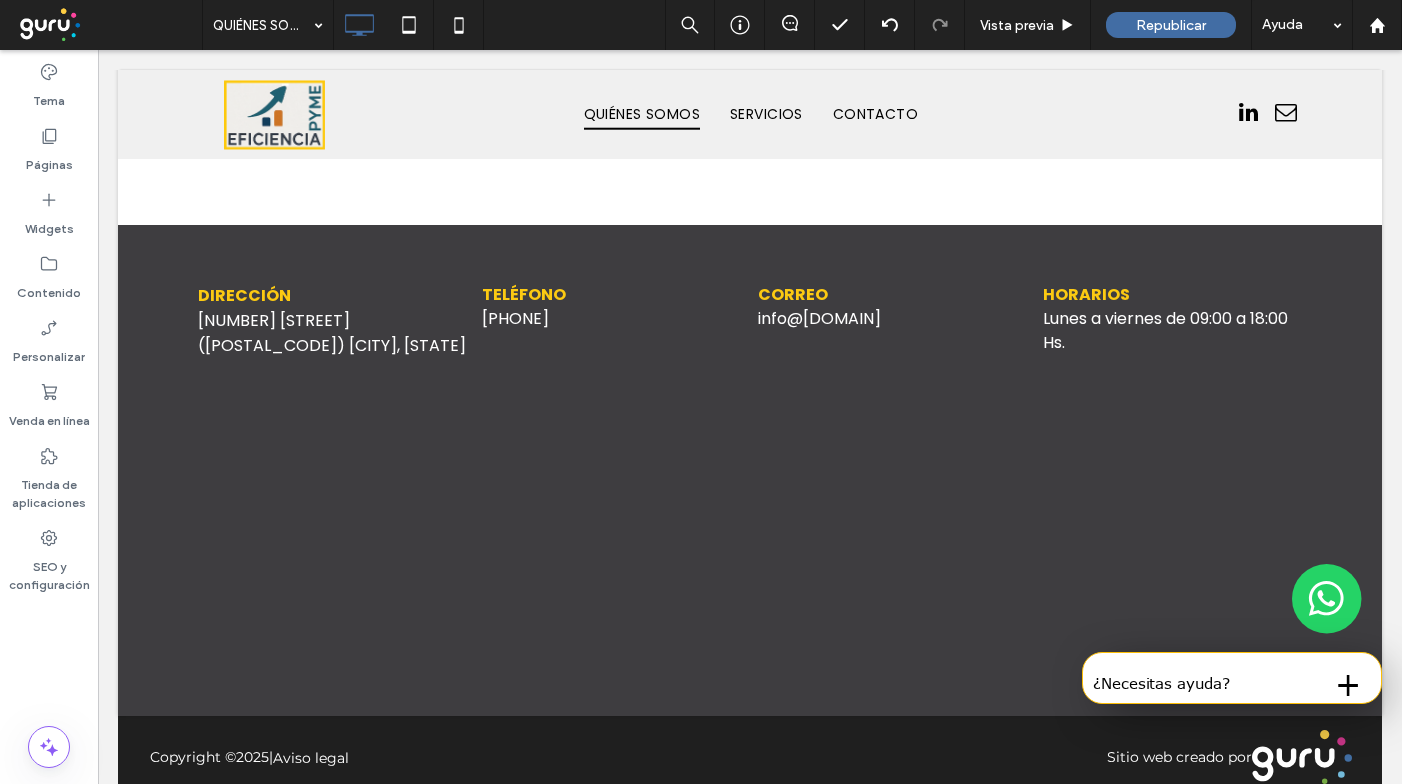 scroll, scrollTop: 1596, scrollLeft: 0, axis: vertical 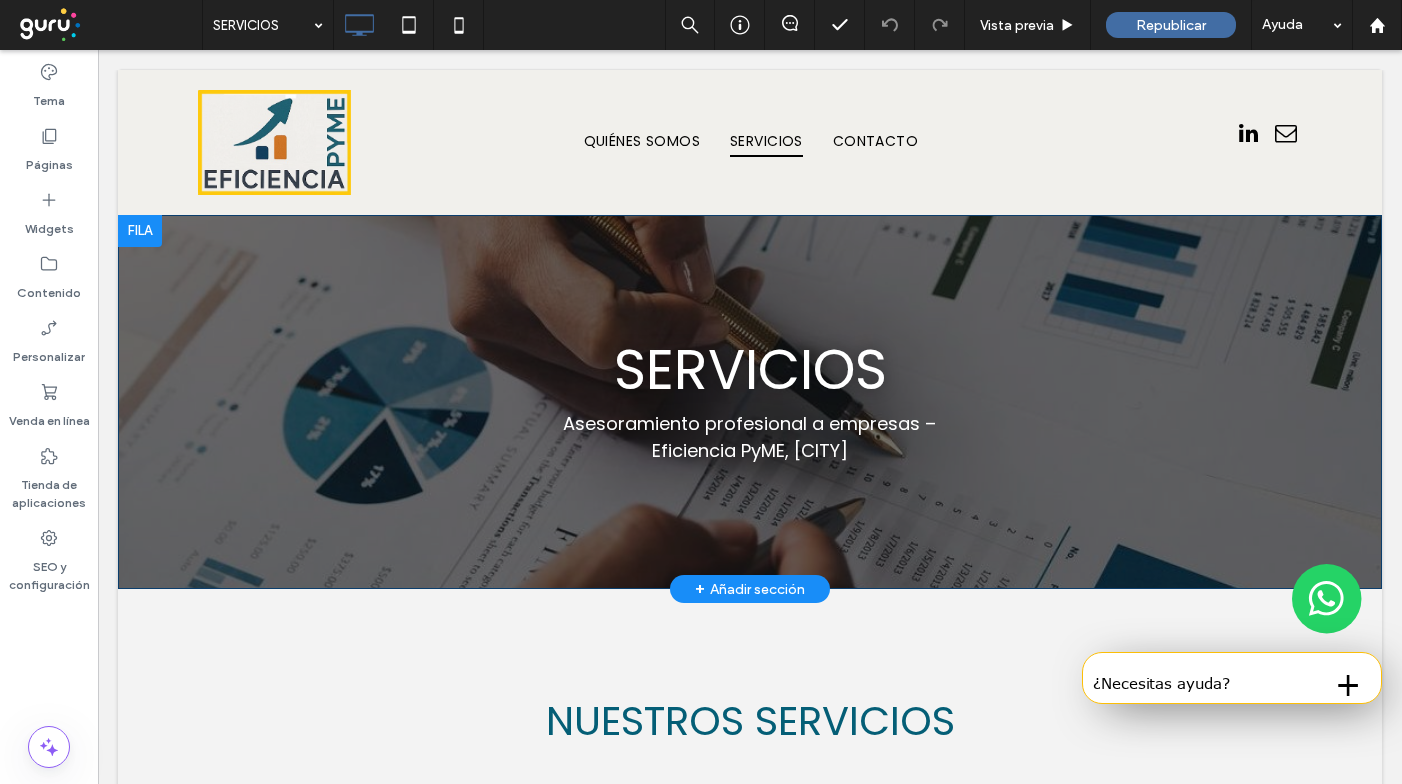 click at bounding box center (140, 231) 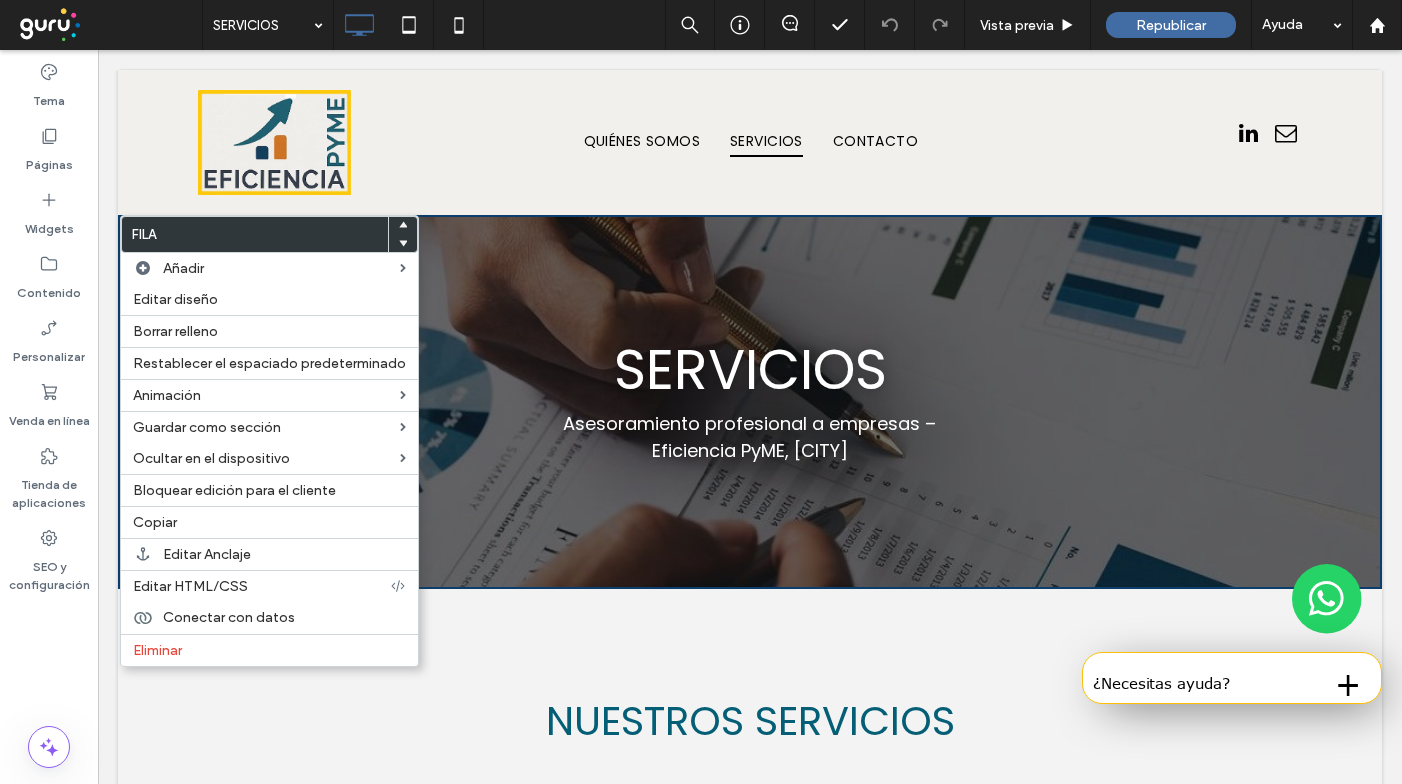 click on "Editar diseño" at bounding box center (269, 299) 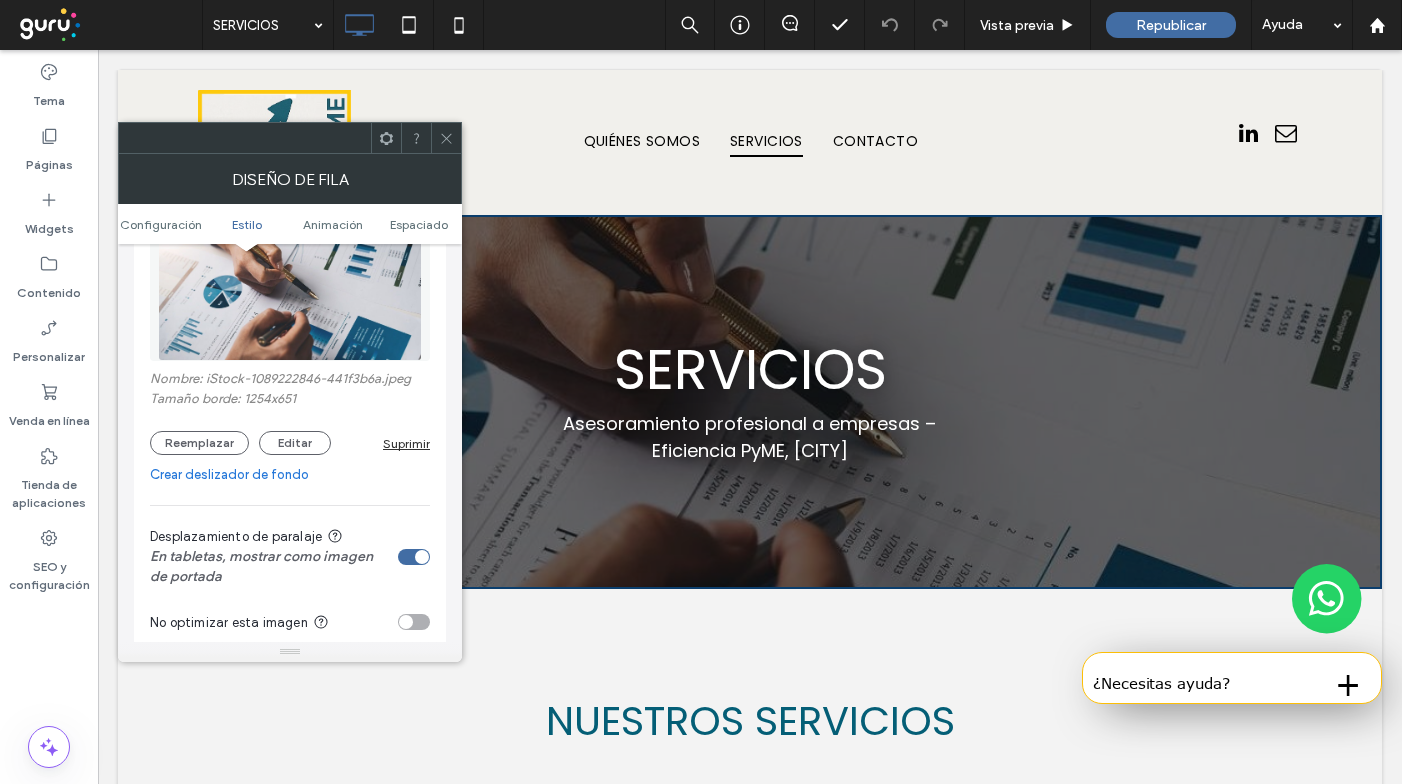 scroll, scrollTop: 513, scrollLeft: 0, axis: vertical 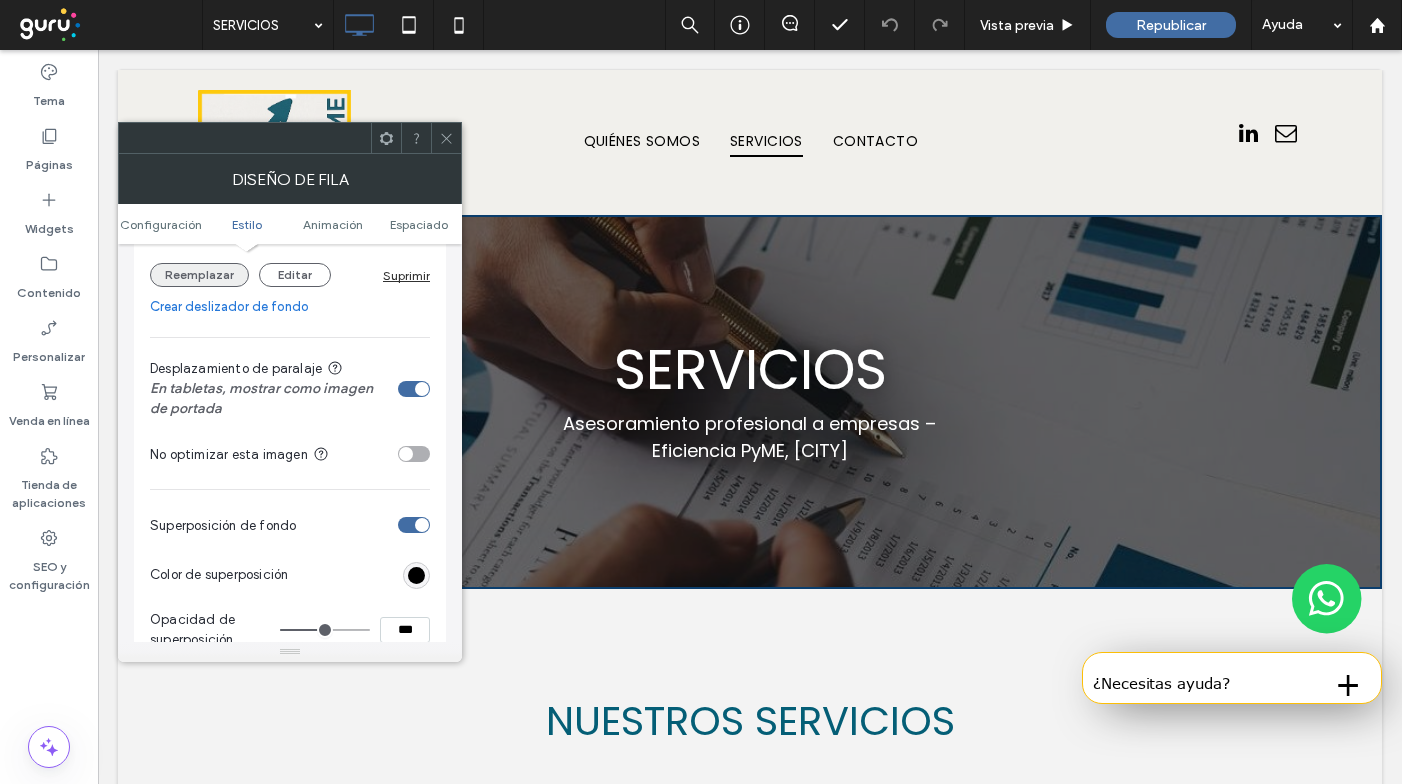 click on "Reemplazar" at bounding box center [199, 275] 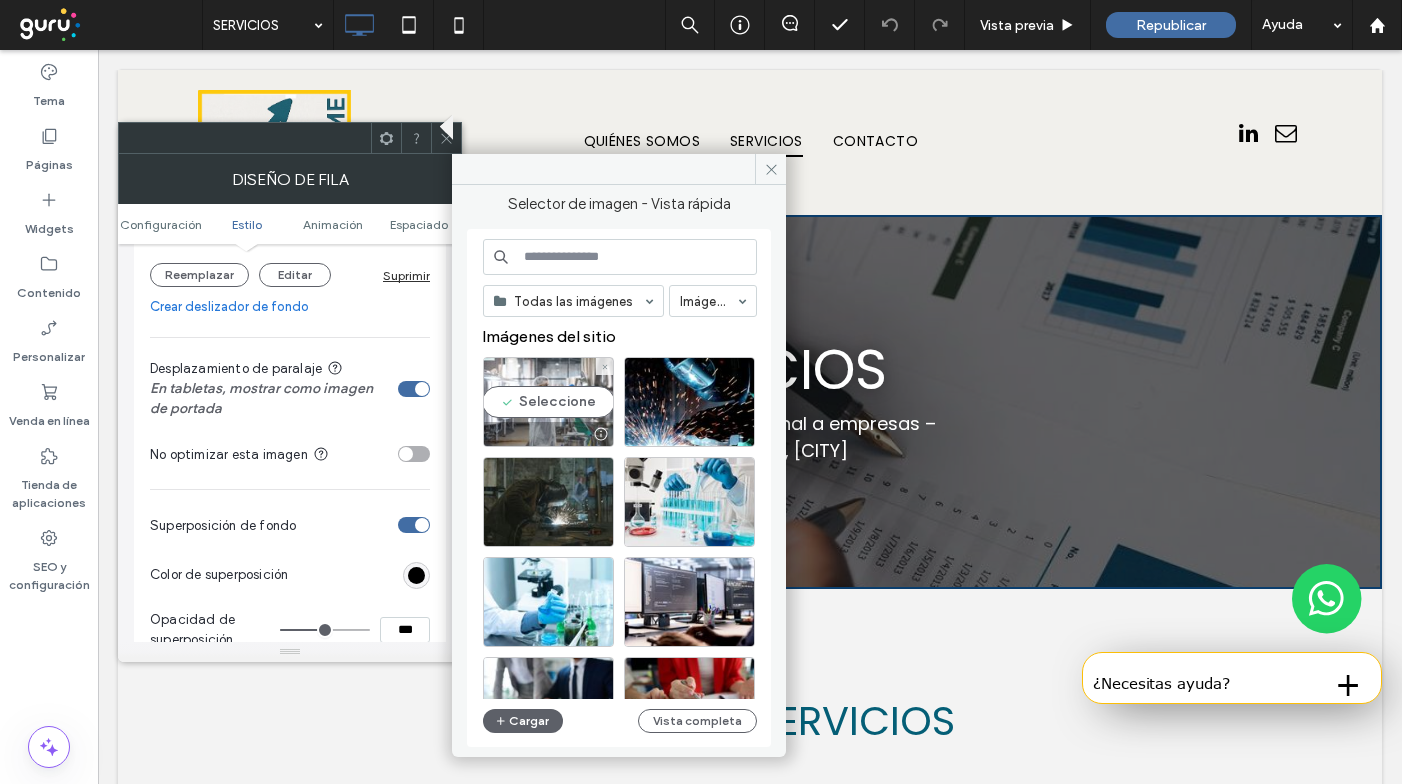 click on "Seleccione" at bounding box center [548, 402] 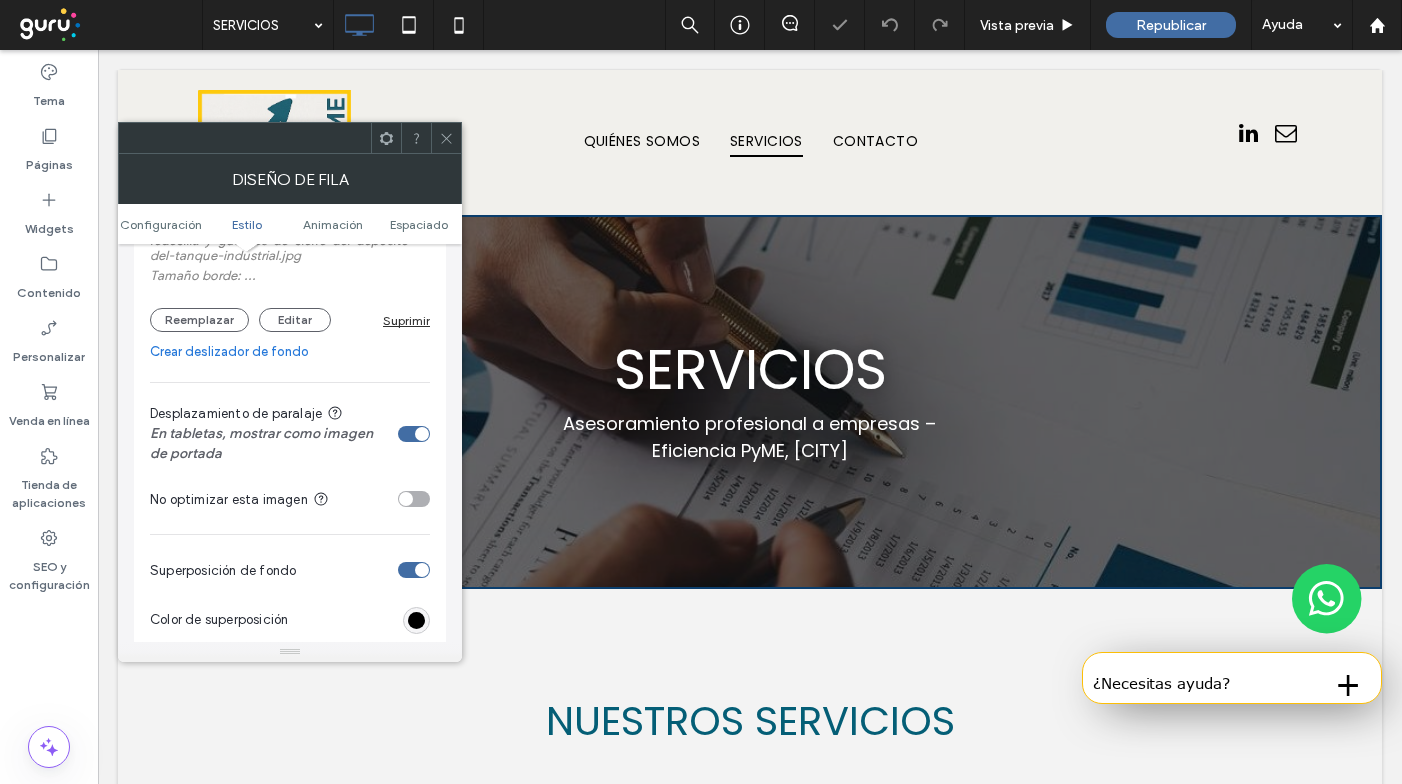 scroll, scrollTop: 561, scrollLeft: 0, axis: vertical 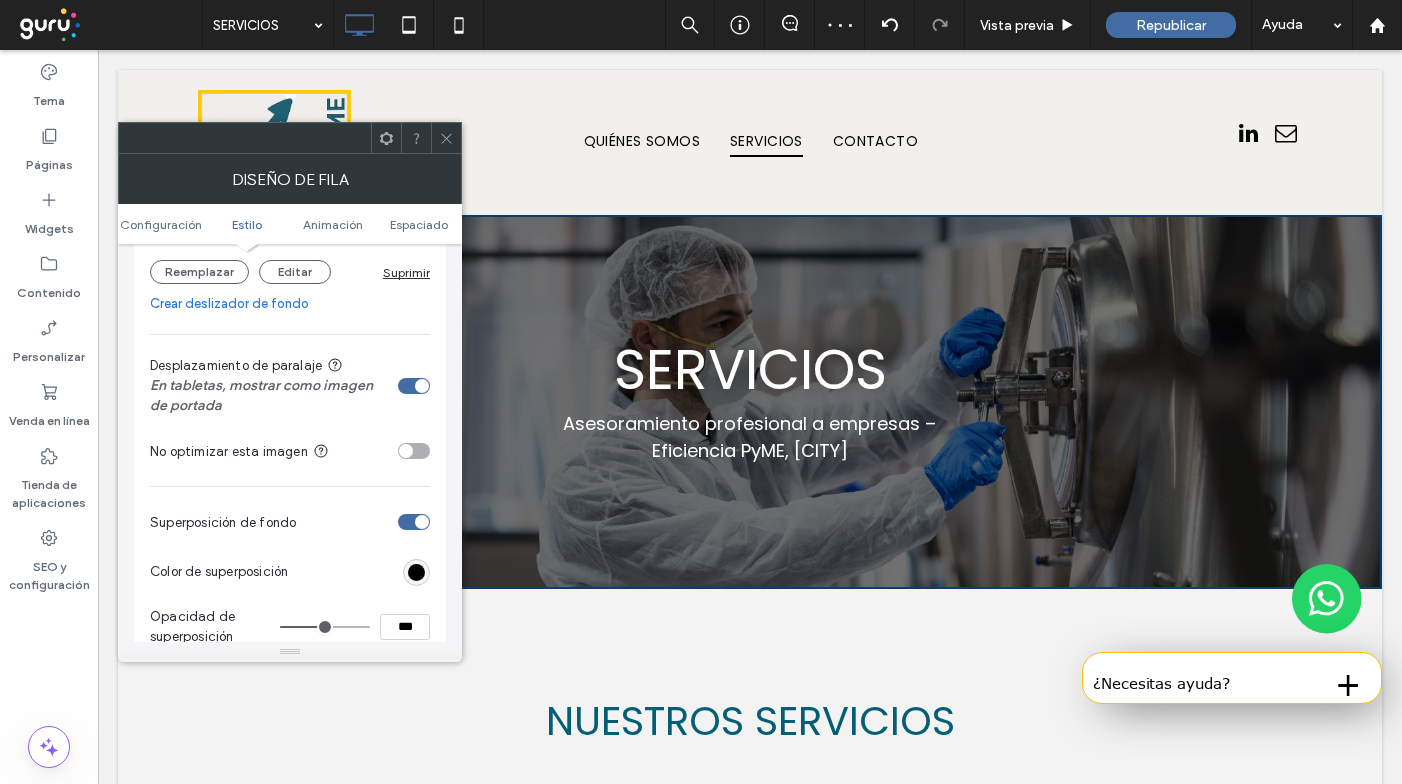 click at bounding box center (446, 138) 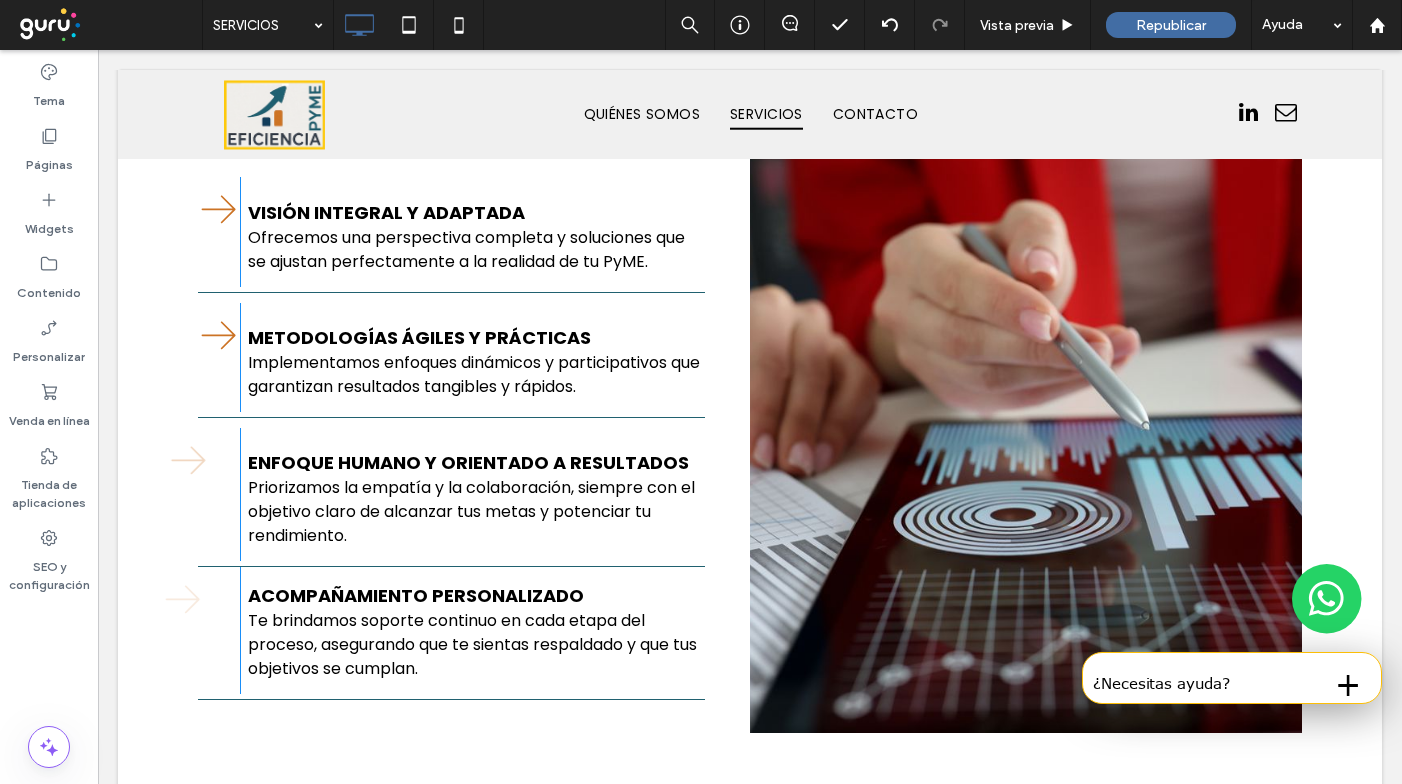 scroll, scrollTop: 1719, scrollLeft: 0, axis: vertical 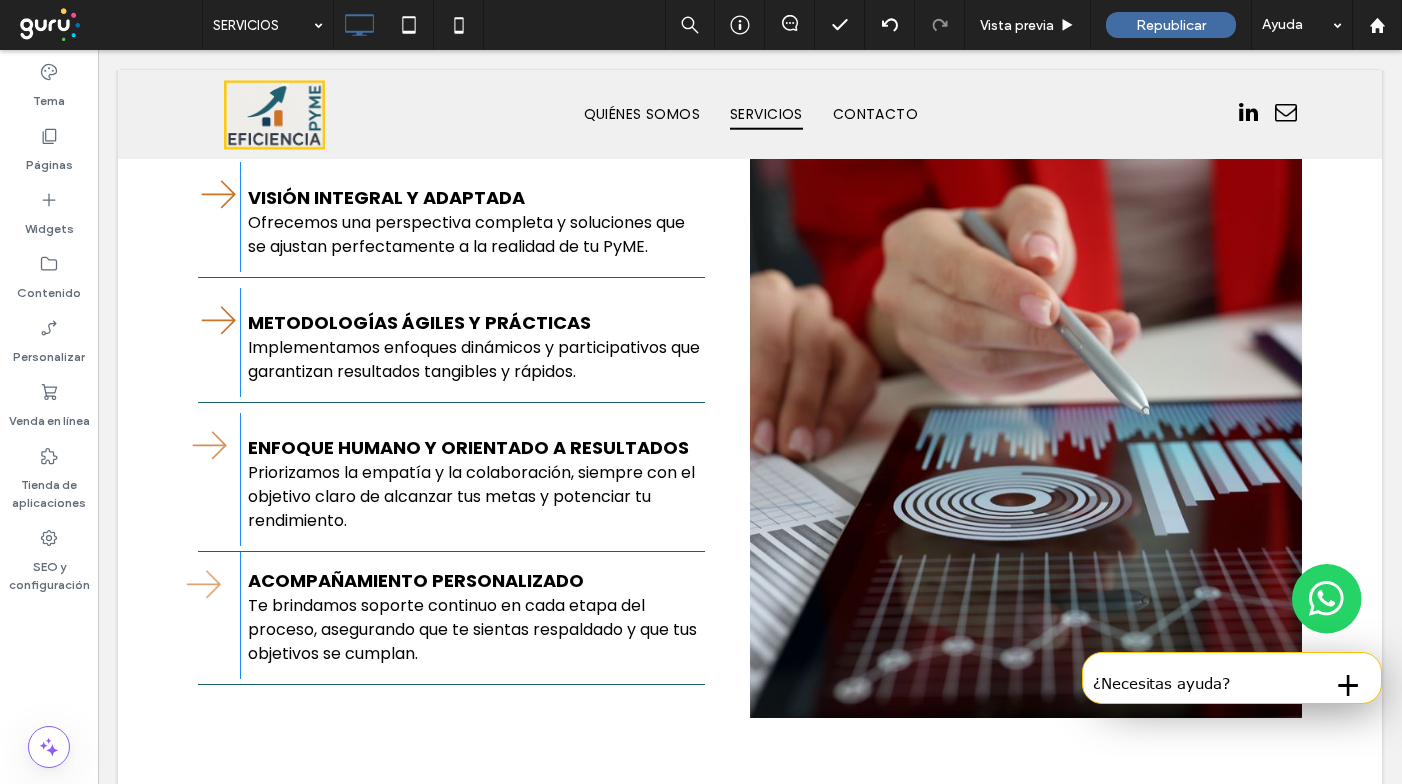 click on "Click To Paste" at bounding box center [1026, 380] 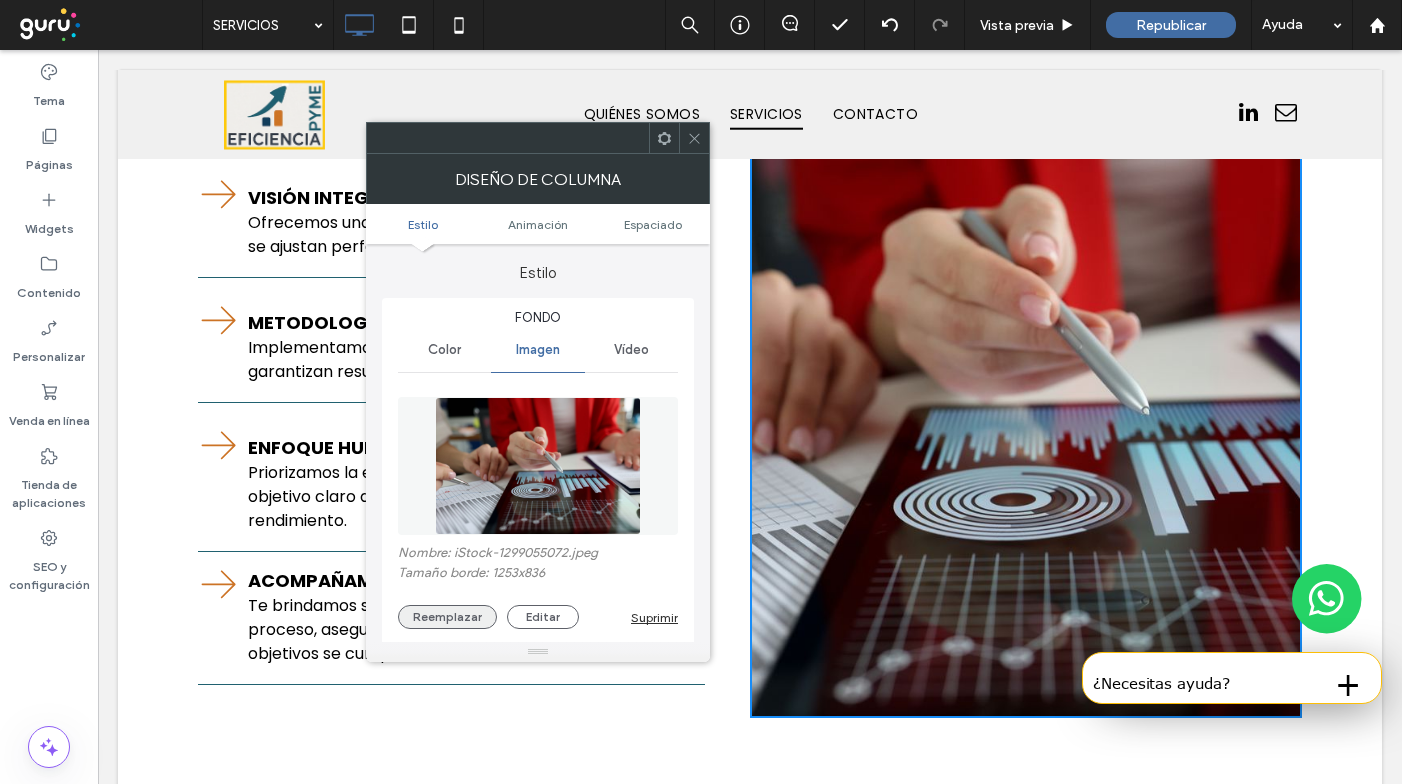 click on "Reemplazar" at bounding box center (447, 617) 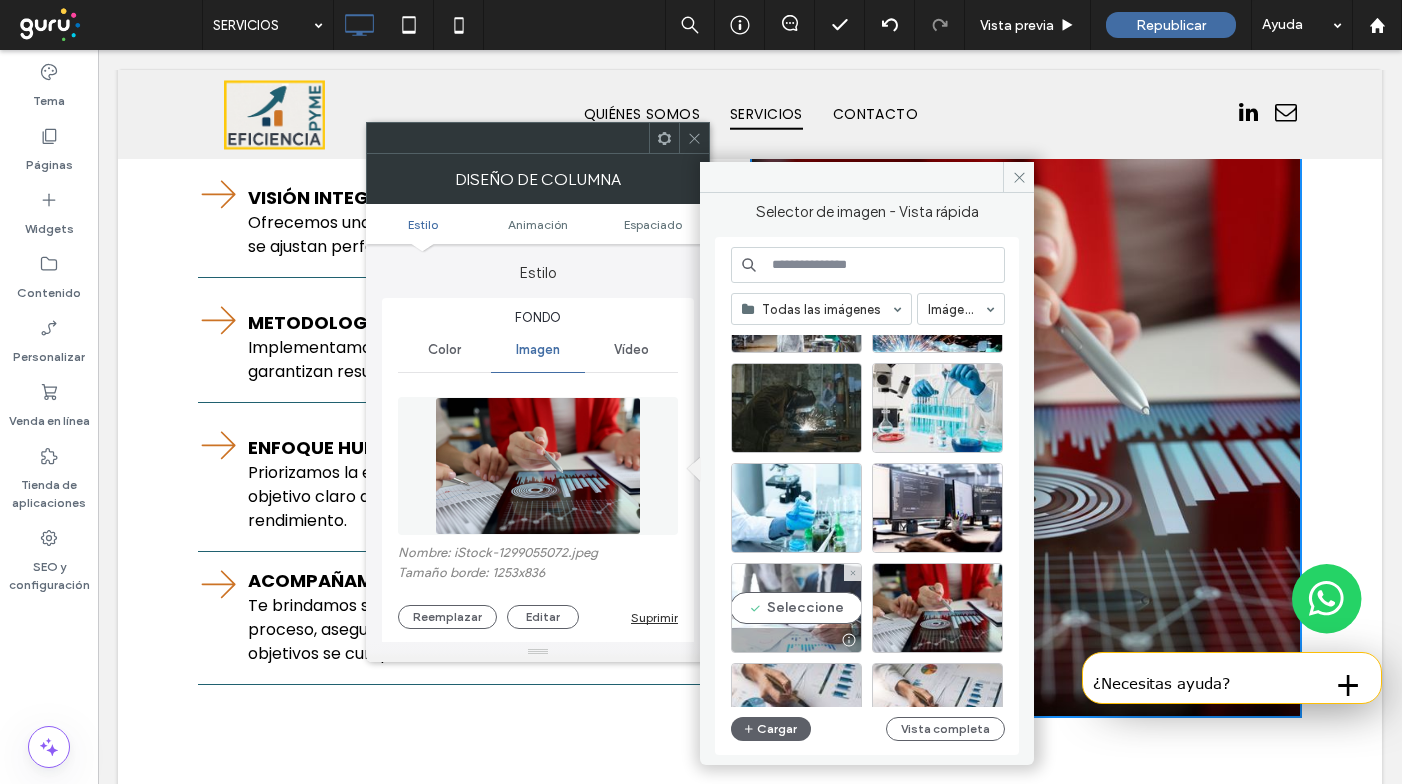 scroll, scrollTop: 0, scrollLeft: 0, axis: both 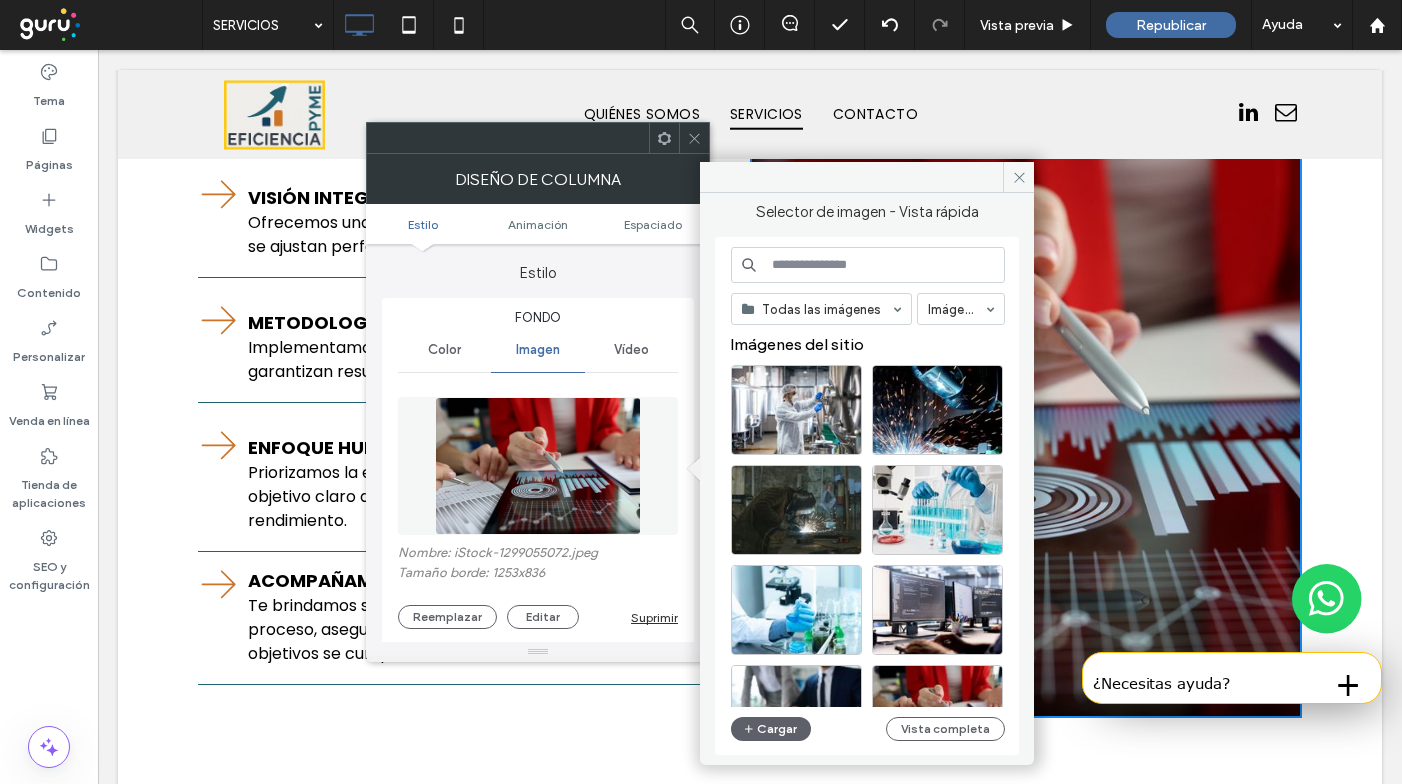 click 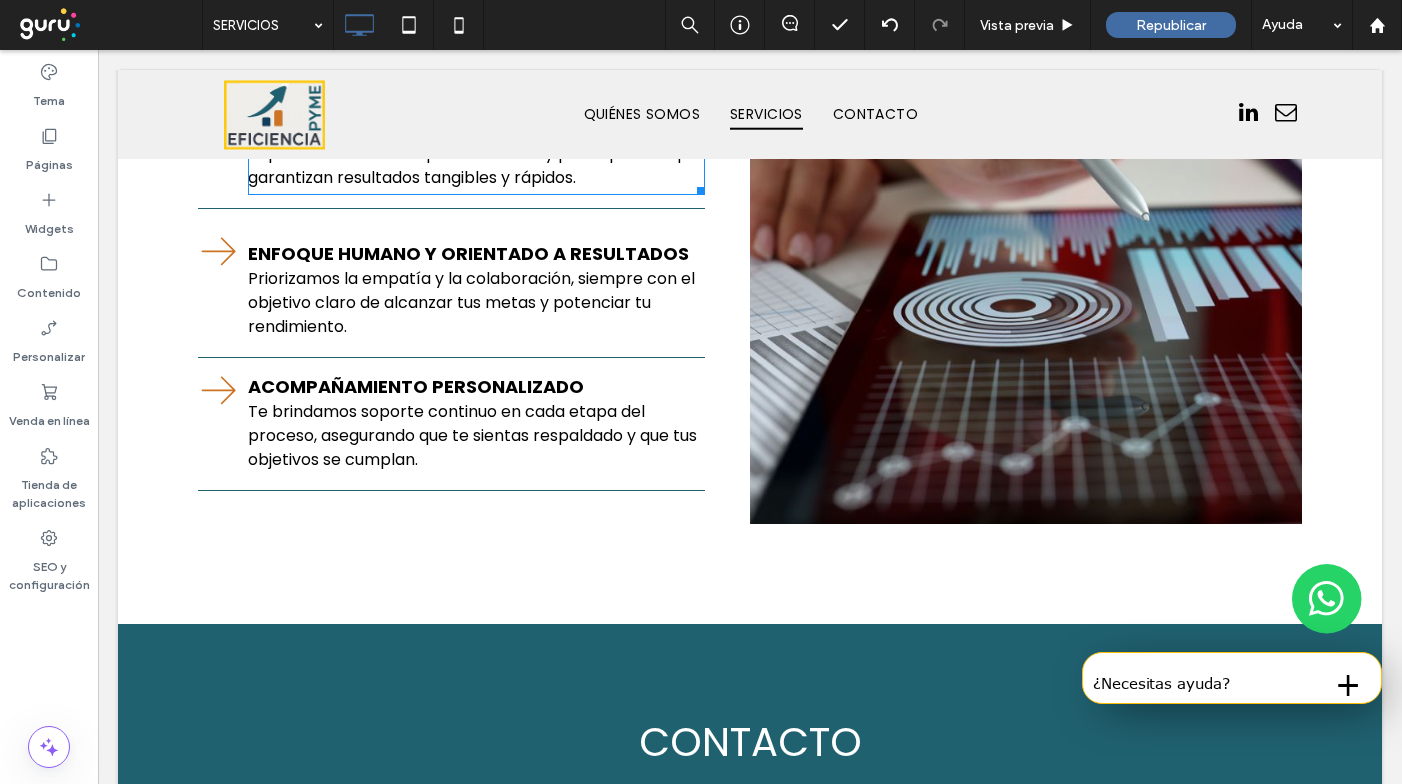 scroll, scrollTop: 1807, scrollLeft: 0, axis: vertical 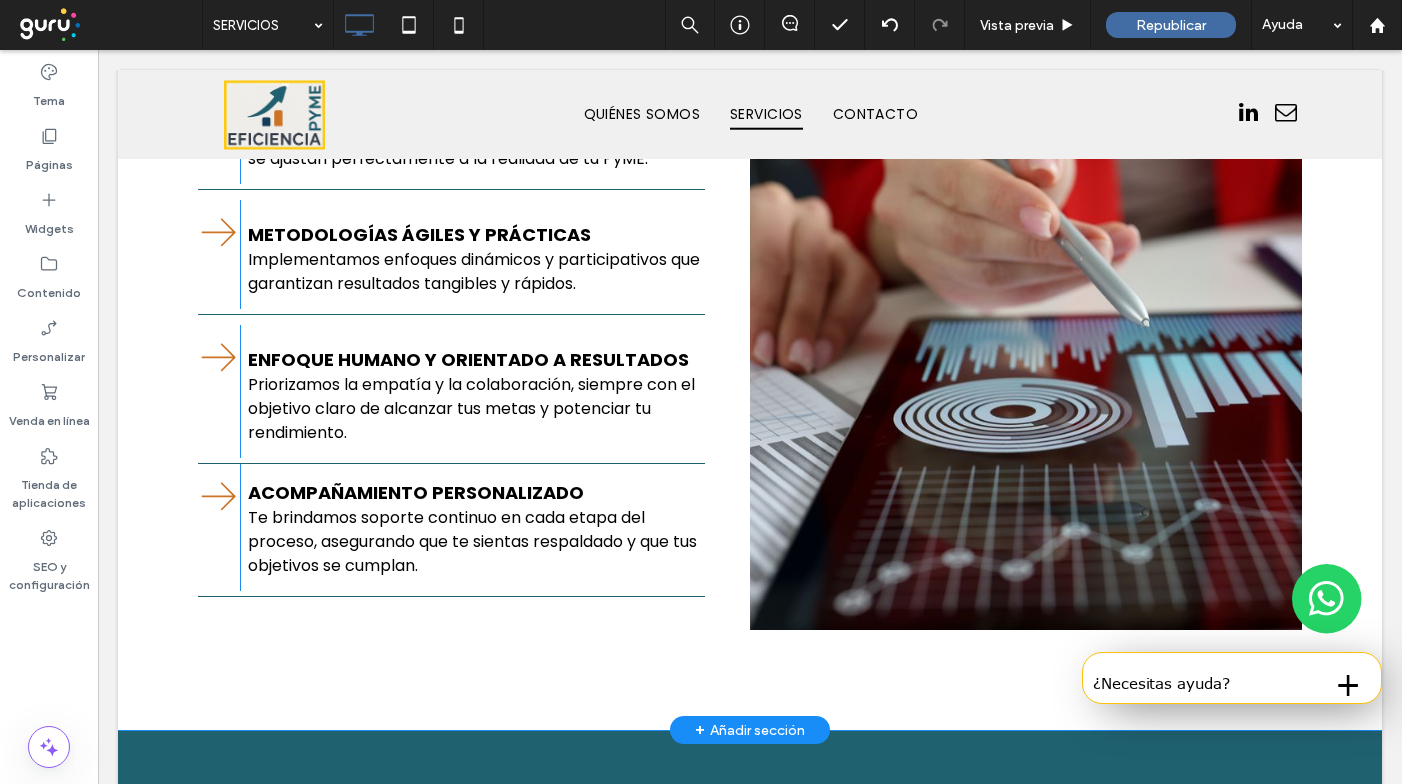click on "Click To Paste" at bounding box center (1026, 292) 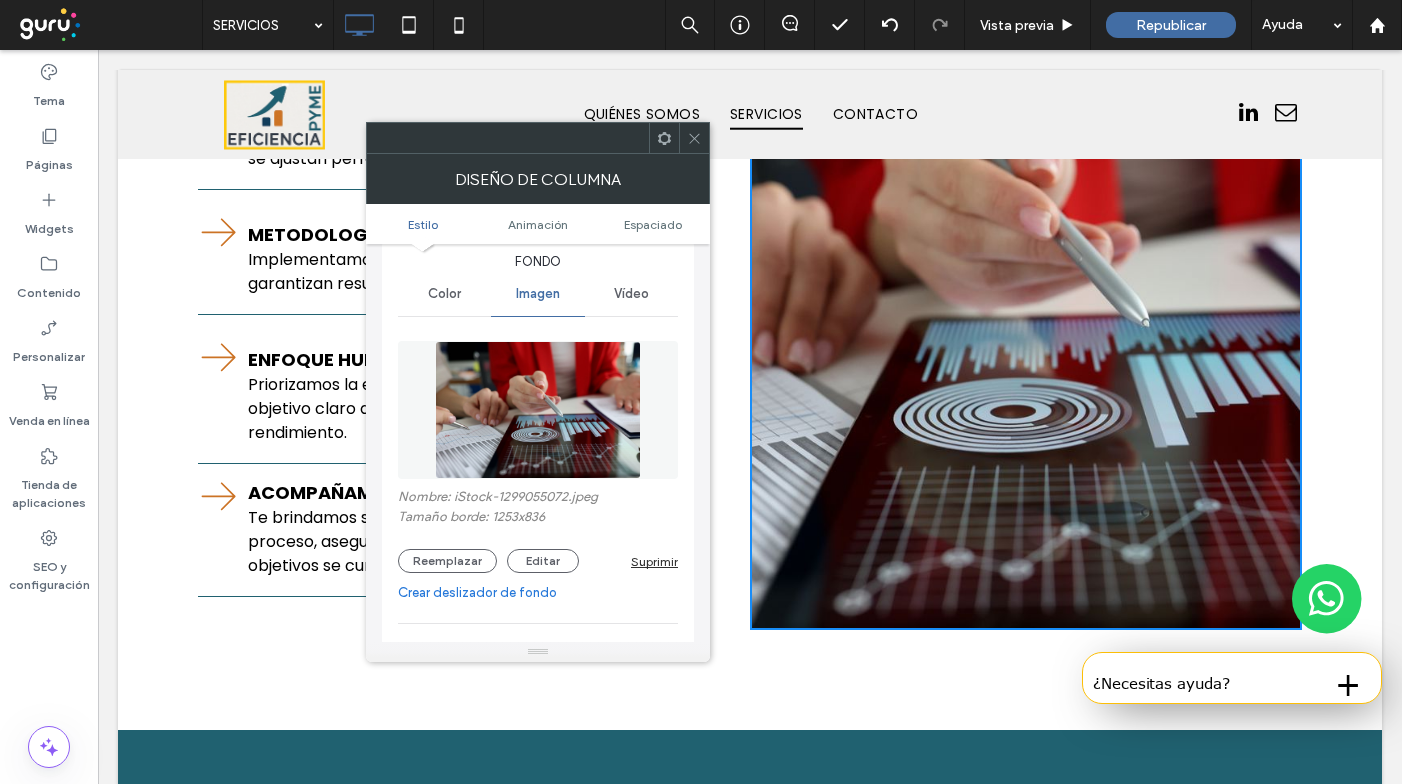 scroll, scrollTop: 73, scrollLeft: 0, axis: vertical 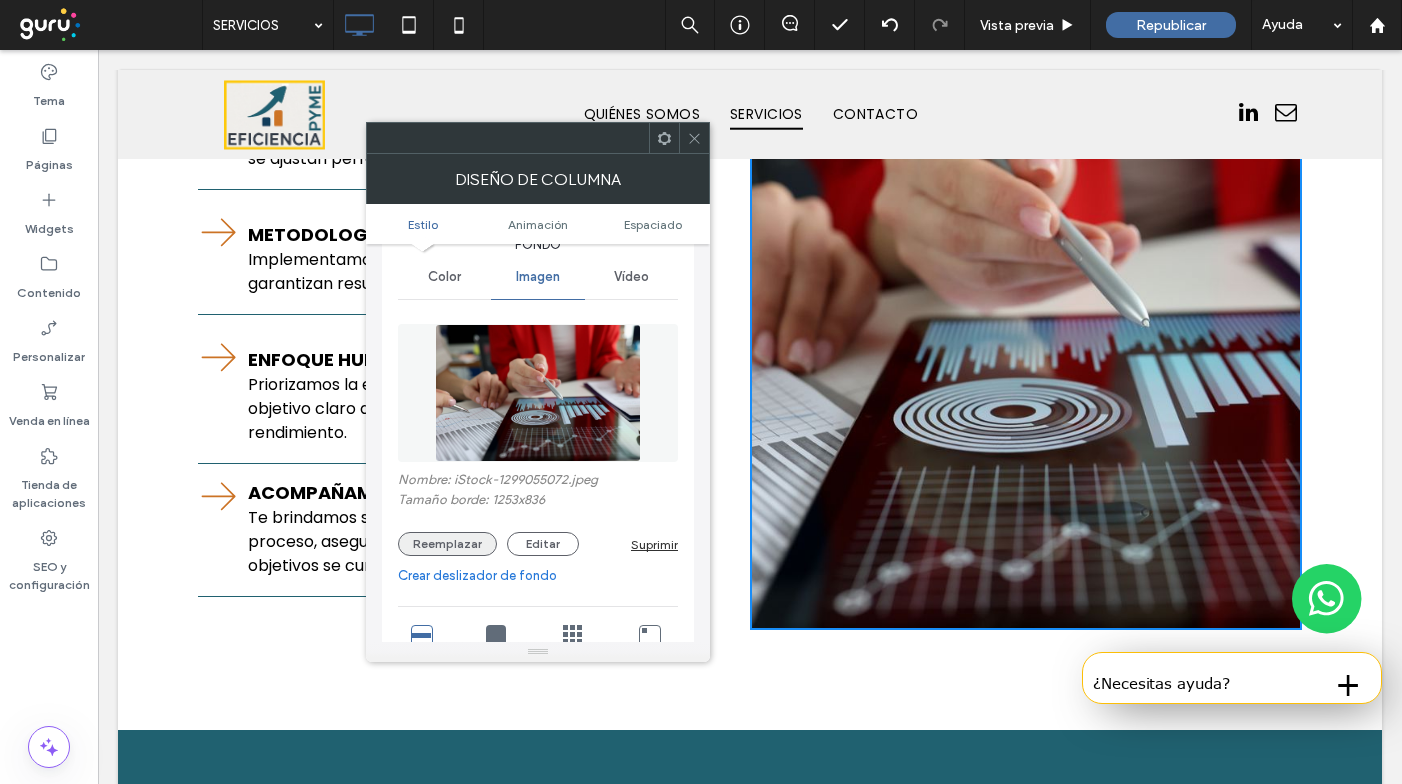 click on "Reemplazar" at bounding box center [447, 544] 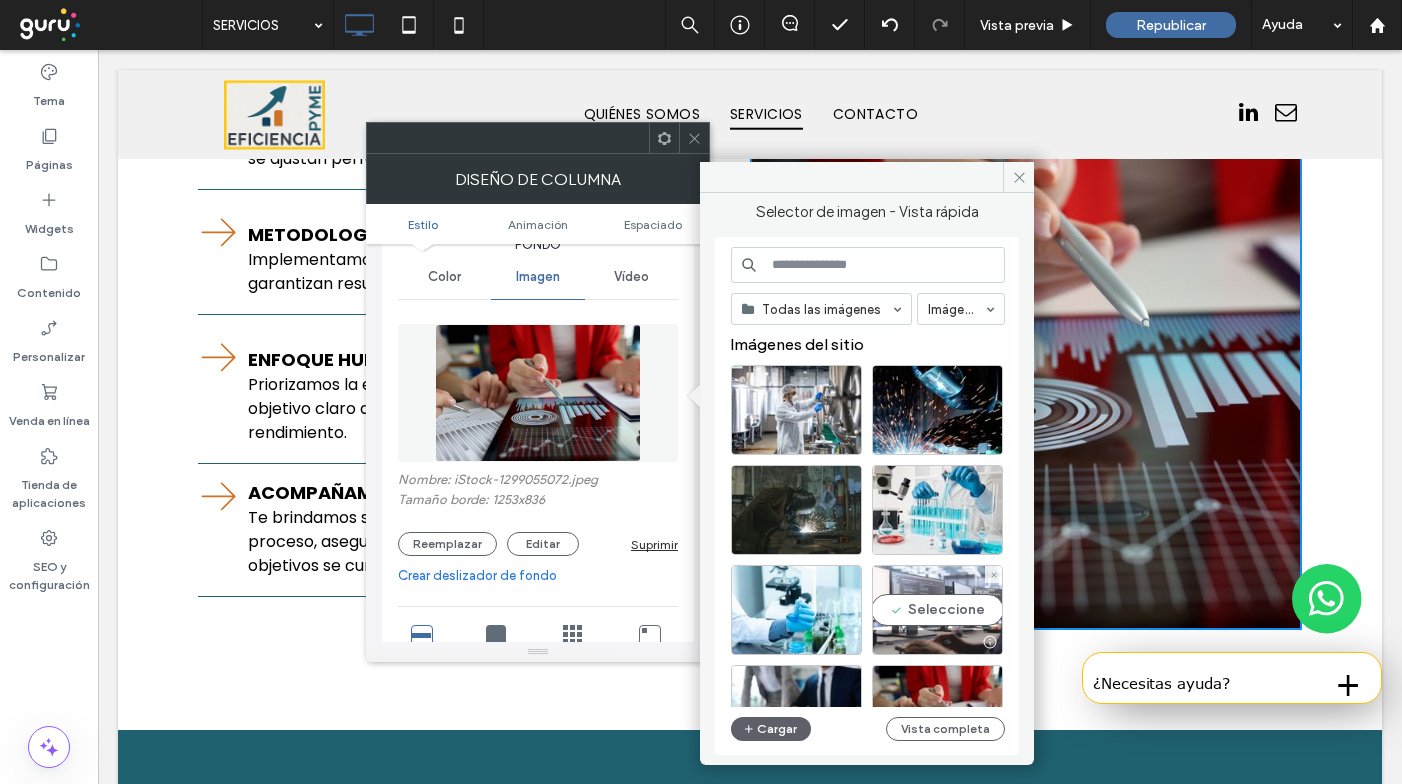 click on "Seleccione" at bounding box center [937, 610] 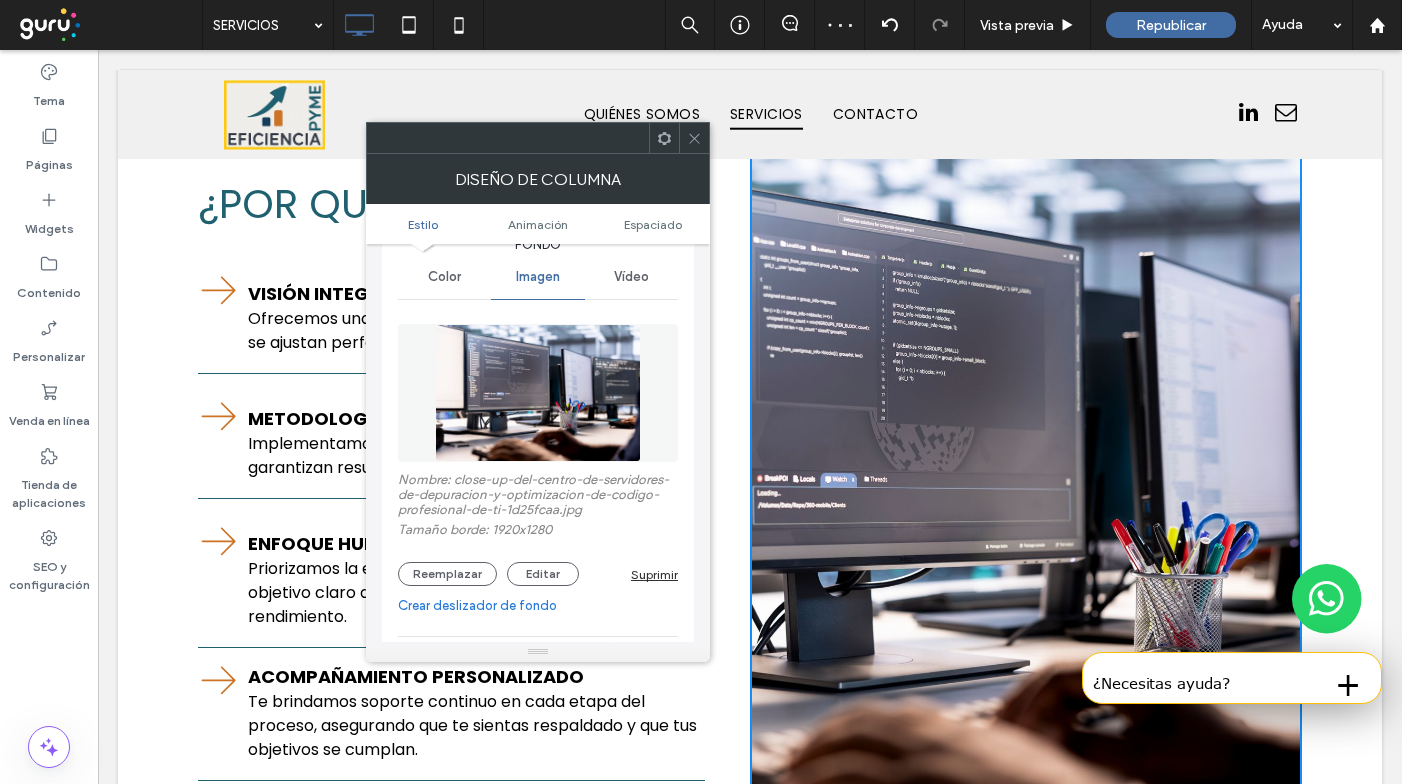 scroll, scrollTop: 1617, scrollLeft: 0, axis: vertical 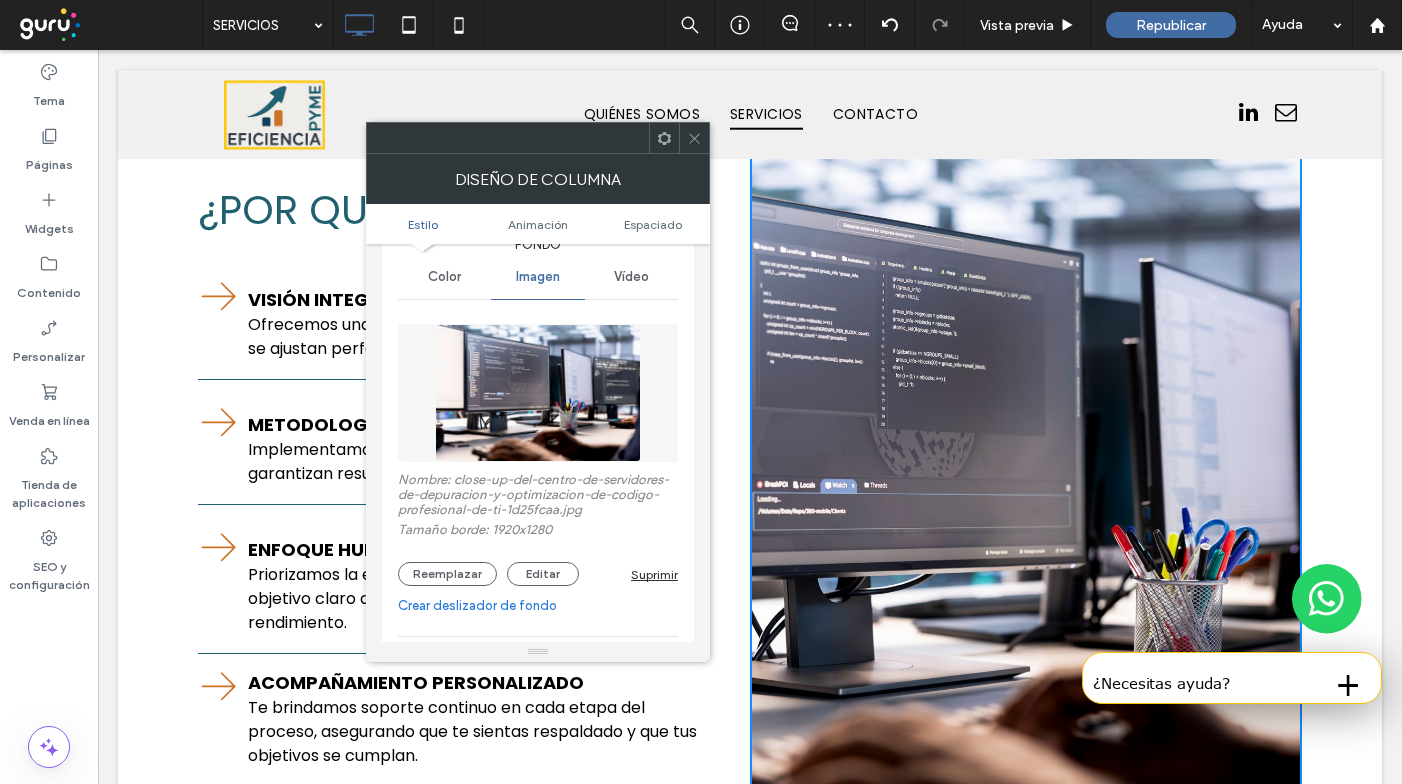 click 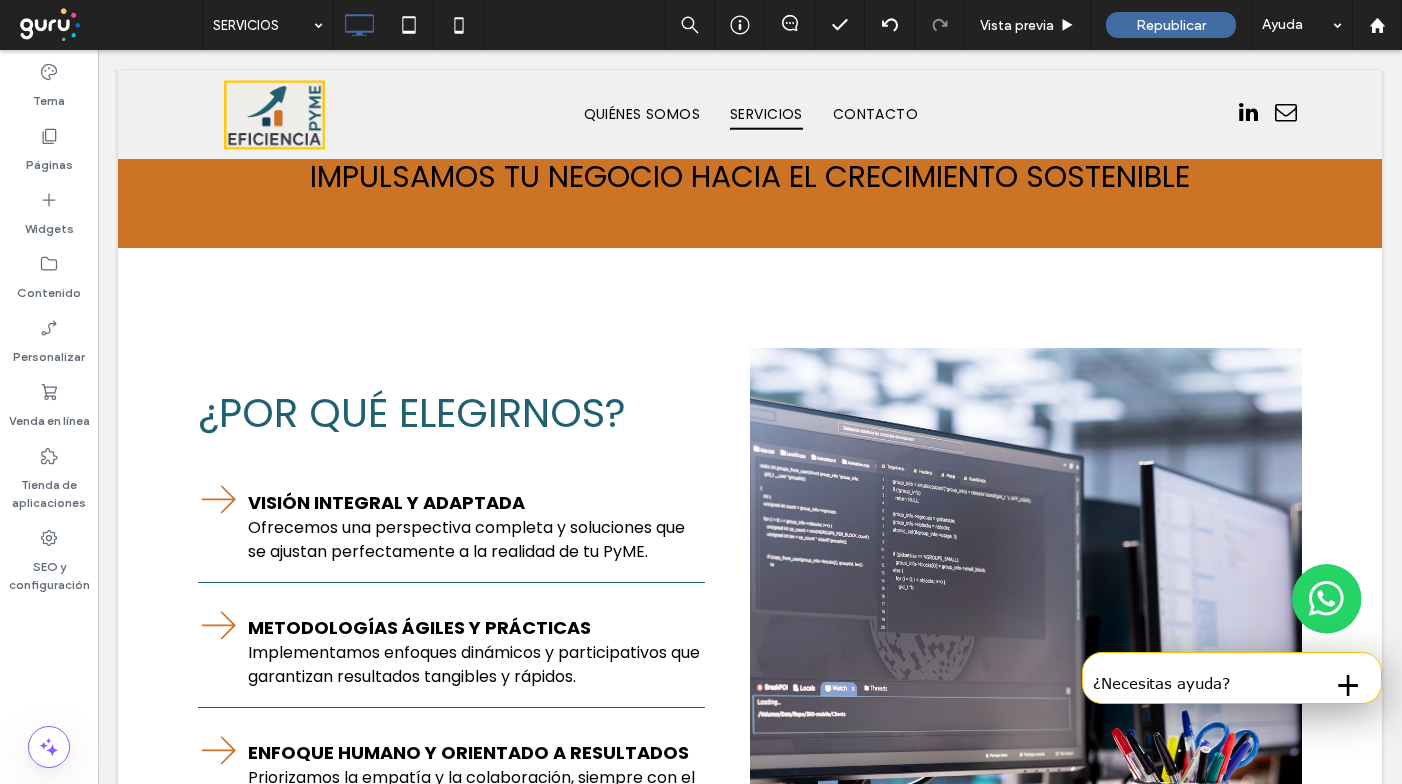 scroll, scrollTop: 1197, scrollLeft: 0, axis: vertical 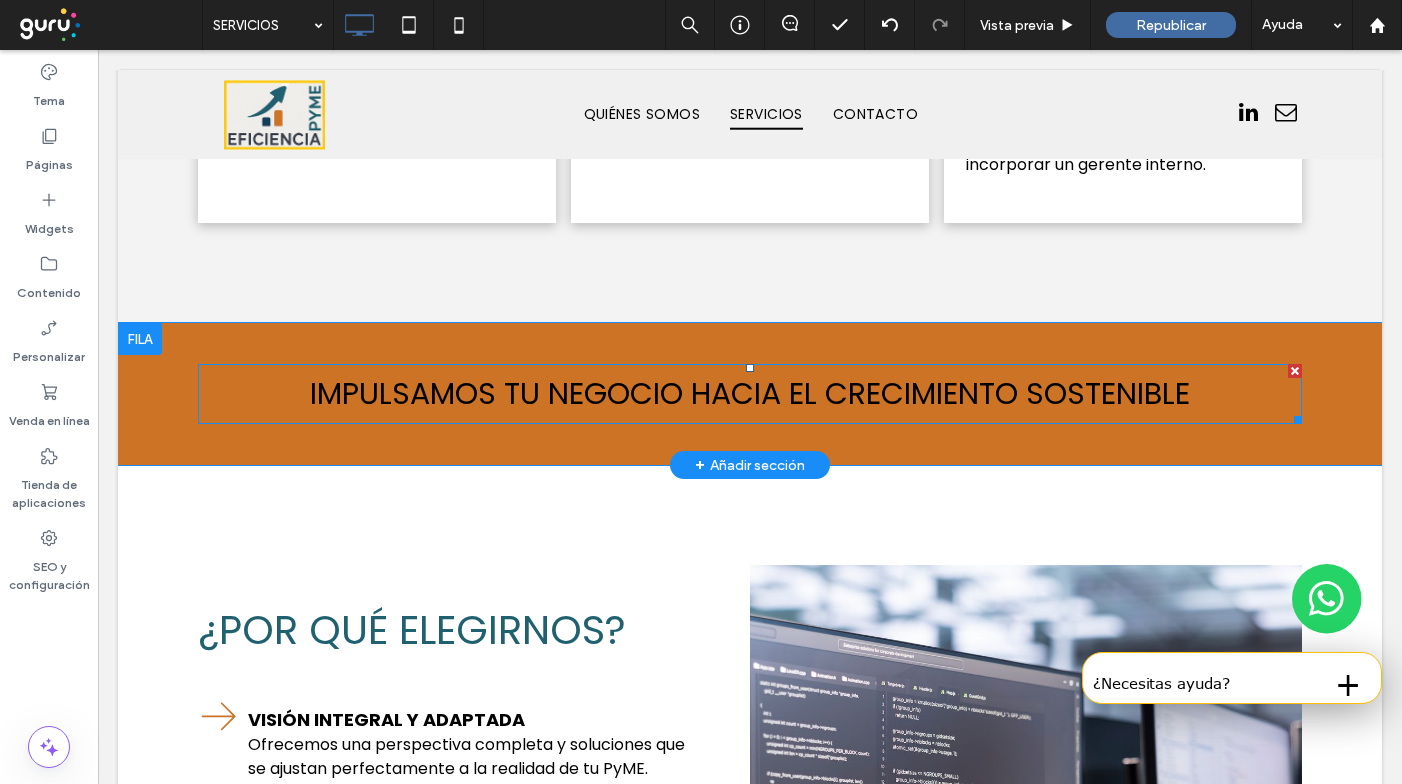 click on "Impulsamos tu negocio hacia el crecimiento sostenible" at bounding box center (750, 393) 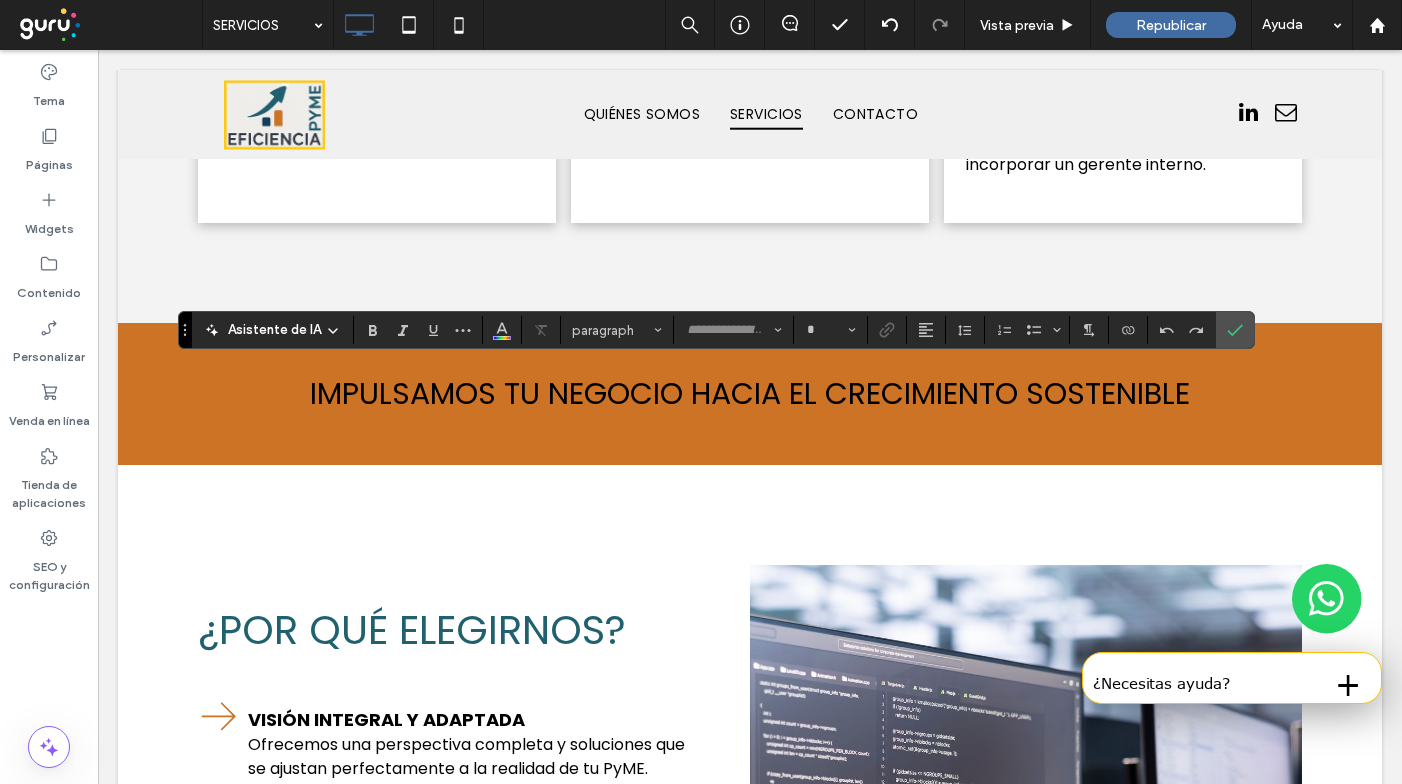 type on "*******" 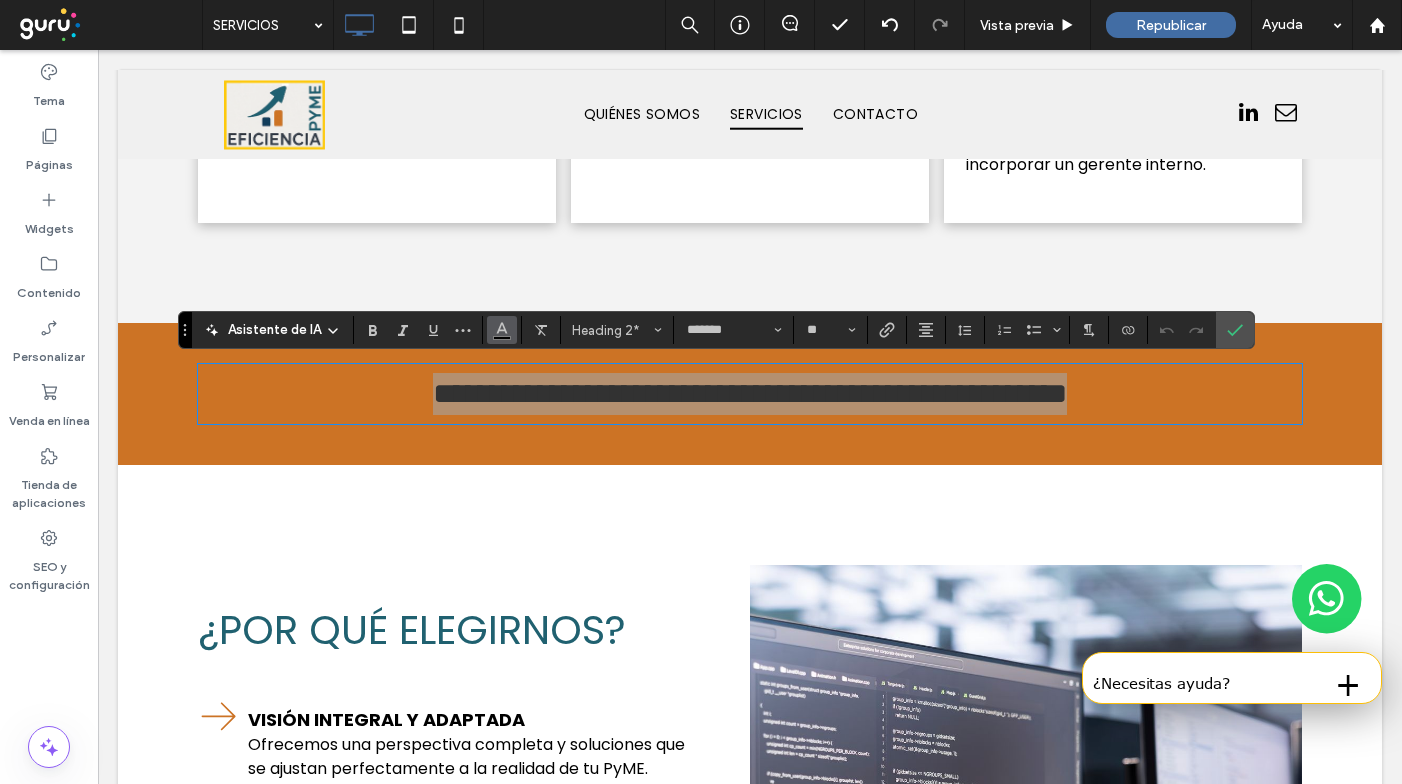 click 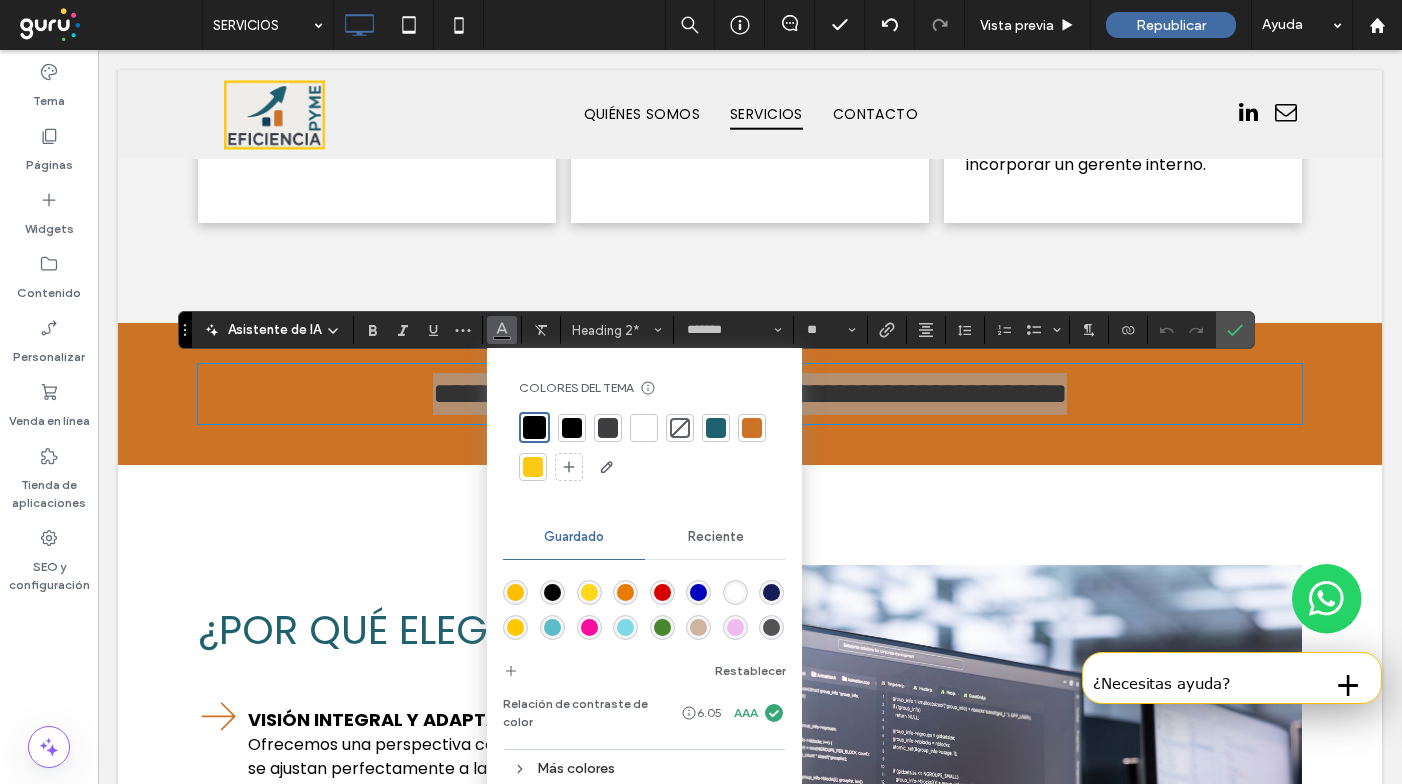 click at bounding box center [644, 428] 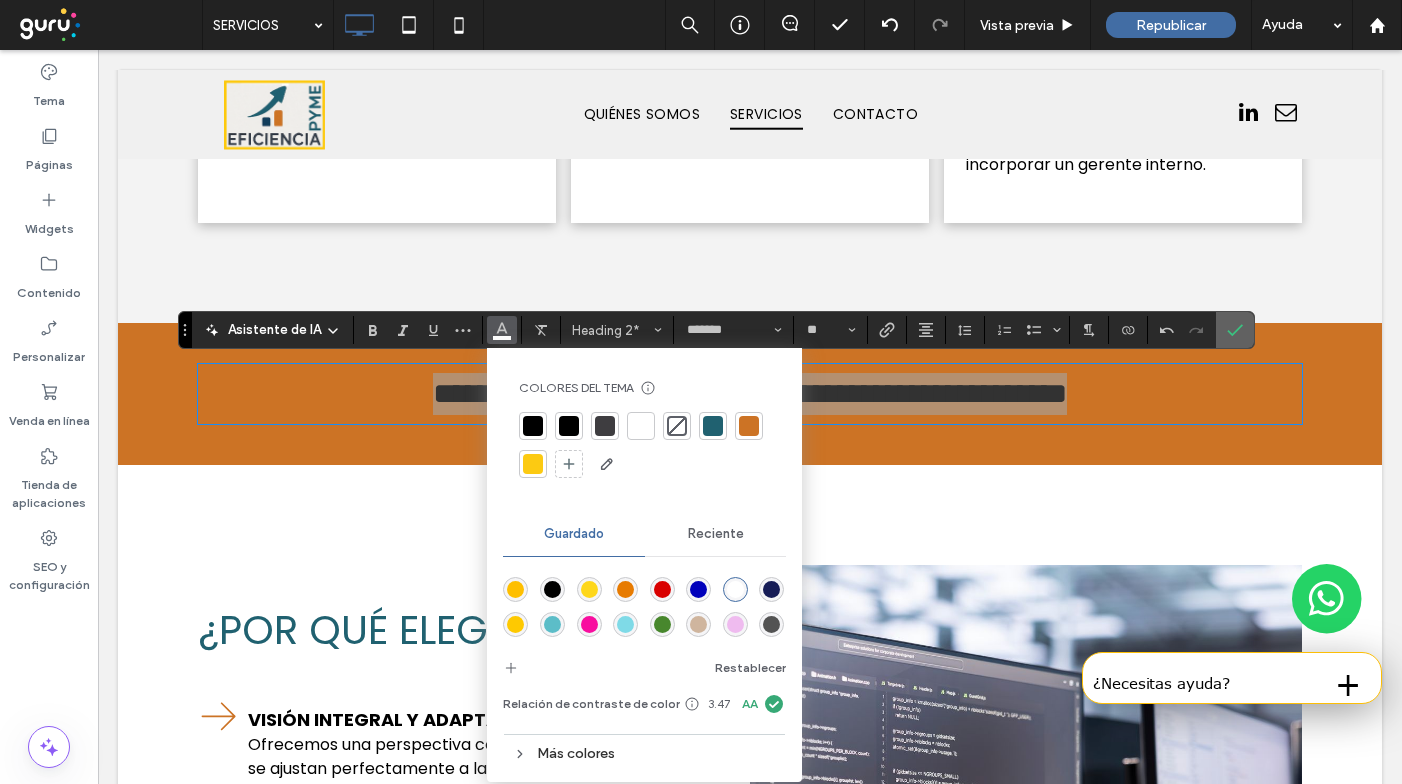 click at bounding box center (1231, 330) 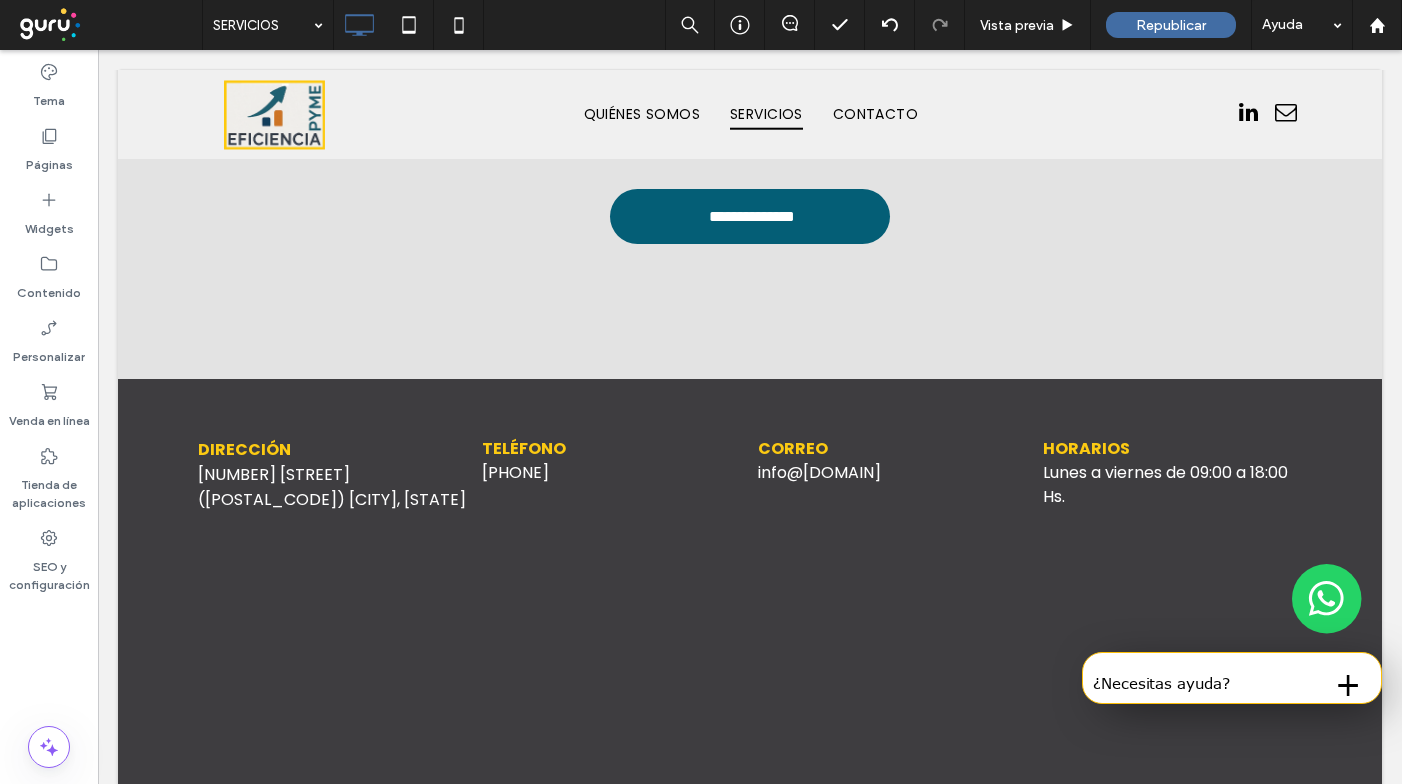 scroll, scrollTop: 4919, scrollLeft: 0, axis: vertical 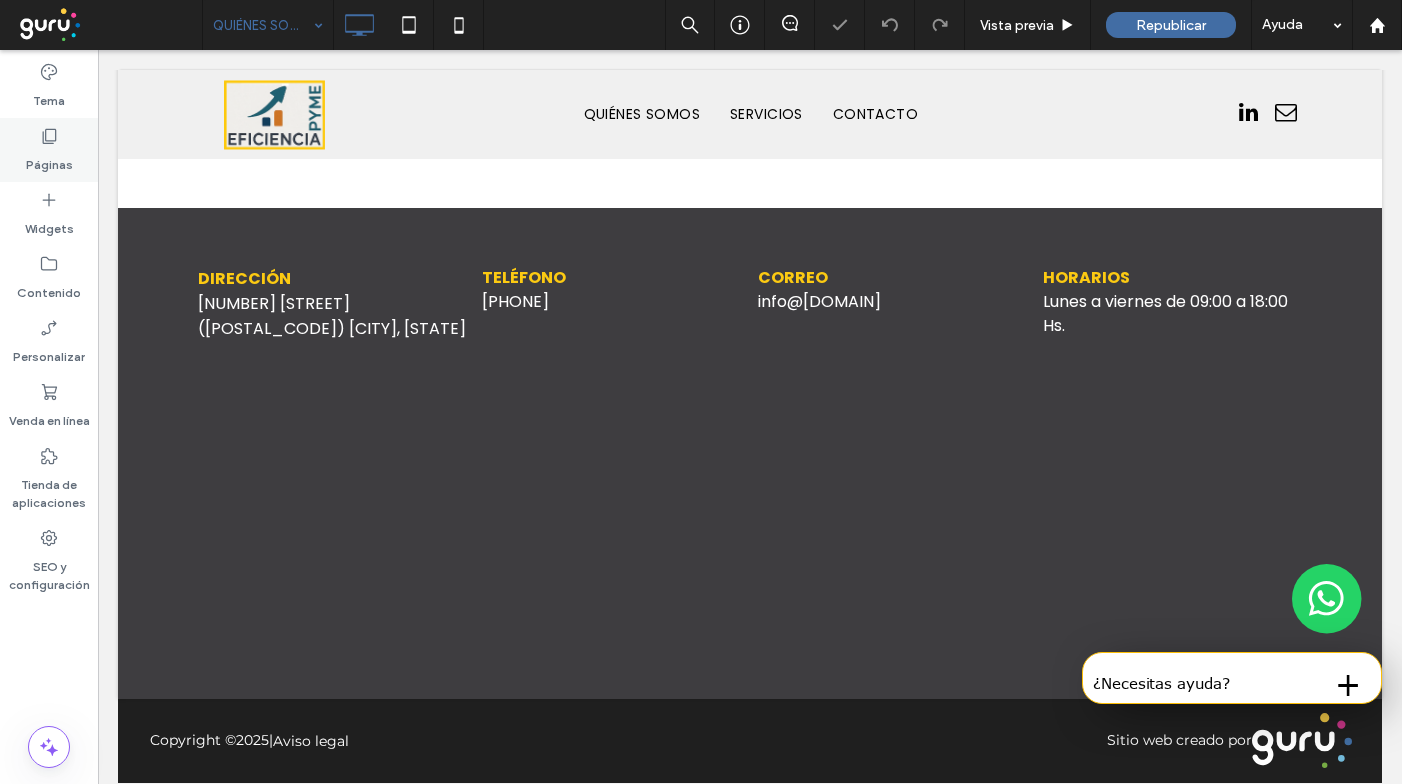 click on "Páginas" at bounding box center [49, 160] 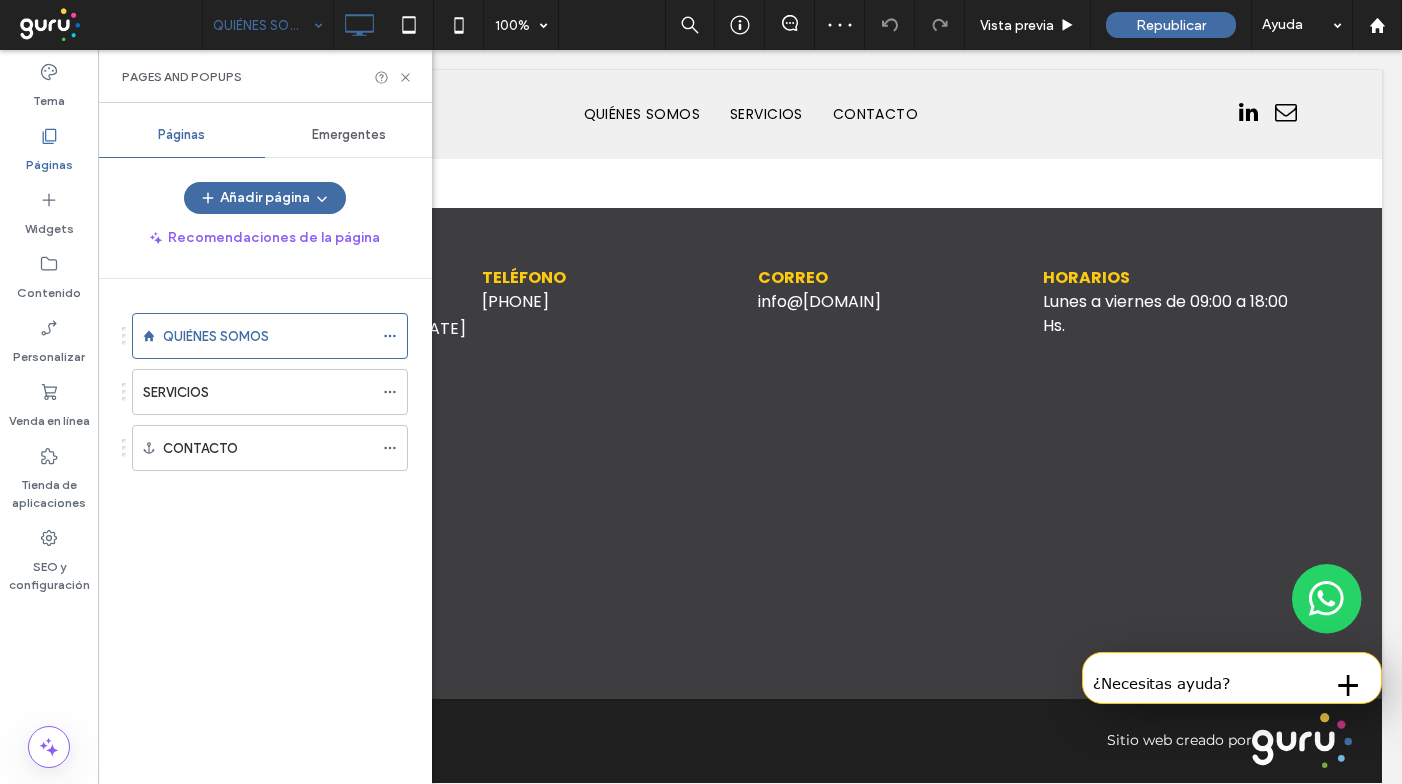 click on "Emergentes" at bounding box center [349, 135] 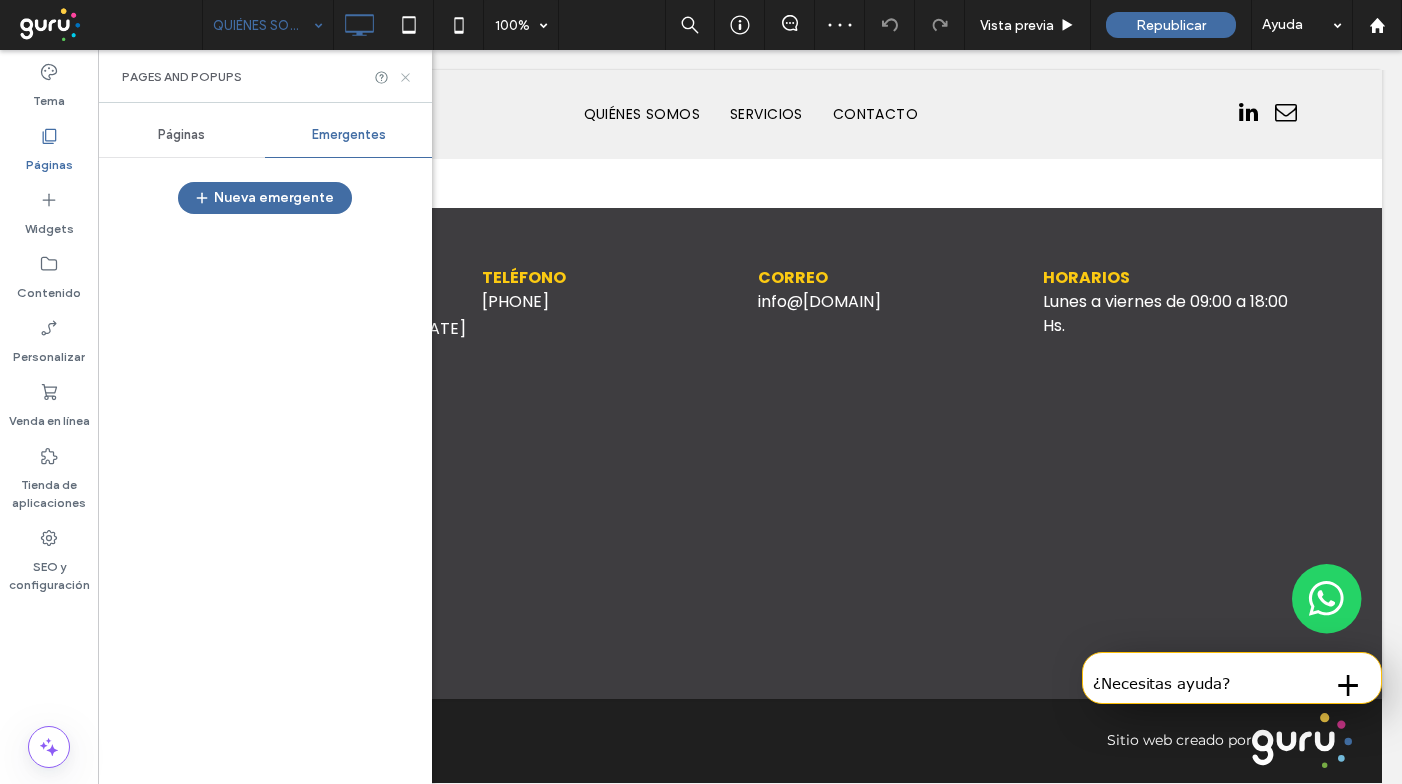 click 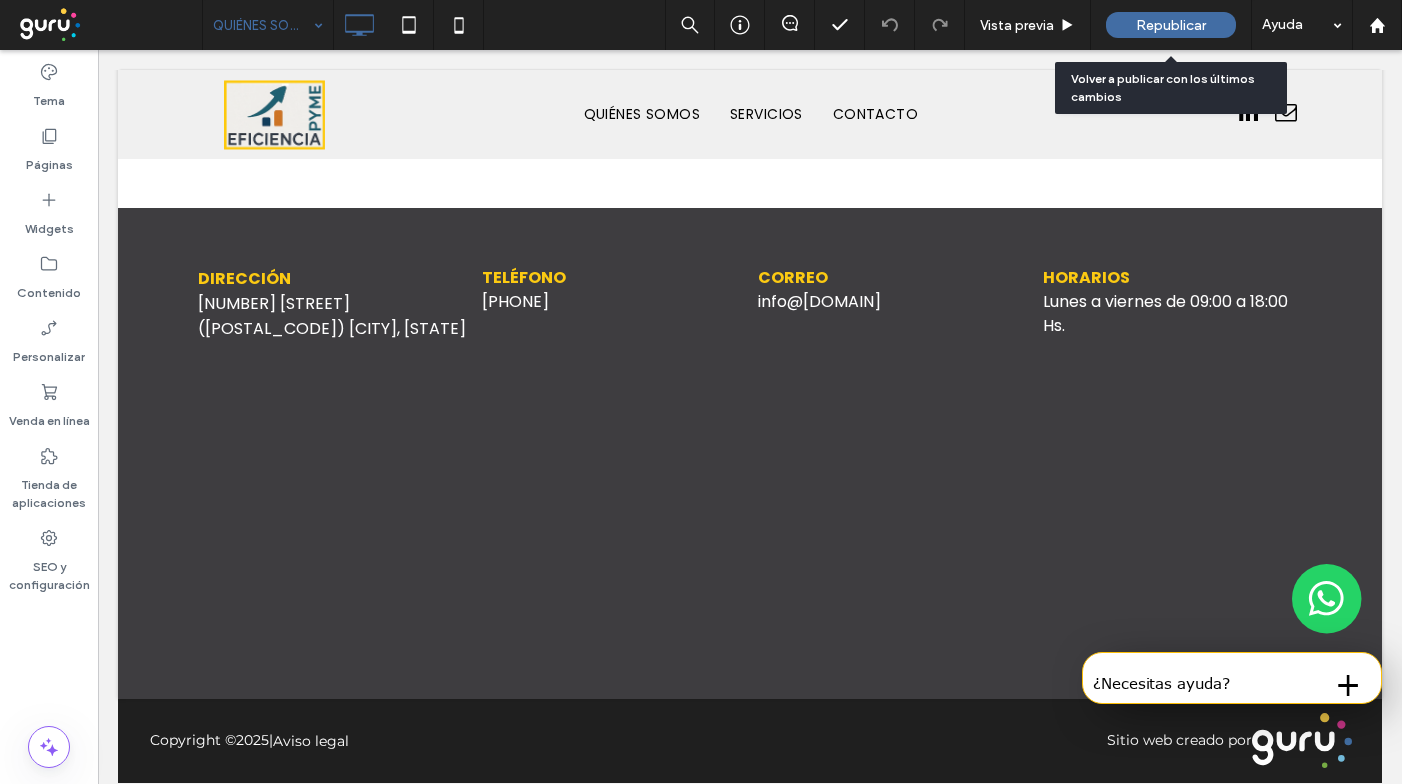 click on "Republicar" at bounding box center [1171, 25] 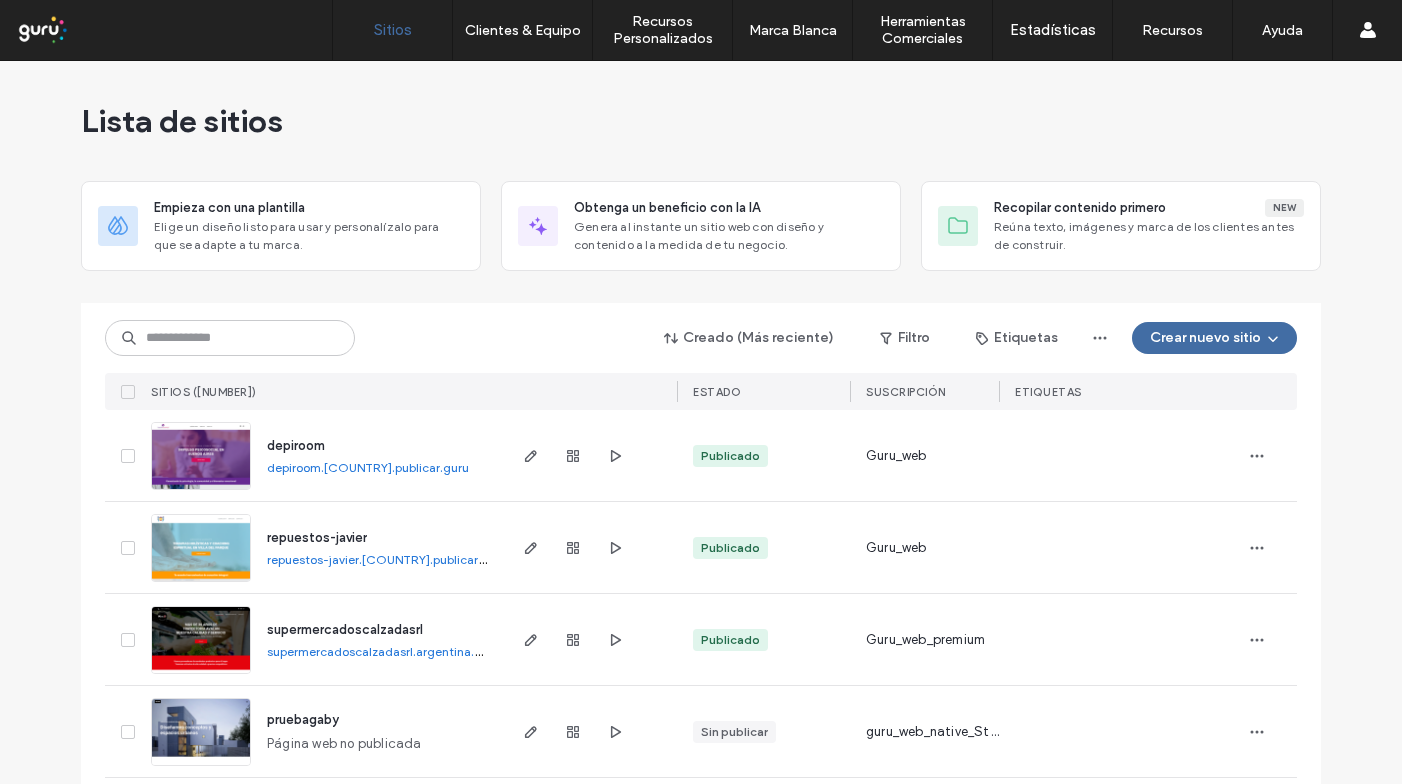 scroll, scrollTop: 0, scrollLeft: 0, axis: both 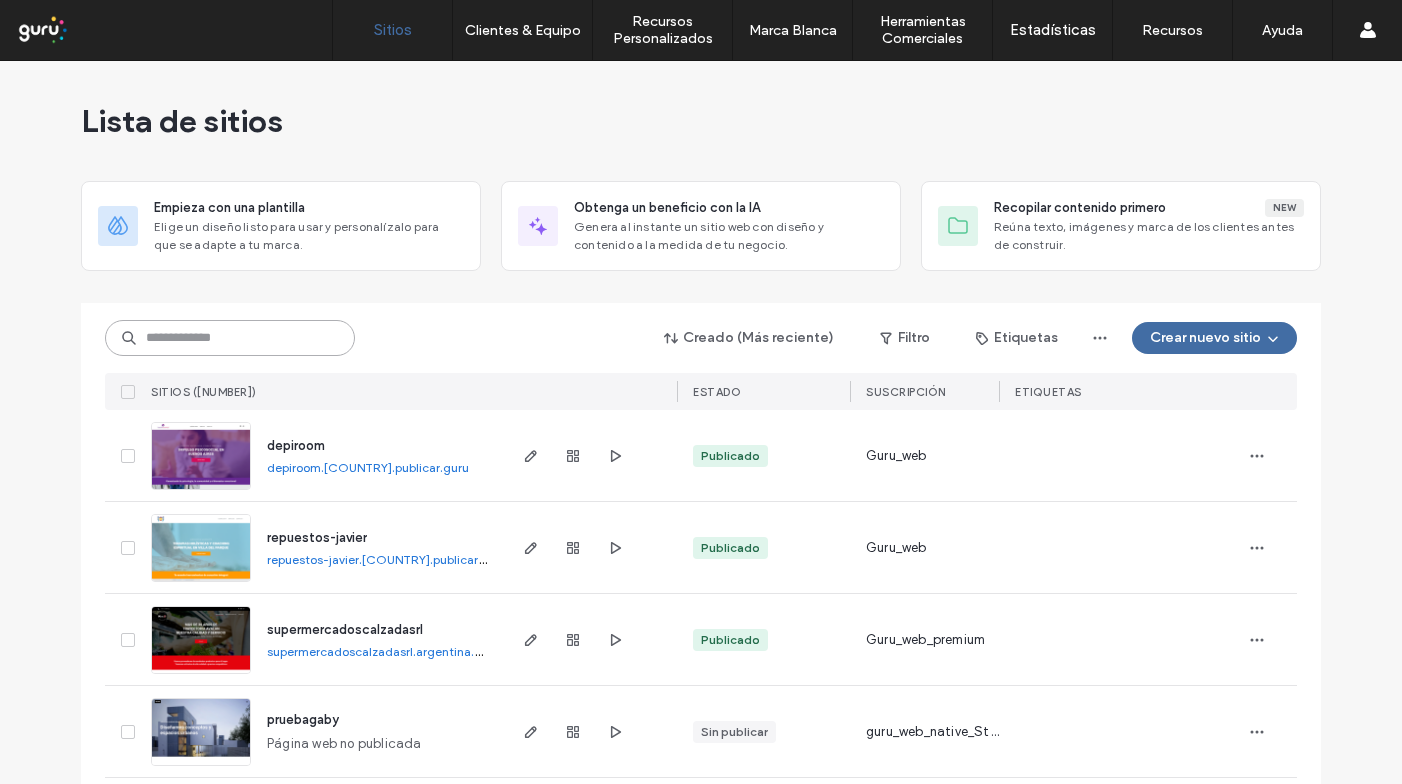 click at bounding box center [230, 338] 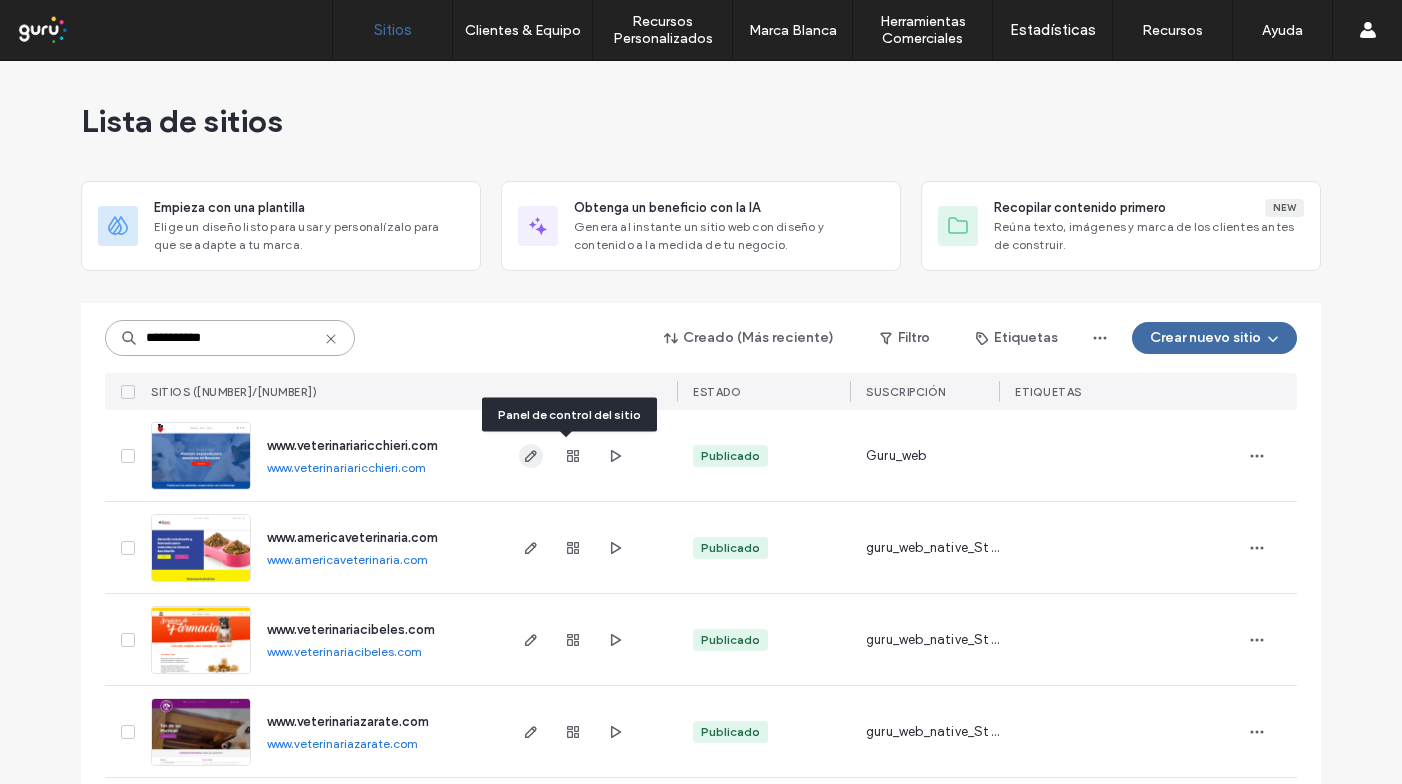 type on "**********" 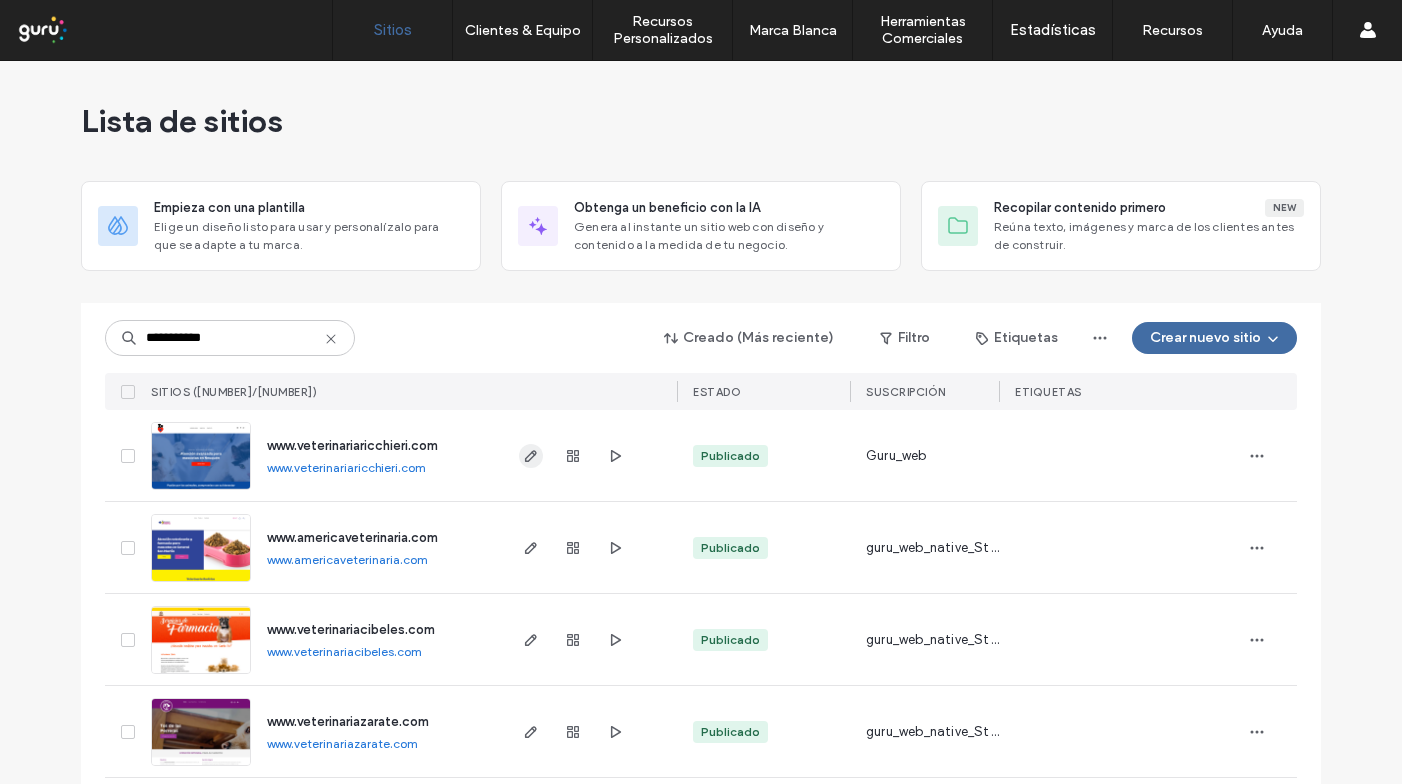 click at bounding box center [531, 456] 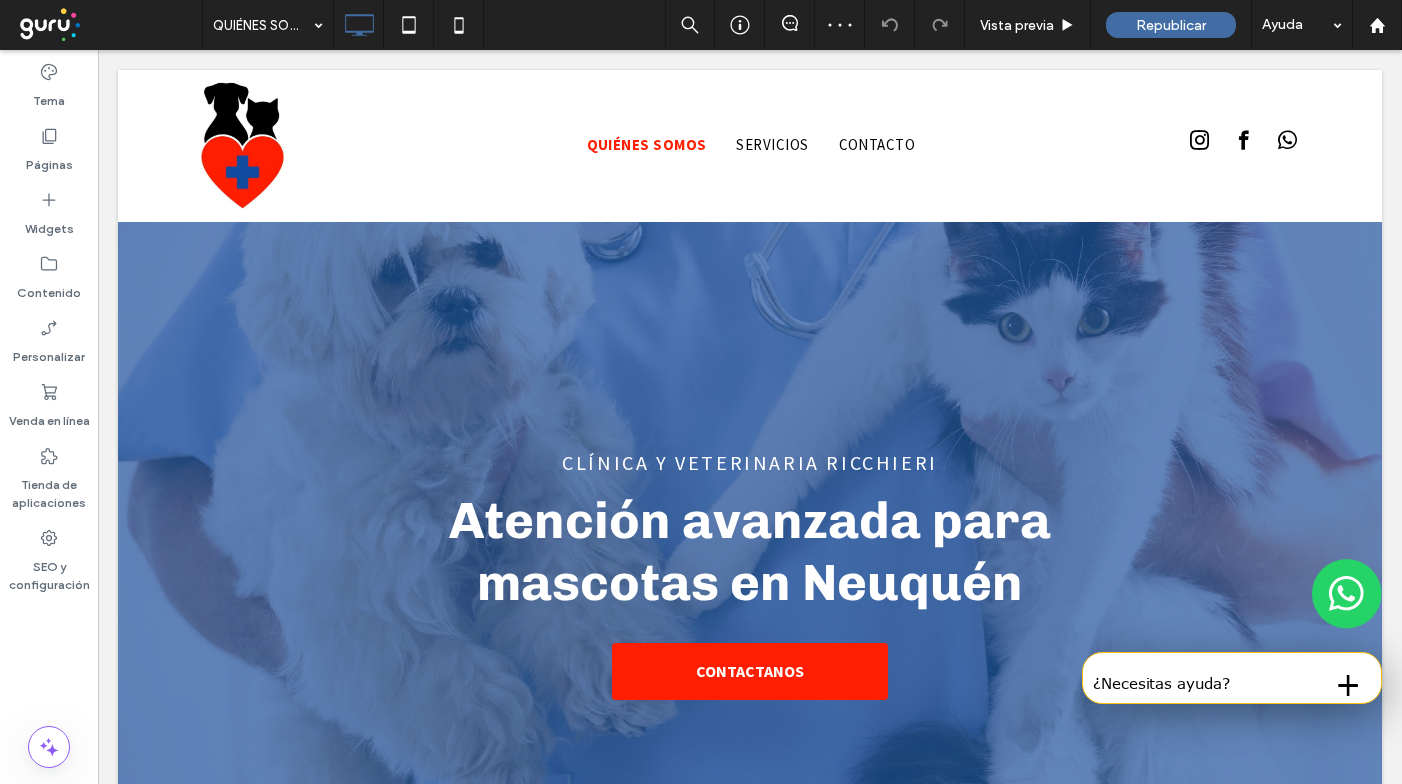 scroll, scrollTop: 0, scrollLeft: 0, axis: both 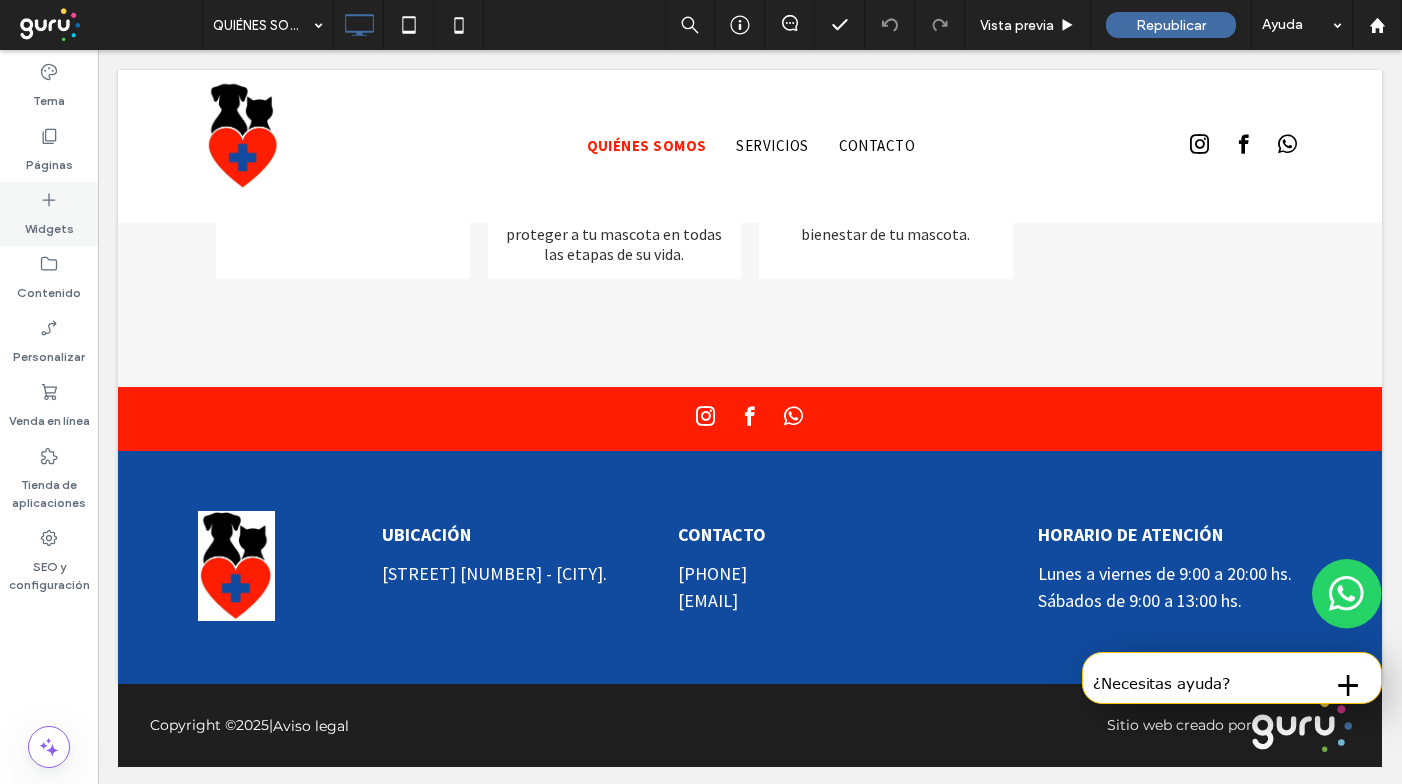 click on "Widgets" at bounding box center [49, 214] 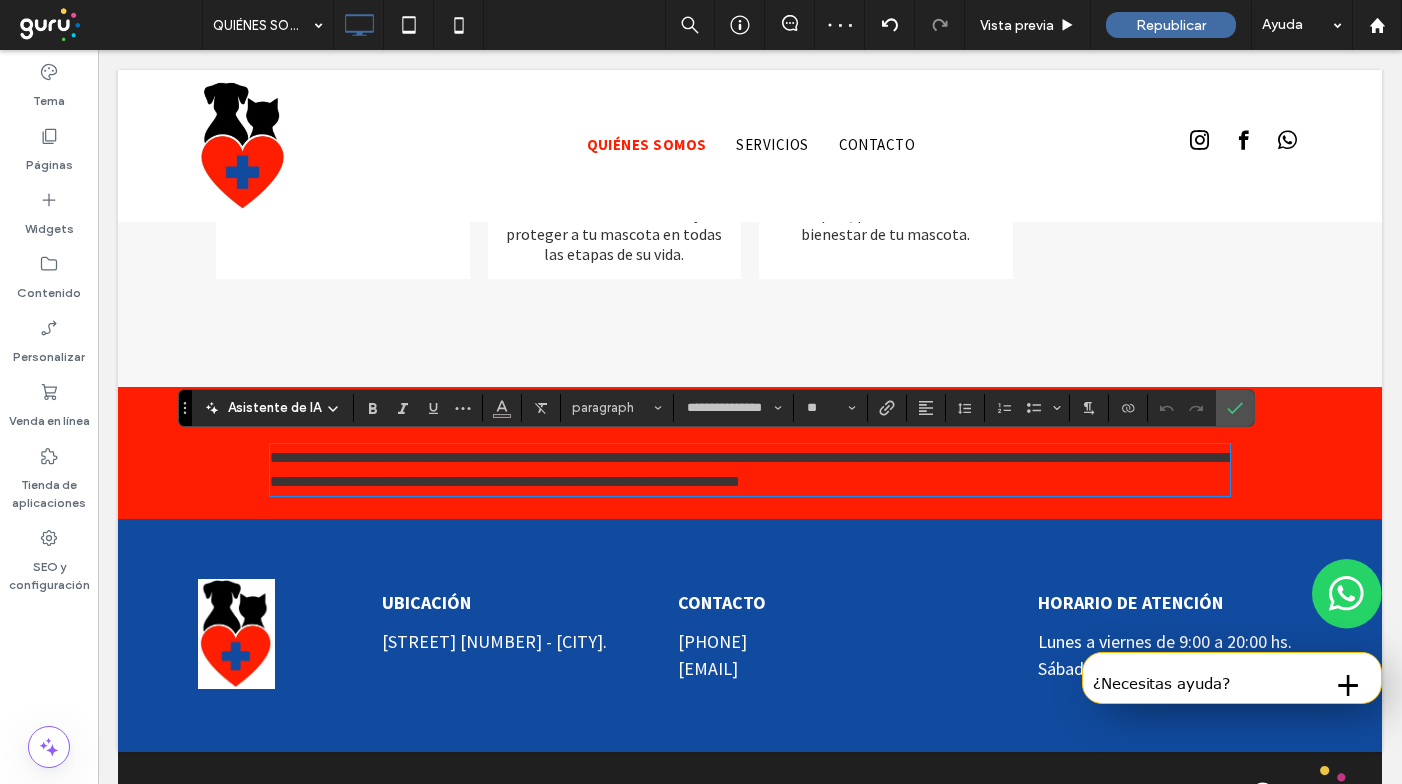 type 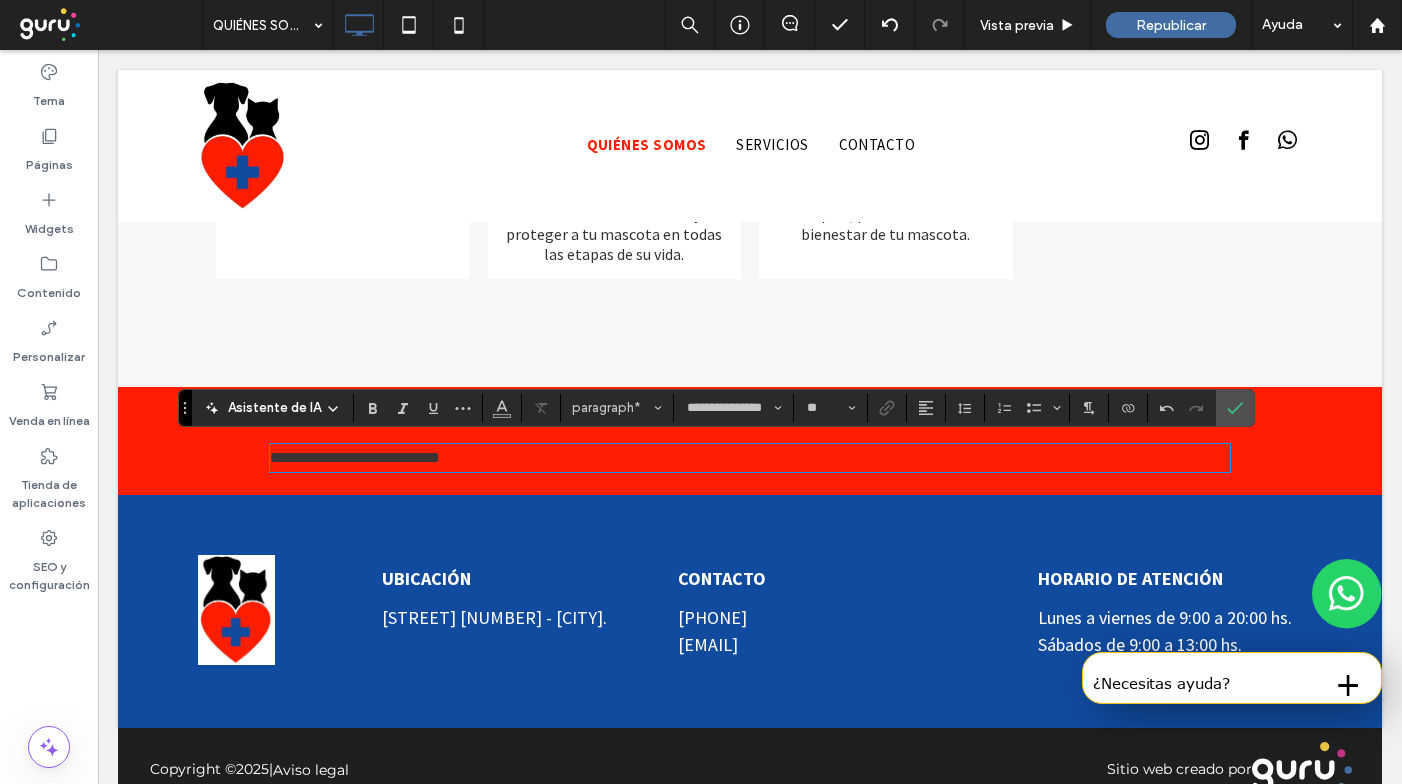 click on "**********" at bounding box center (355, 457) 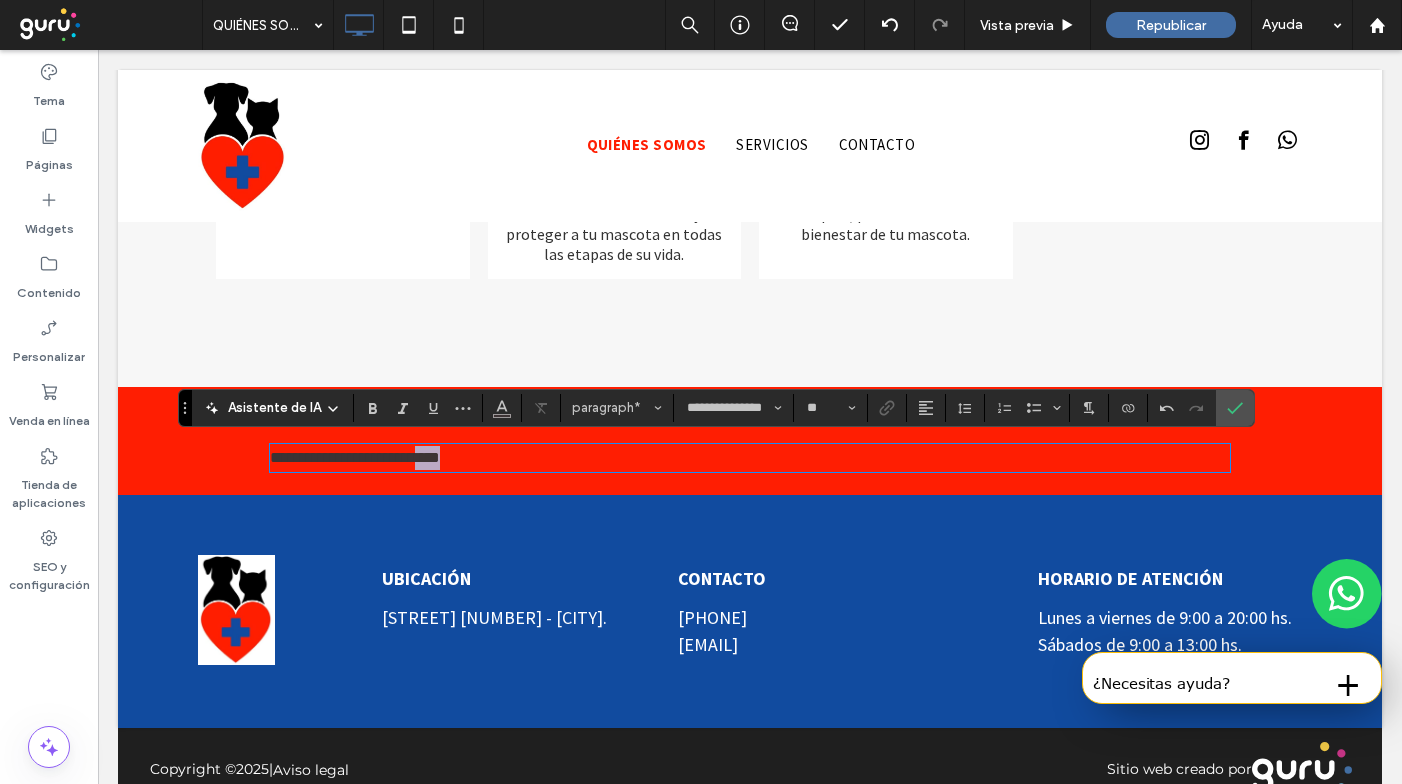 click on "**********" at bounding box center (355, 457) 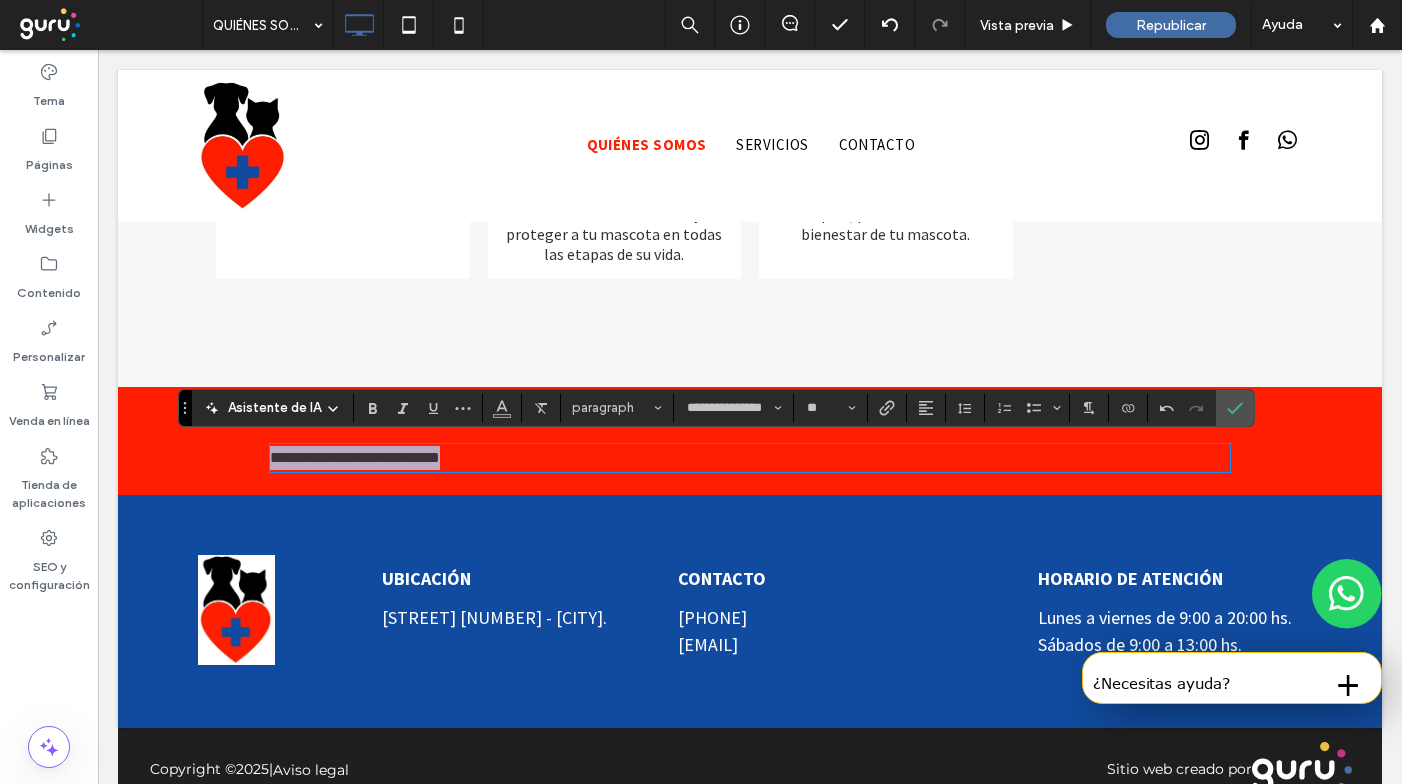click on "**********" at bounding box center (355, 457) 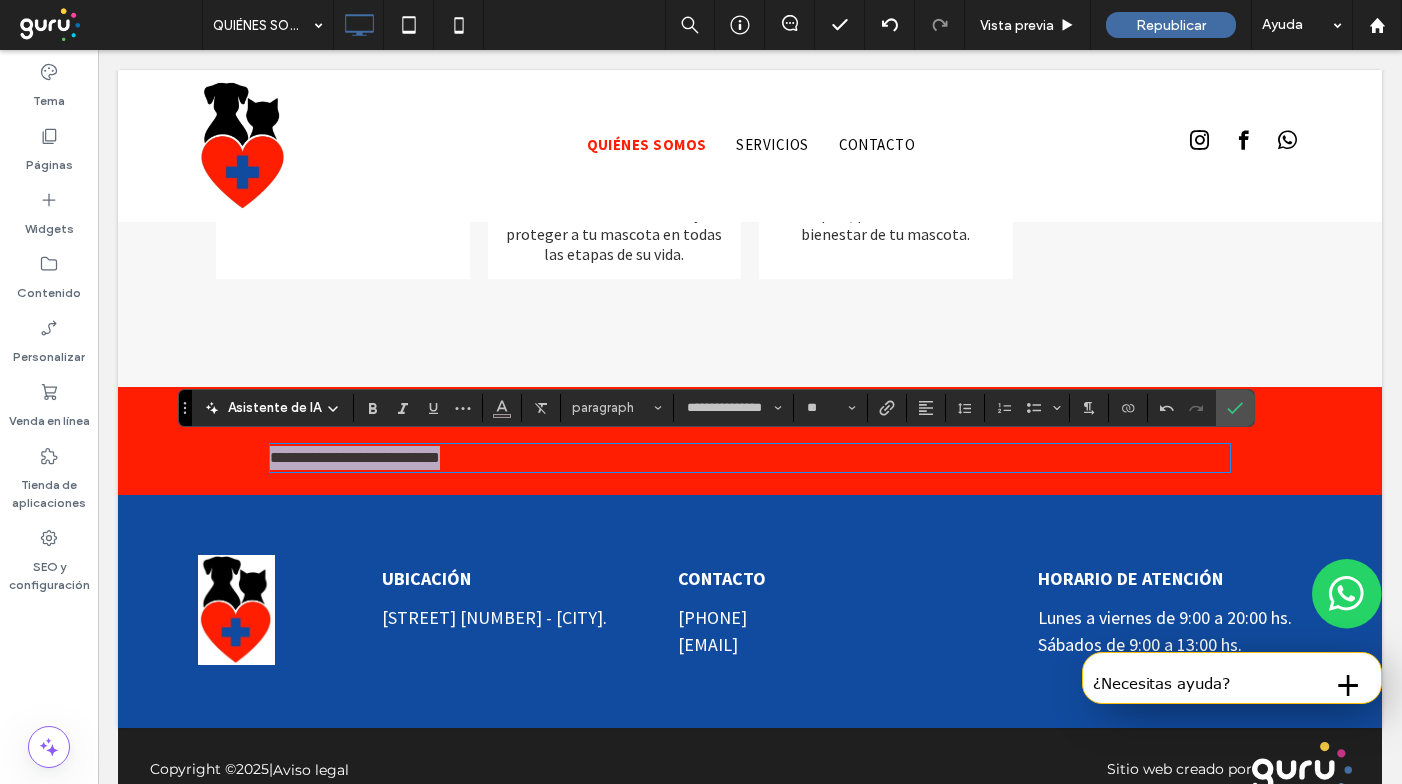 click on "**********" at bounding box center [355, 457] 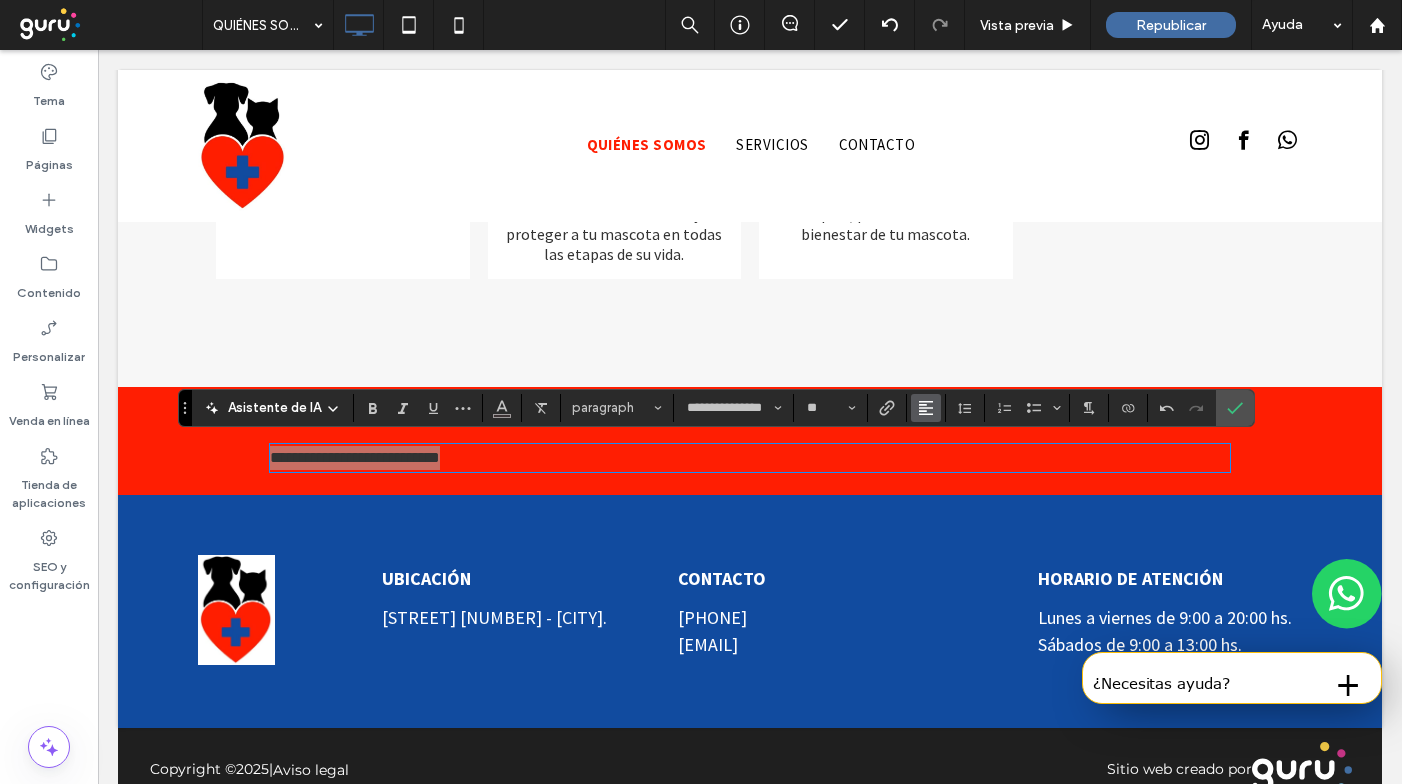 click at bounding box center [926, 408] 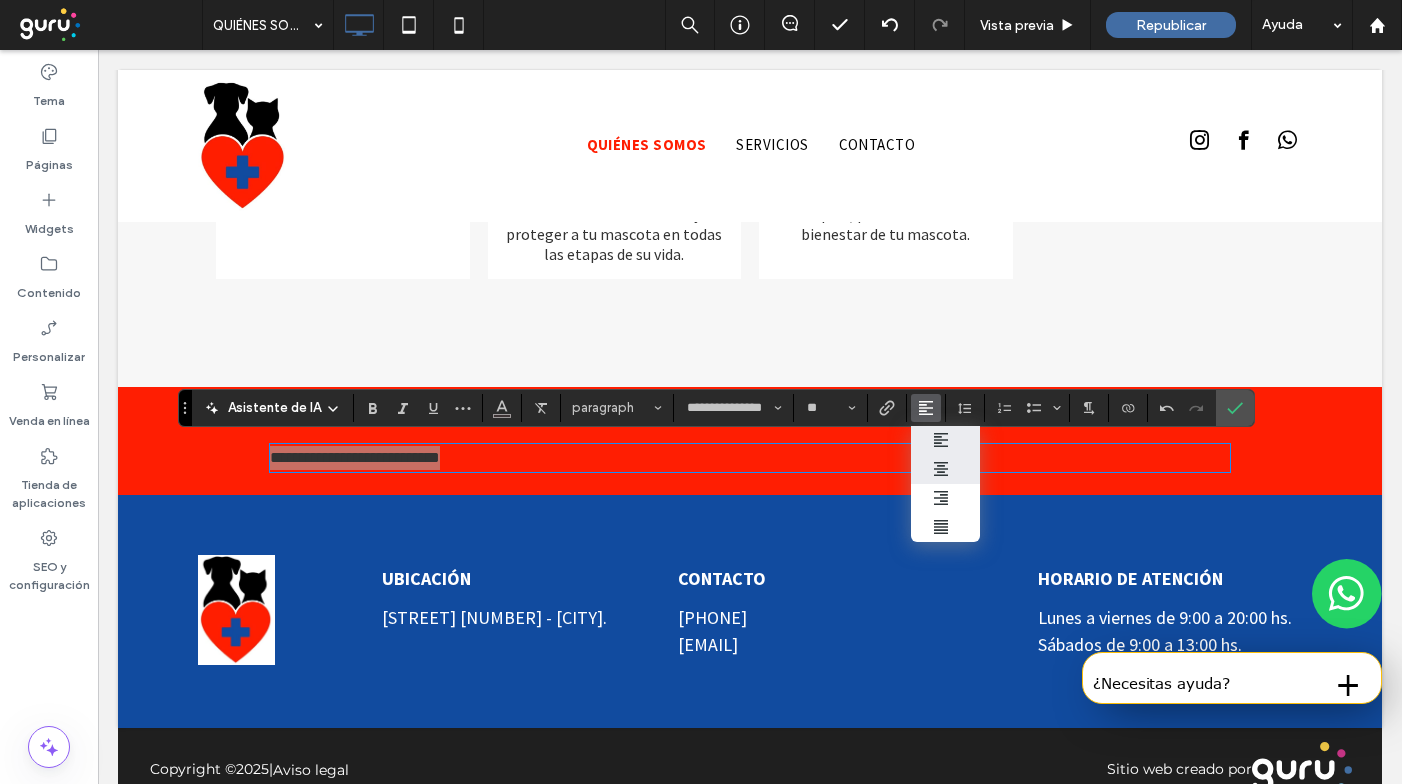 click at bounding box center (946, 469) 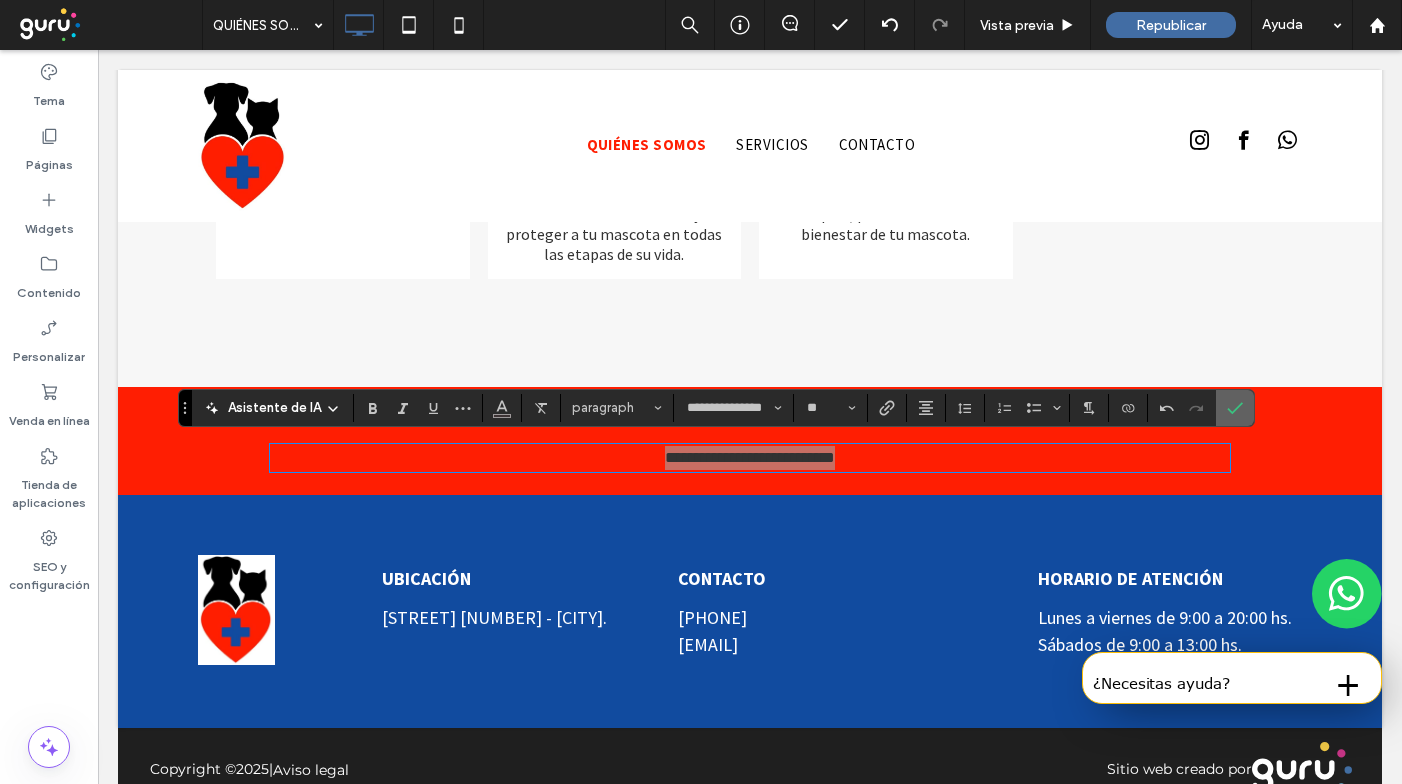 click 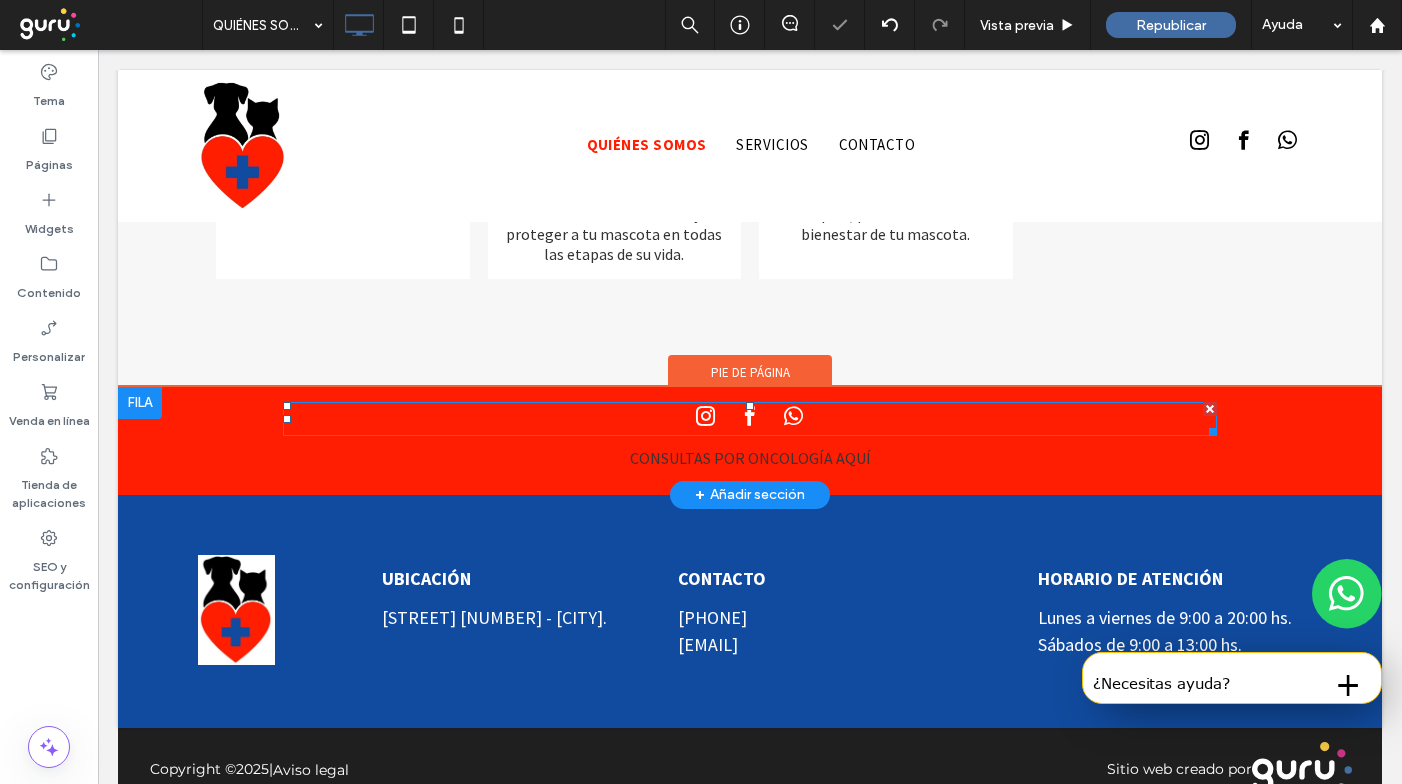 click at bounding box center [1210, 409] 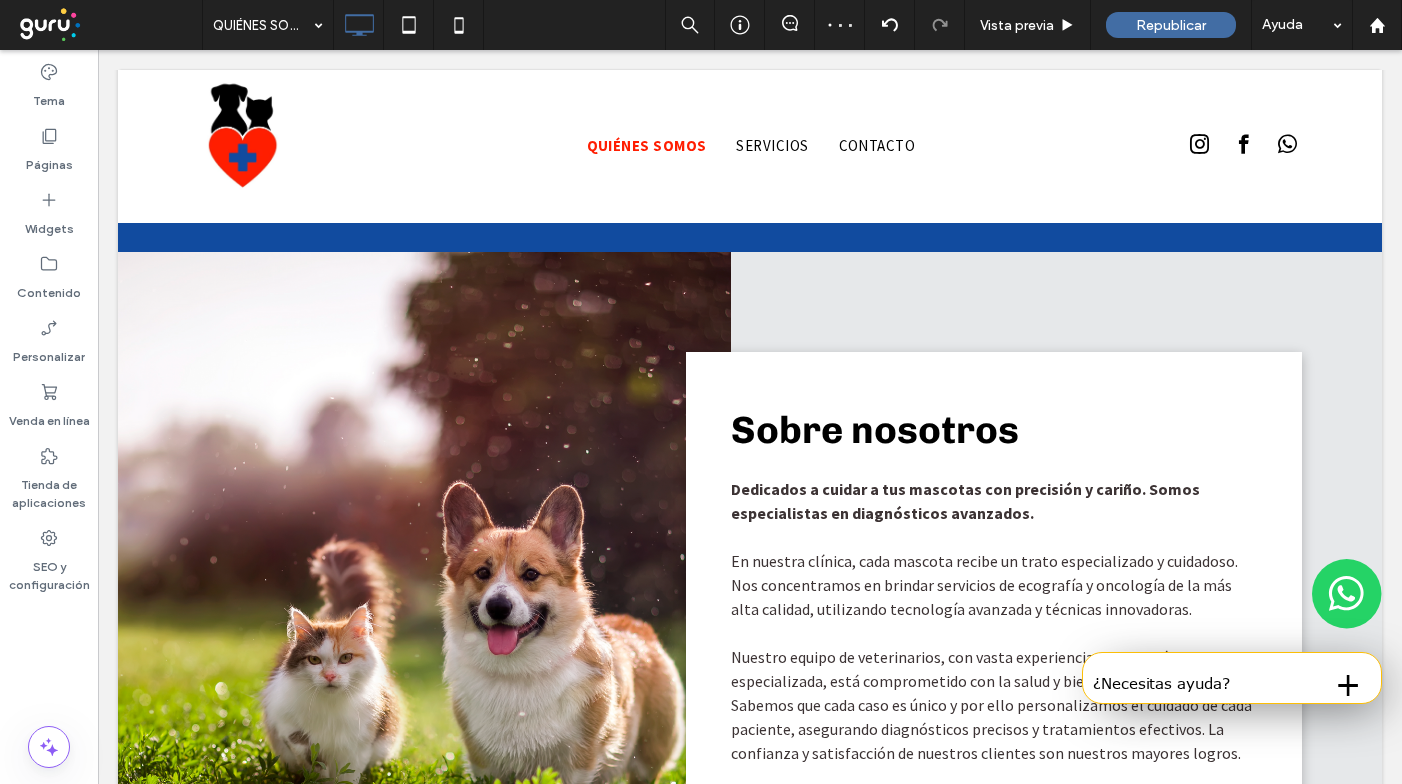 scroll, scrollTop: 624, scrollLeft: 0, axis: vertical 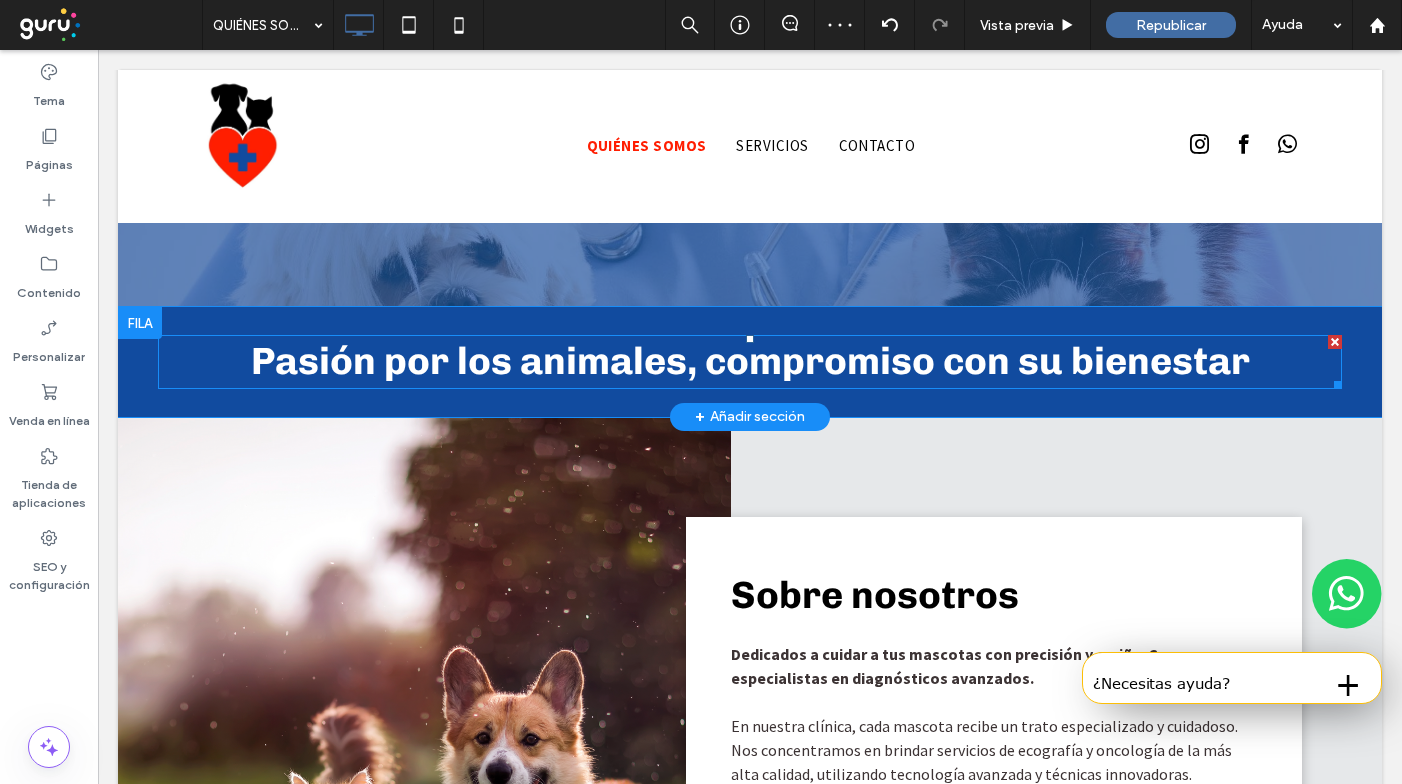 click on "Pasión por los animales, compromiso con su bienestar" at bounding box center [750, 361] 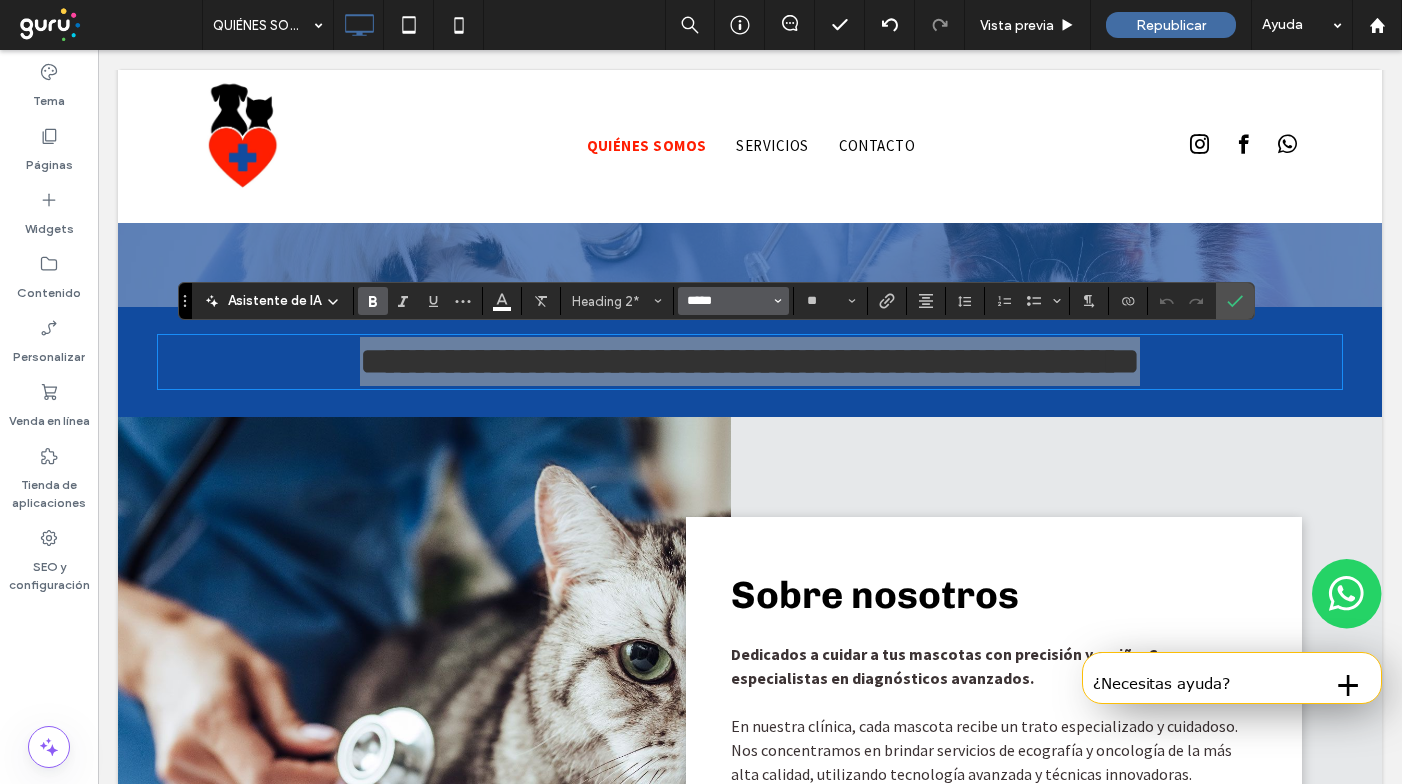 click on "*****" at bounding box center (727, 301) 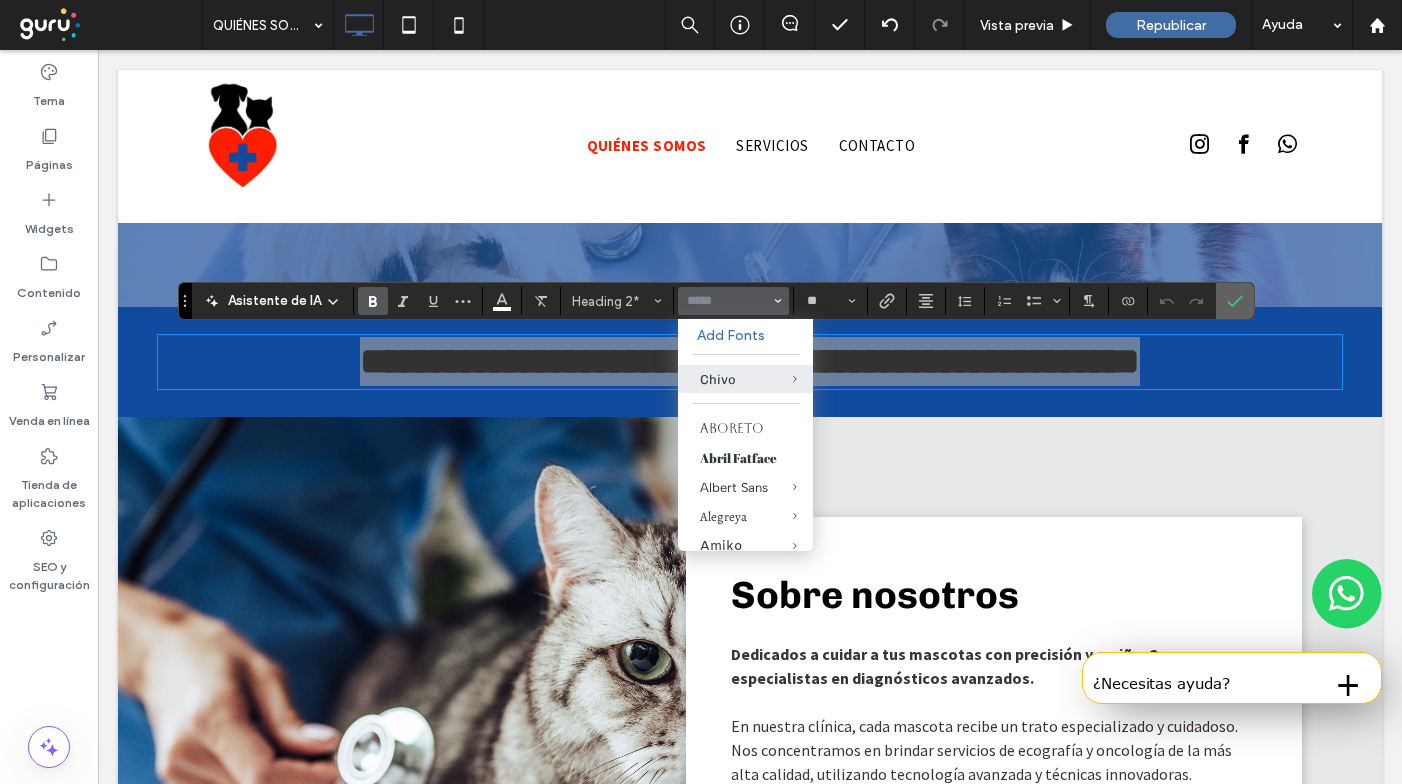click 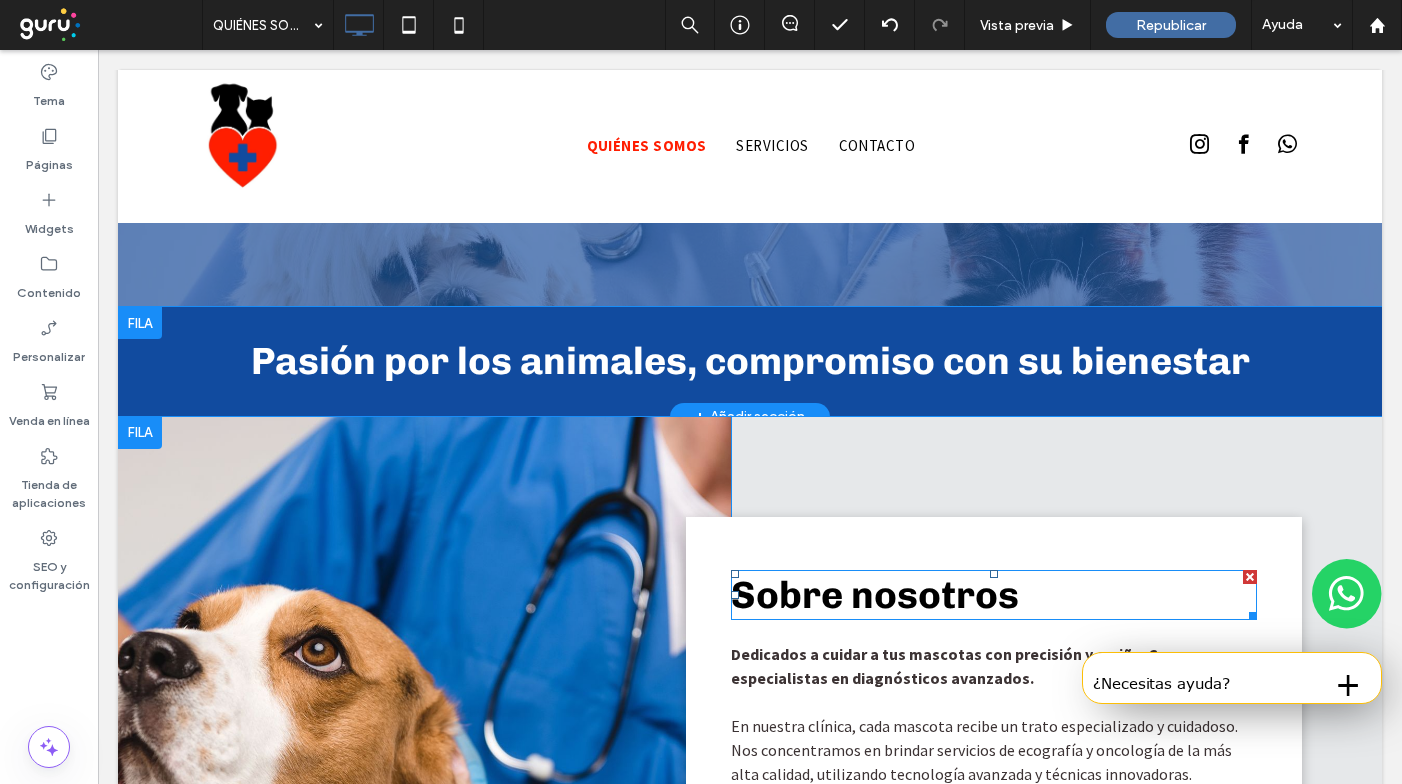 click on "Sobre nosotros" at bounding box center (875, 595) 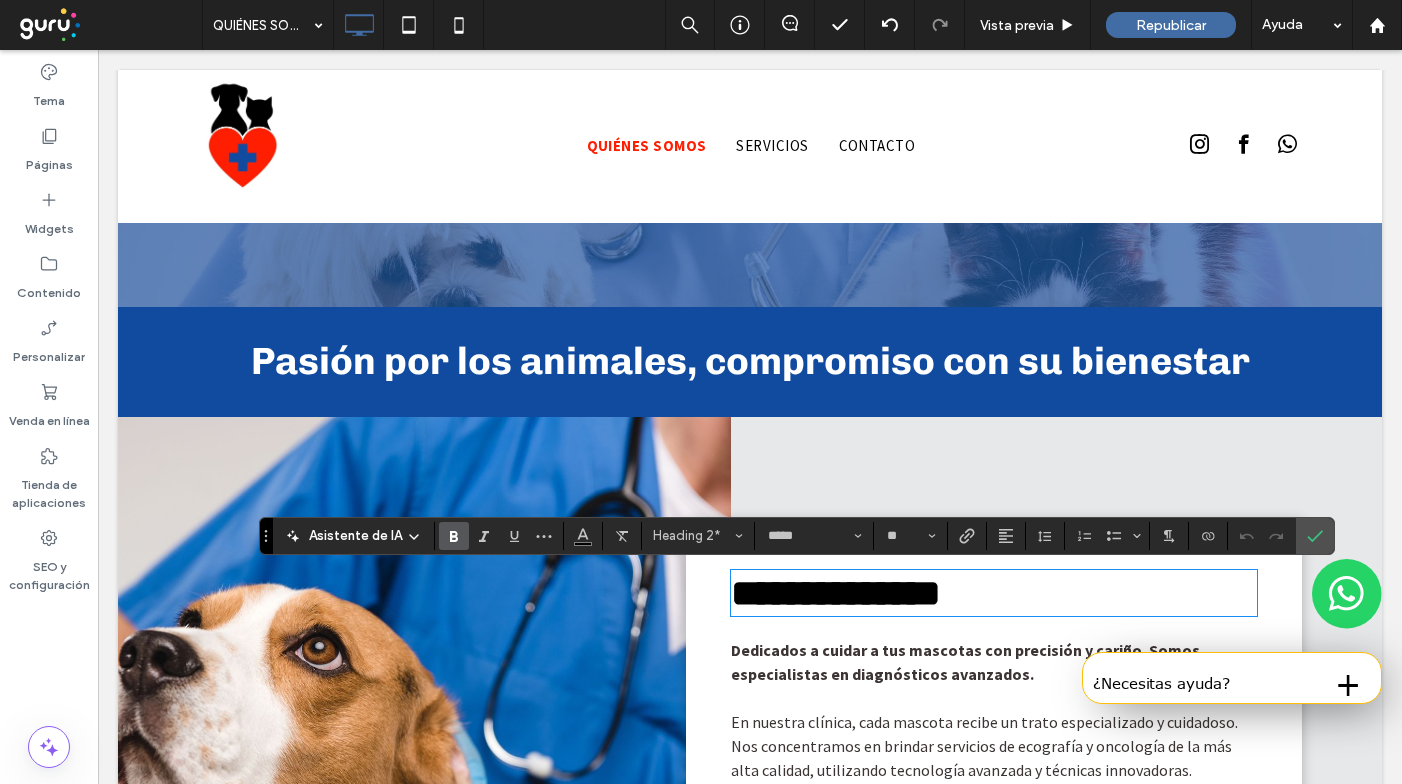 click on "En nuestra clínica, cada mascota recibe un trato especializado y cuidadoso. Nos concentramos en brindar servicios de ecografía y oncología de la más alta calidad, utilizando tecnología avanzada y técnicas innovadoras." at bounding box center [984, 746] 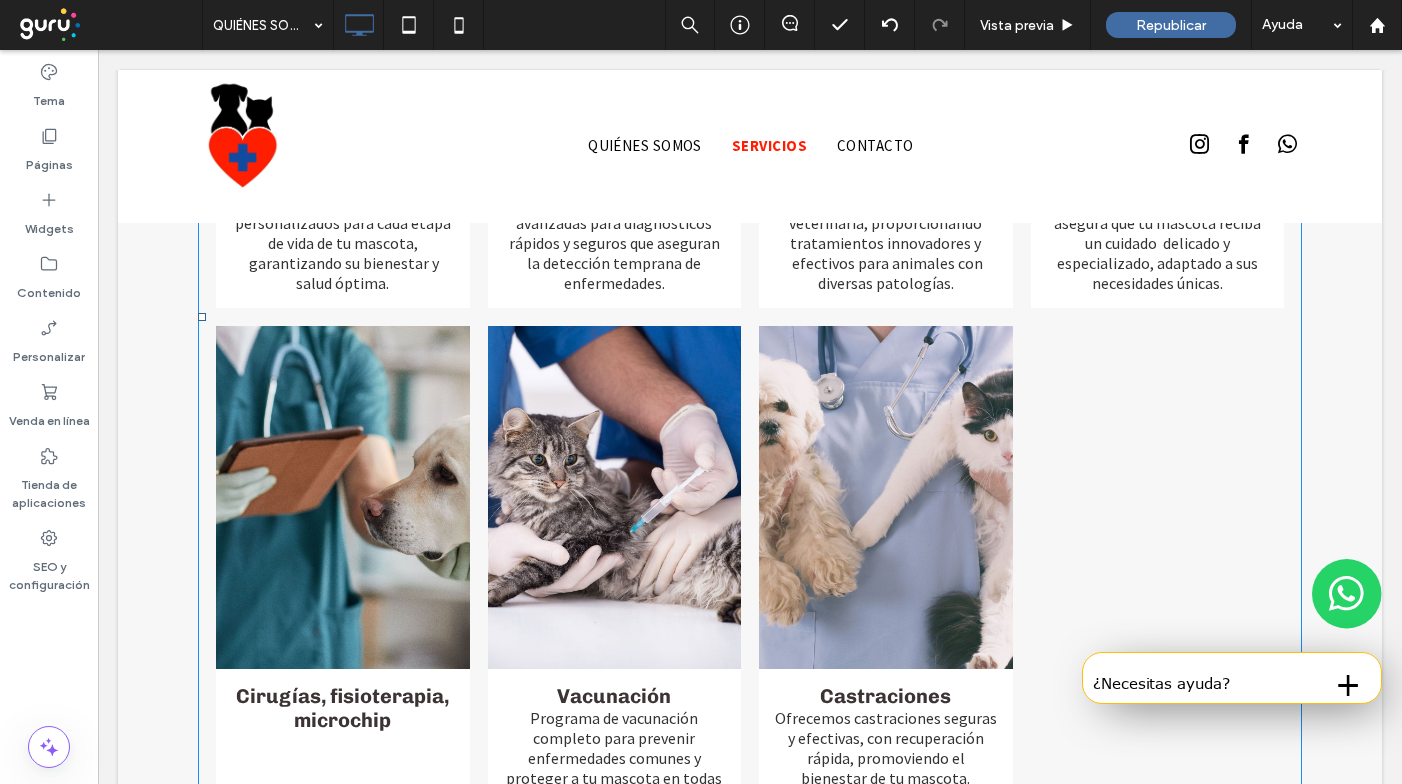 scroll, scrollTop: 3470, scrollLeft: 0, axis: vertical 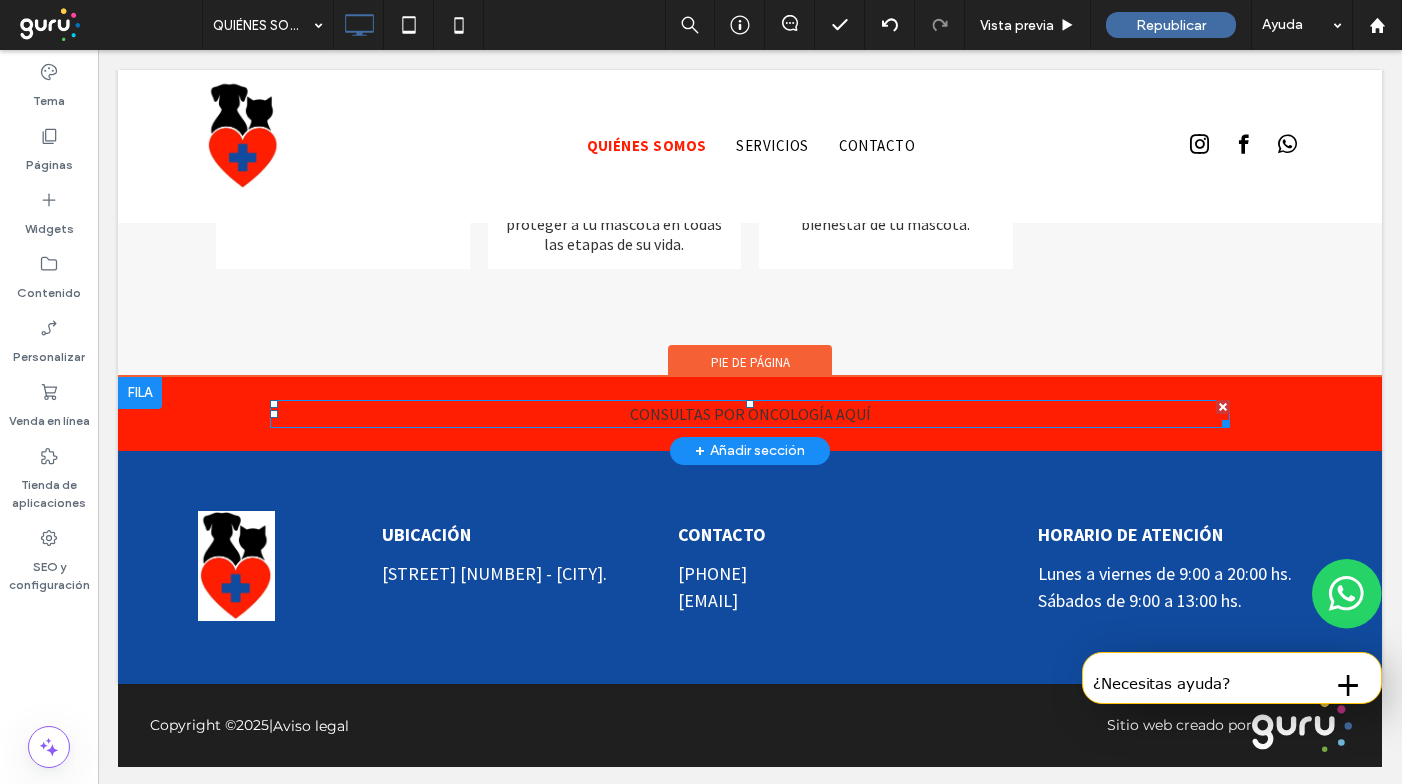 click on "CONSULTAS POR ONCOLOGÍA AQUÍ" at bounding box center [750, 414] 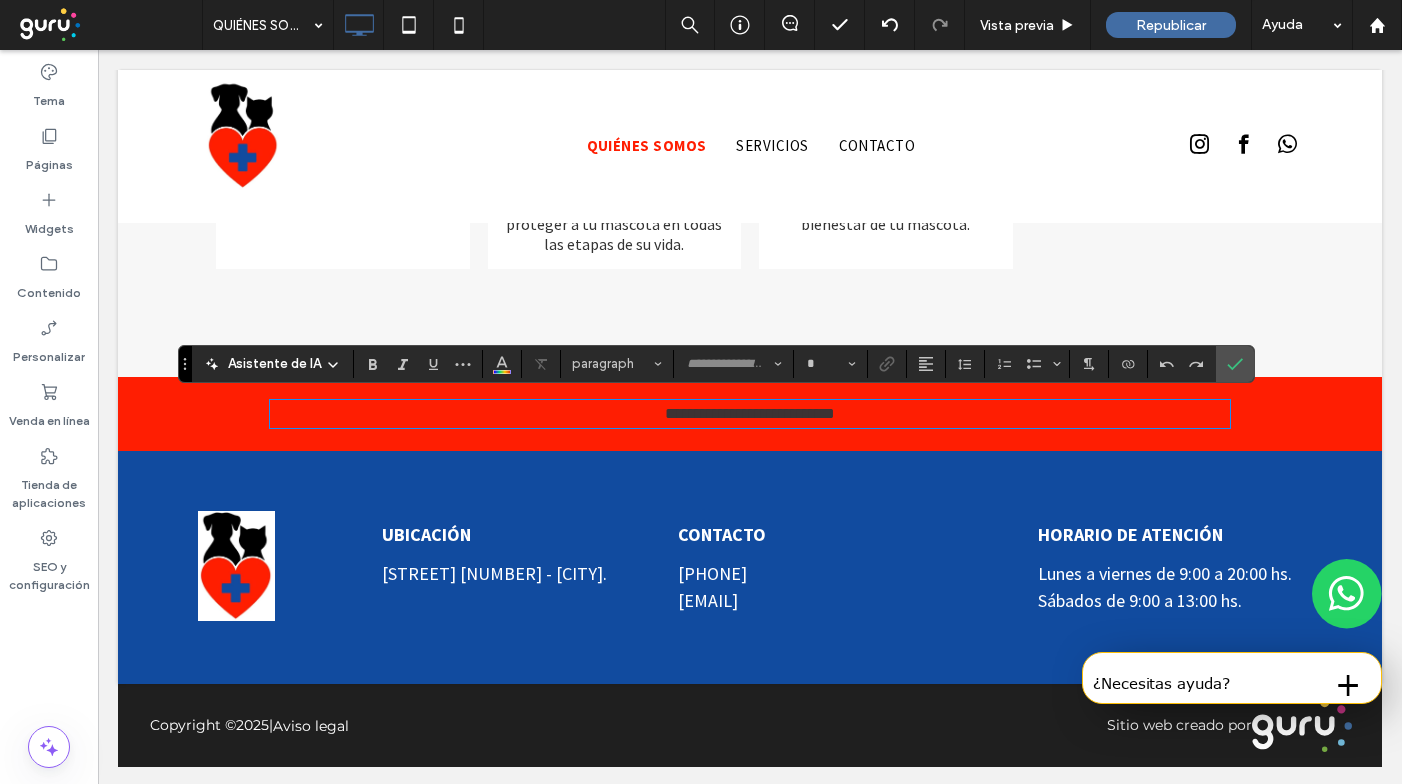 type on "**********" 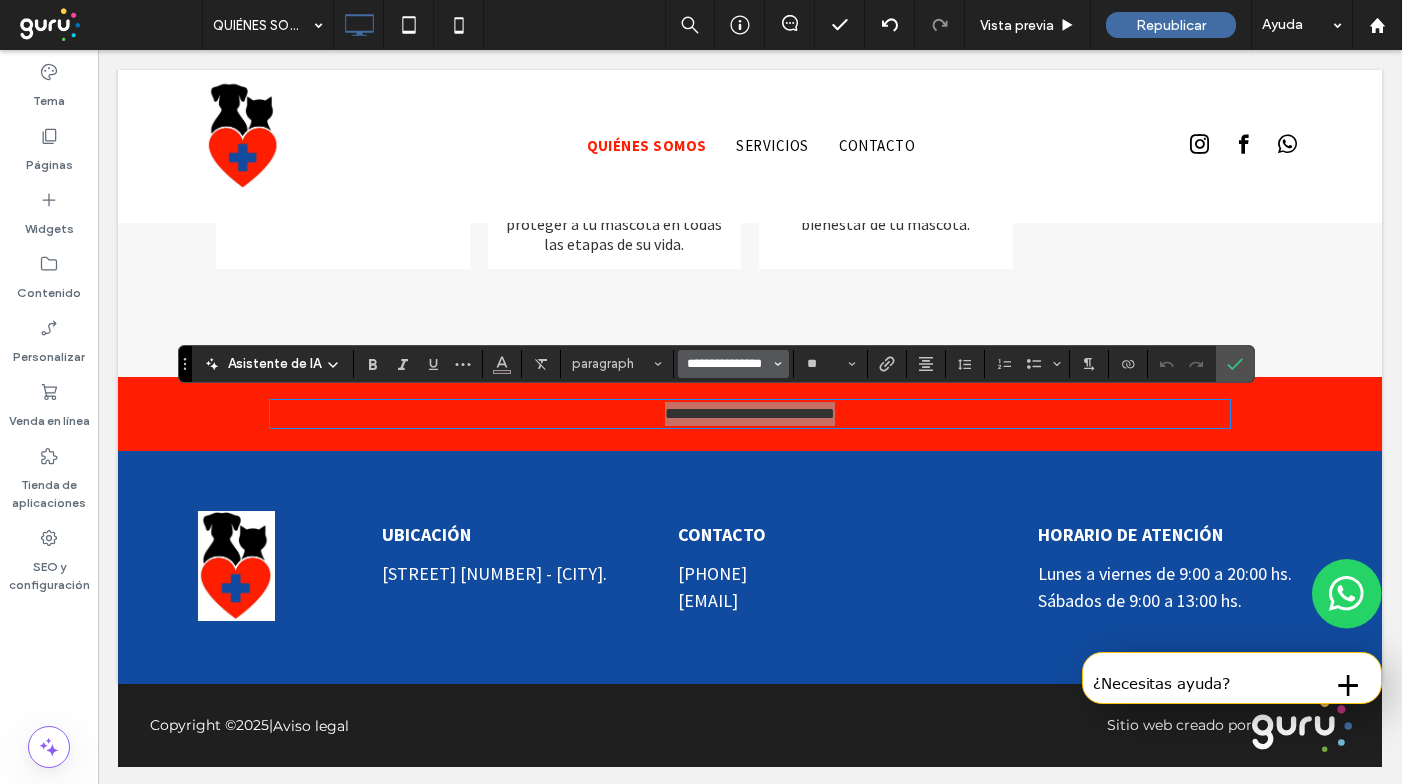 click on "**********" at bounding box center [727, 364] 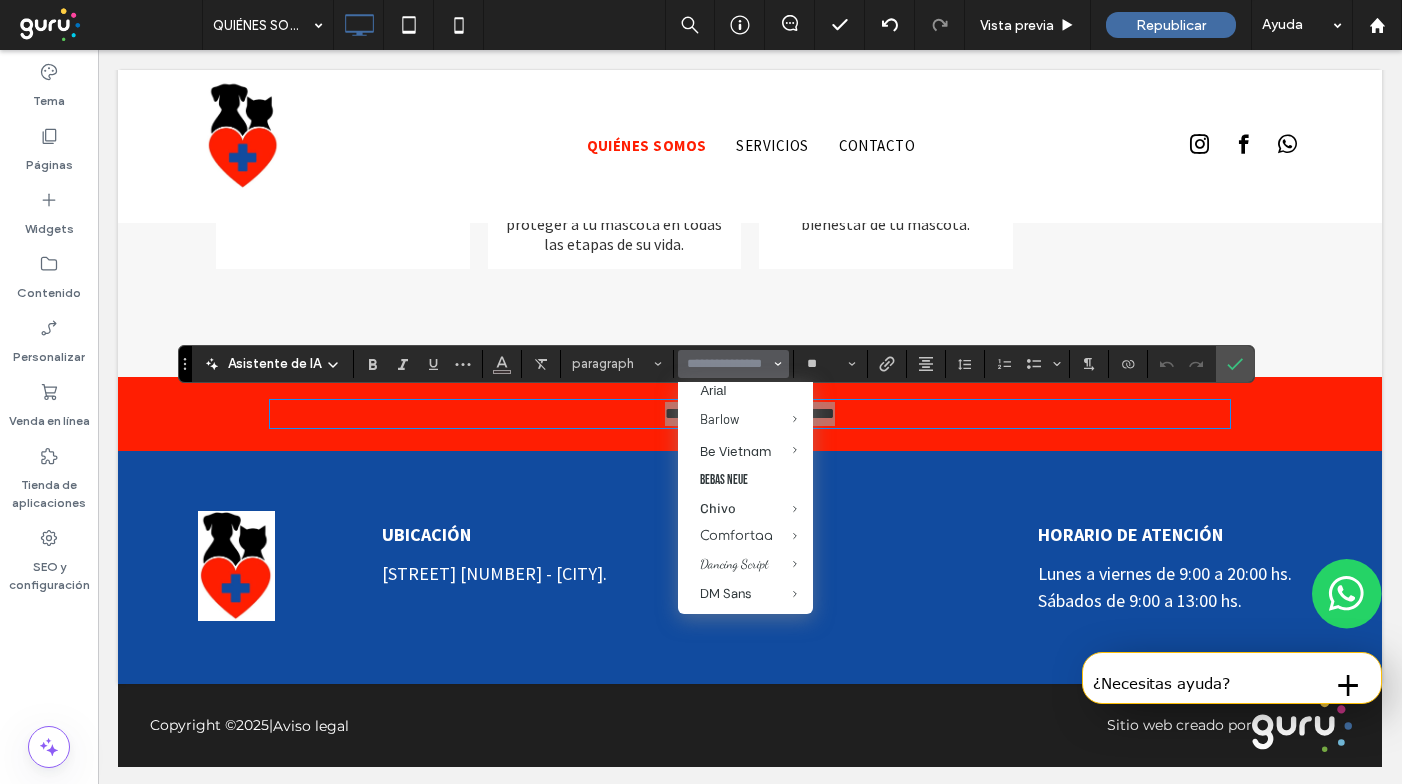 scroll, scrollTop: 313, scrollLeft: 0, axis: vertical 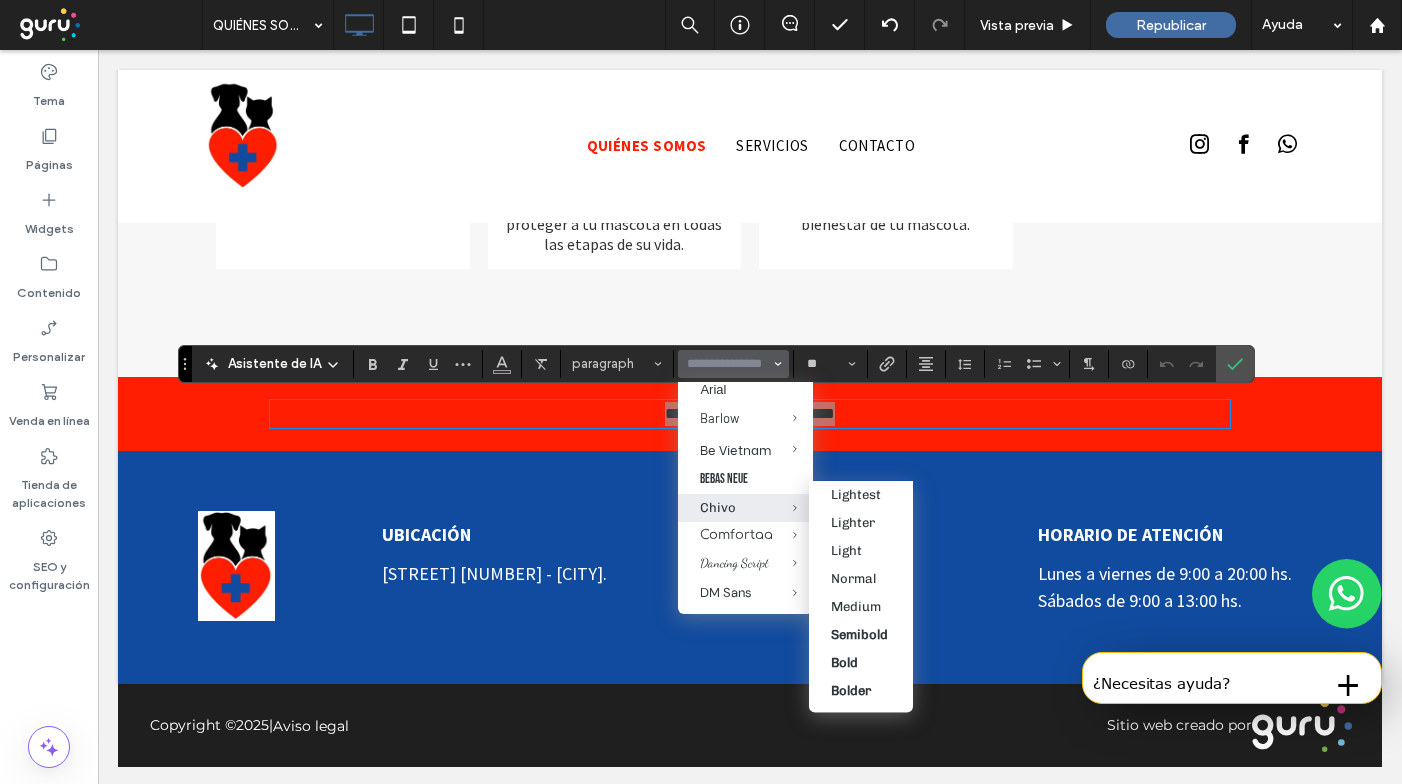 click at bounding box center [780, 508] 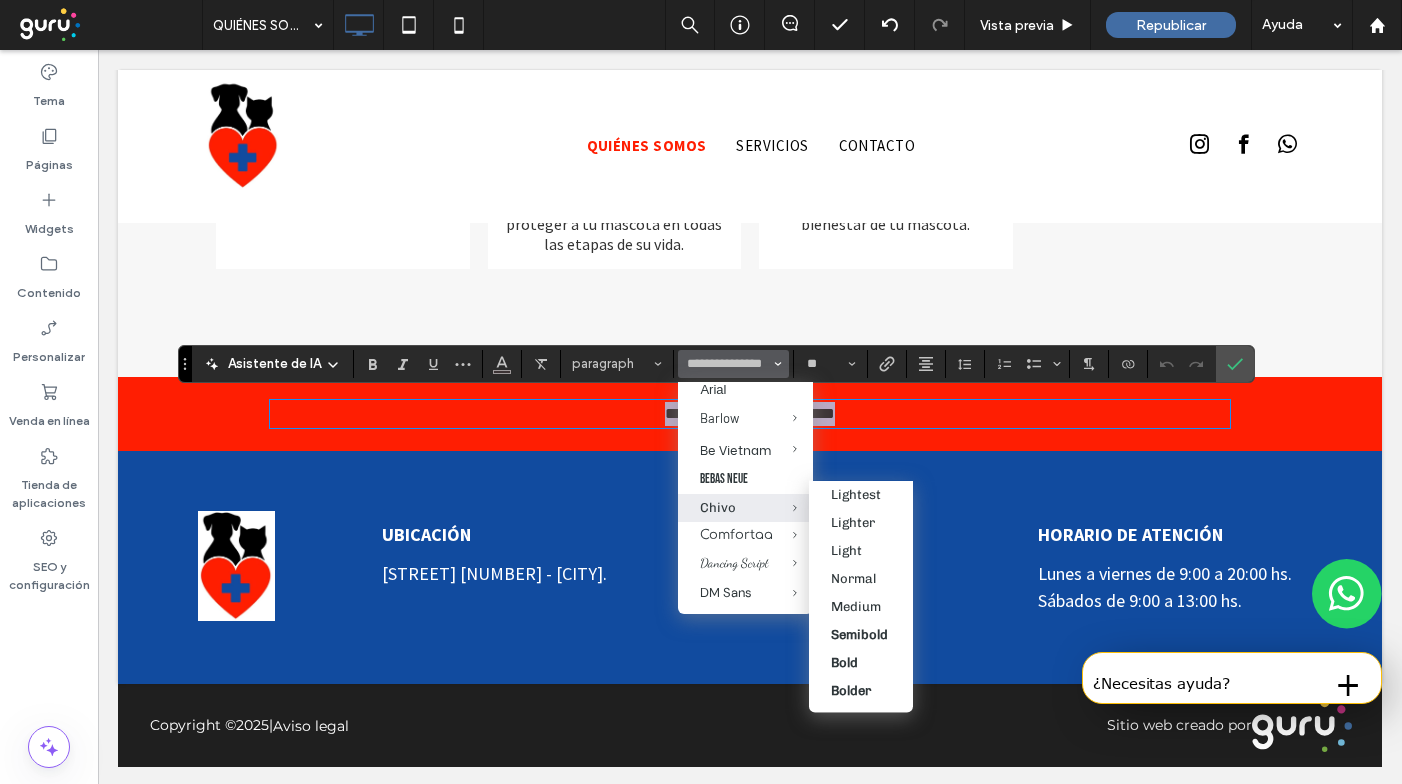 type on "*****" 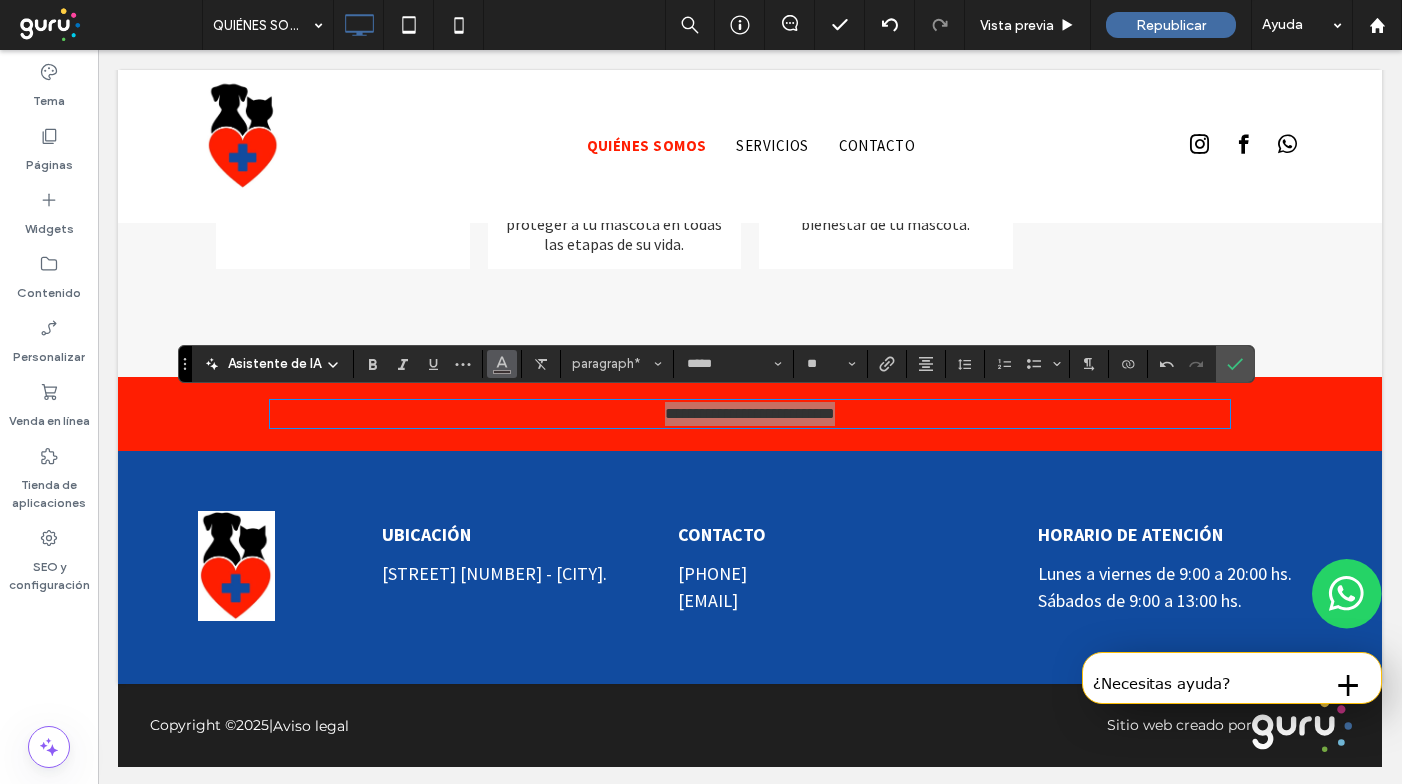 click 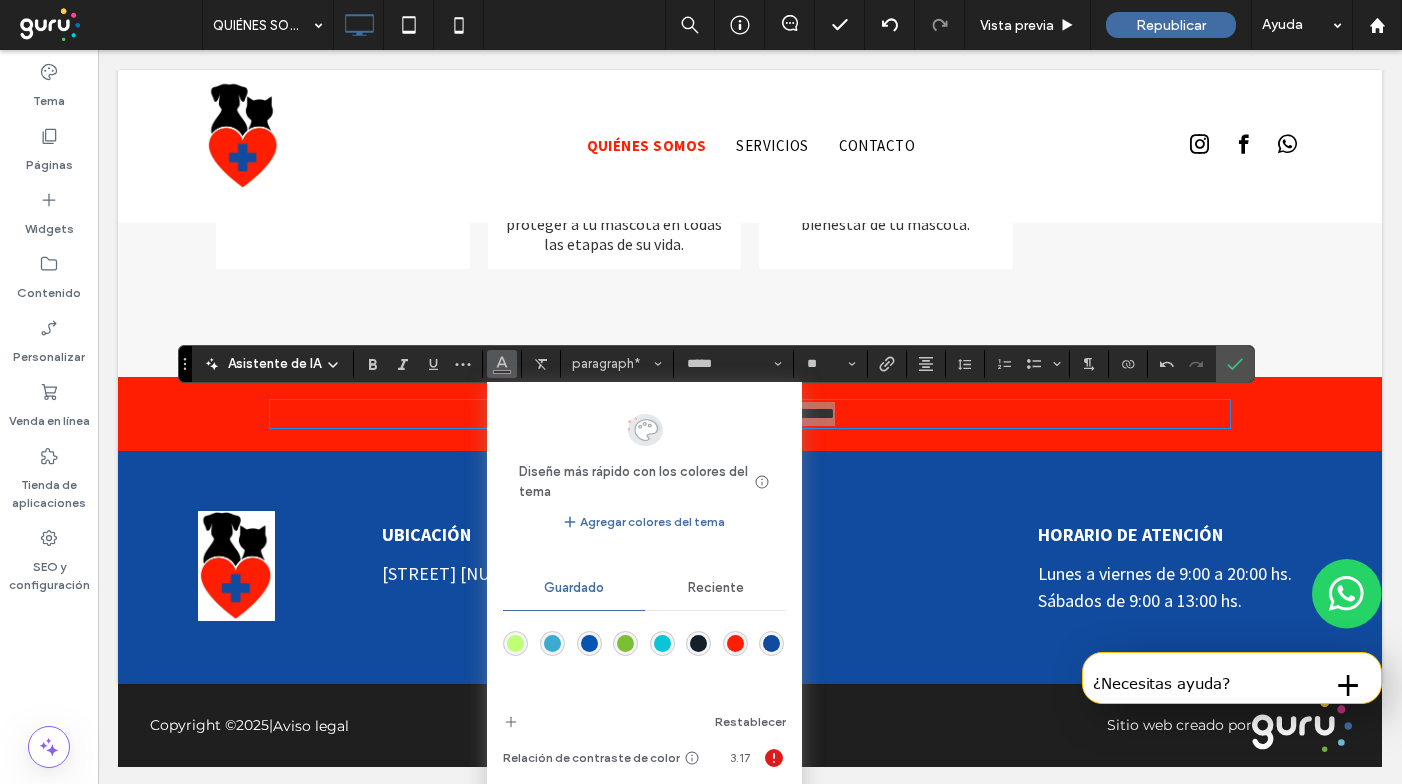click on "Reciente" at bounding box center (716, 588) 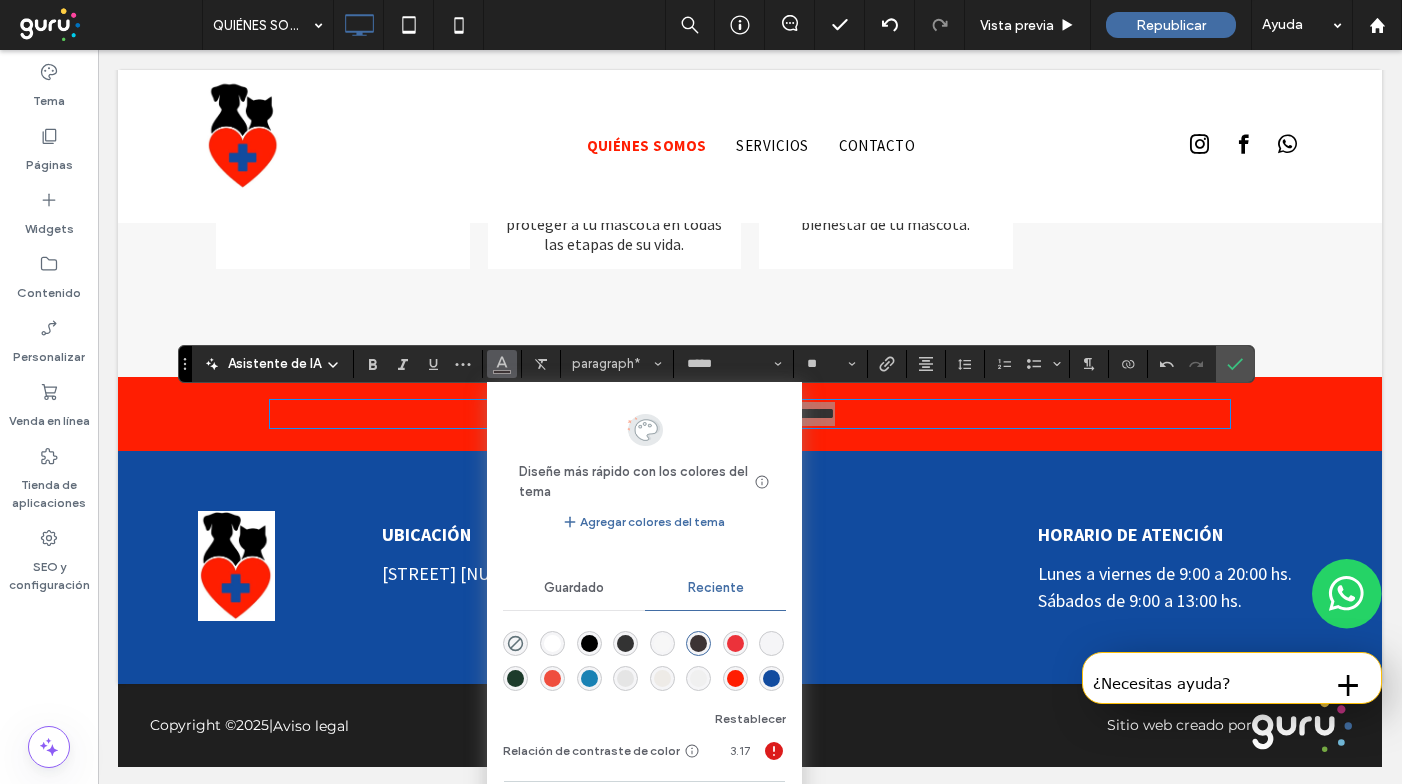 click at bounding box center [552, 643] 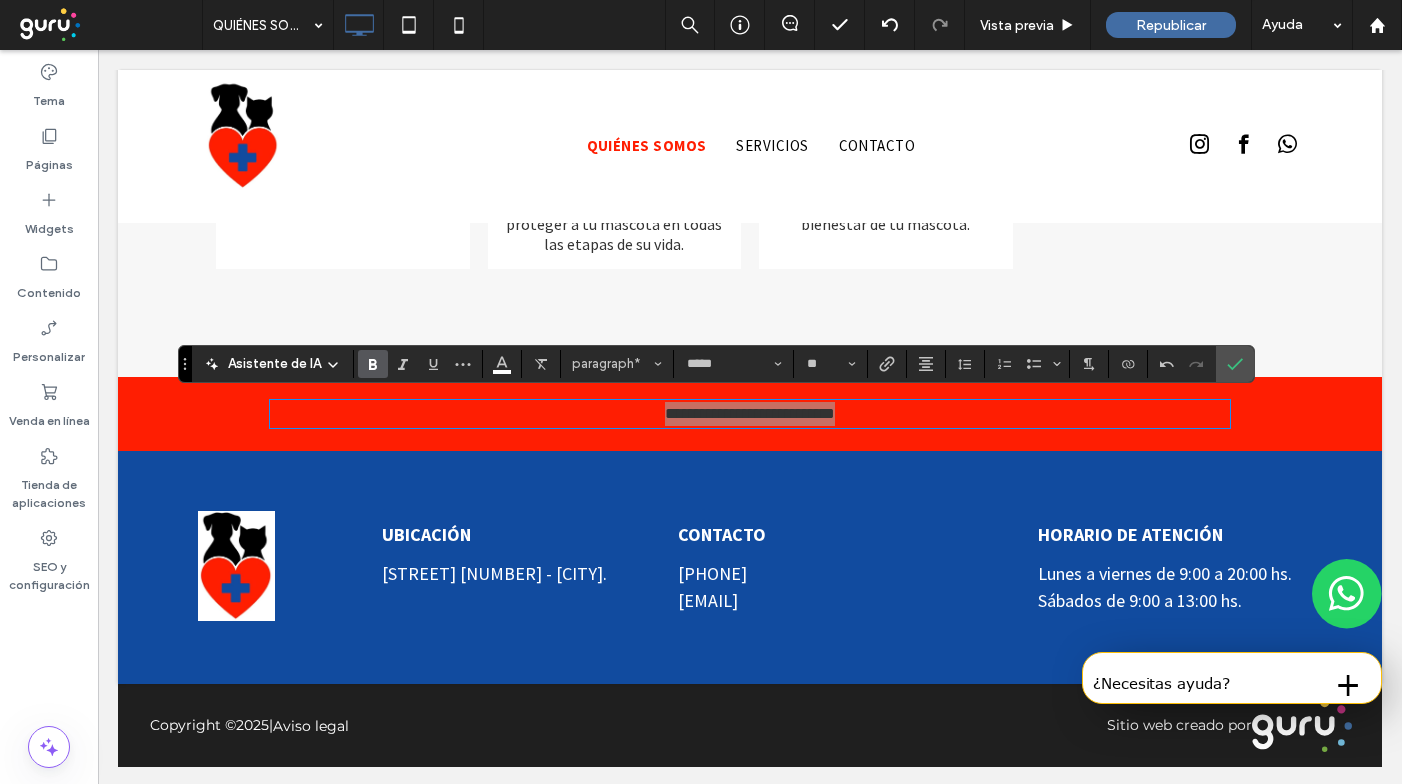 click at bounding box center (369, 364) 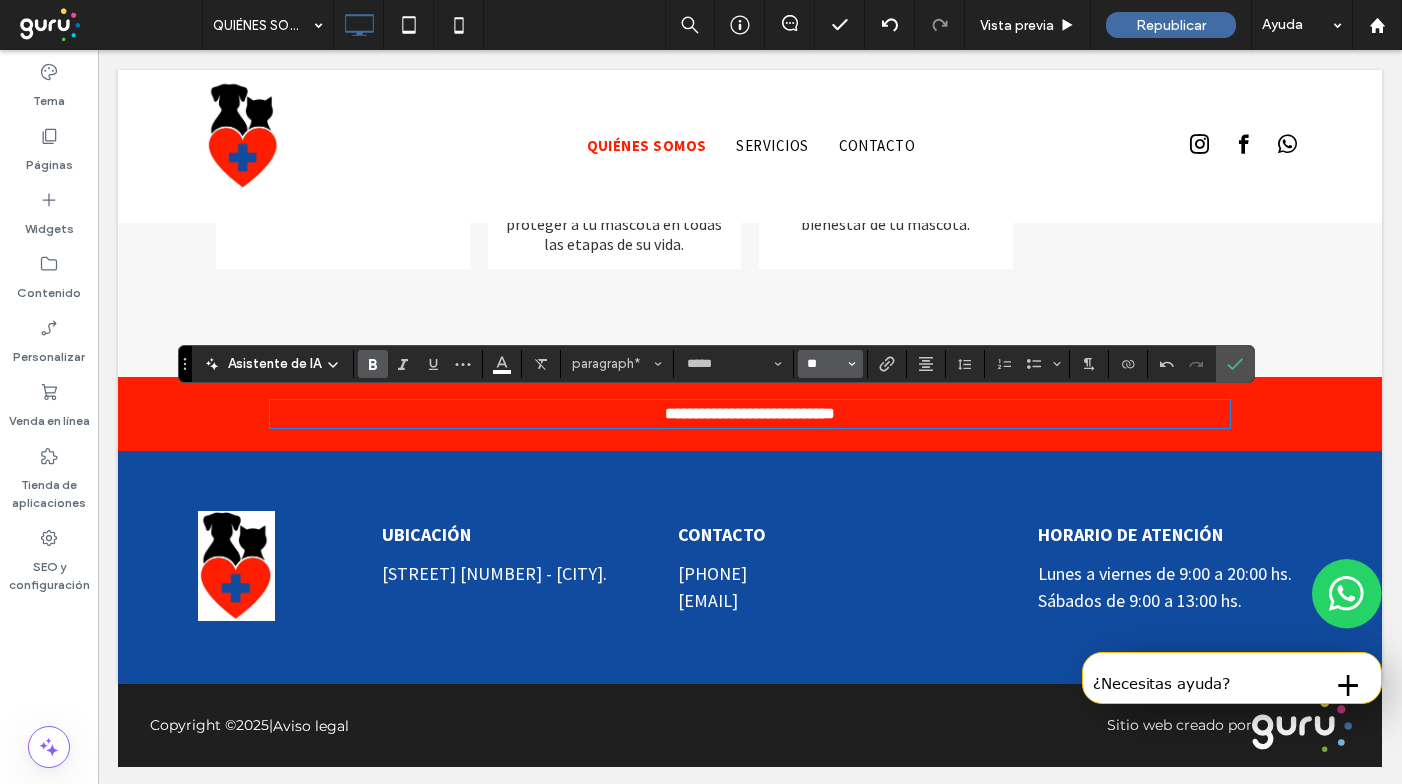 click on "**" at bounding box center [824, 364] 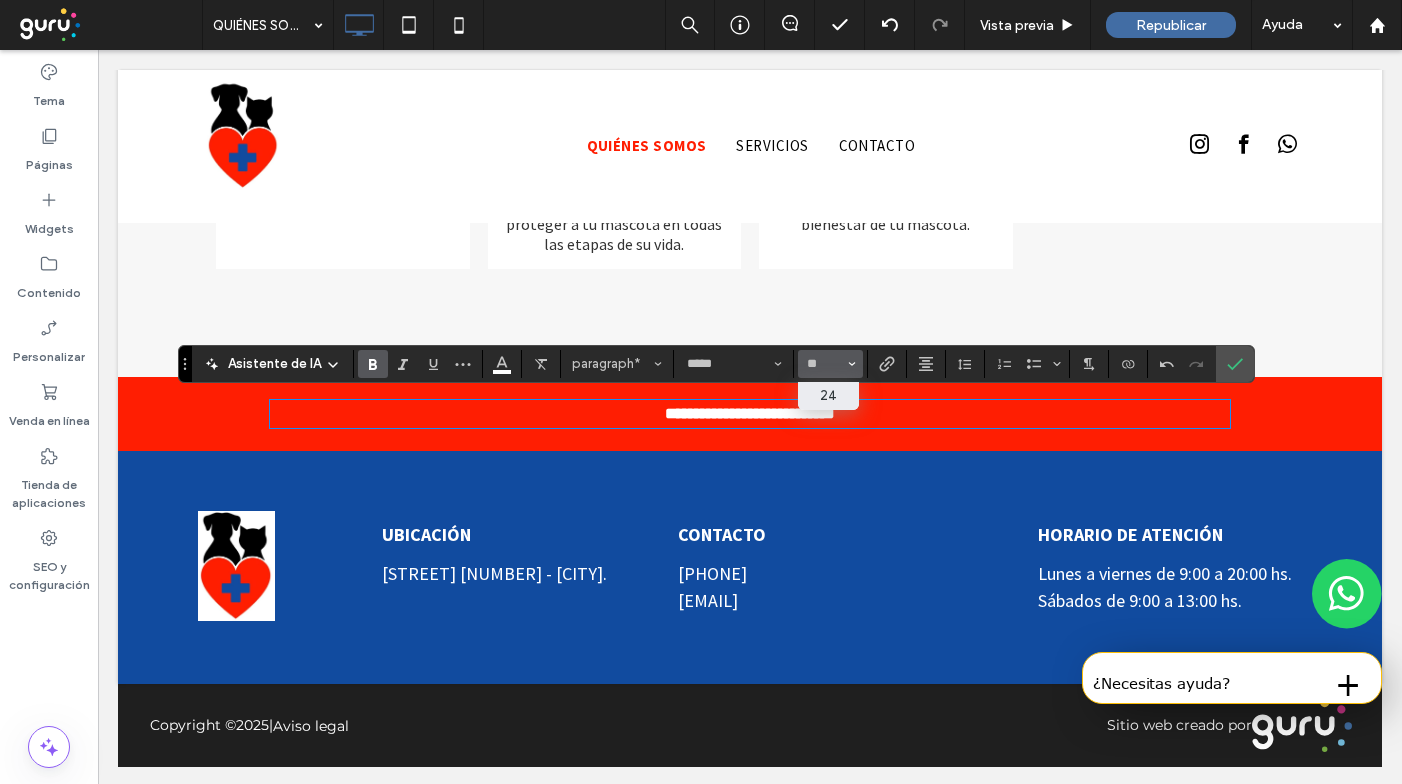 type on "**" 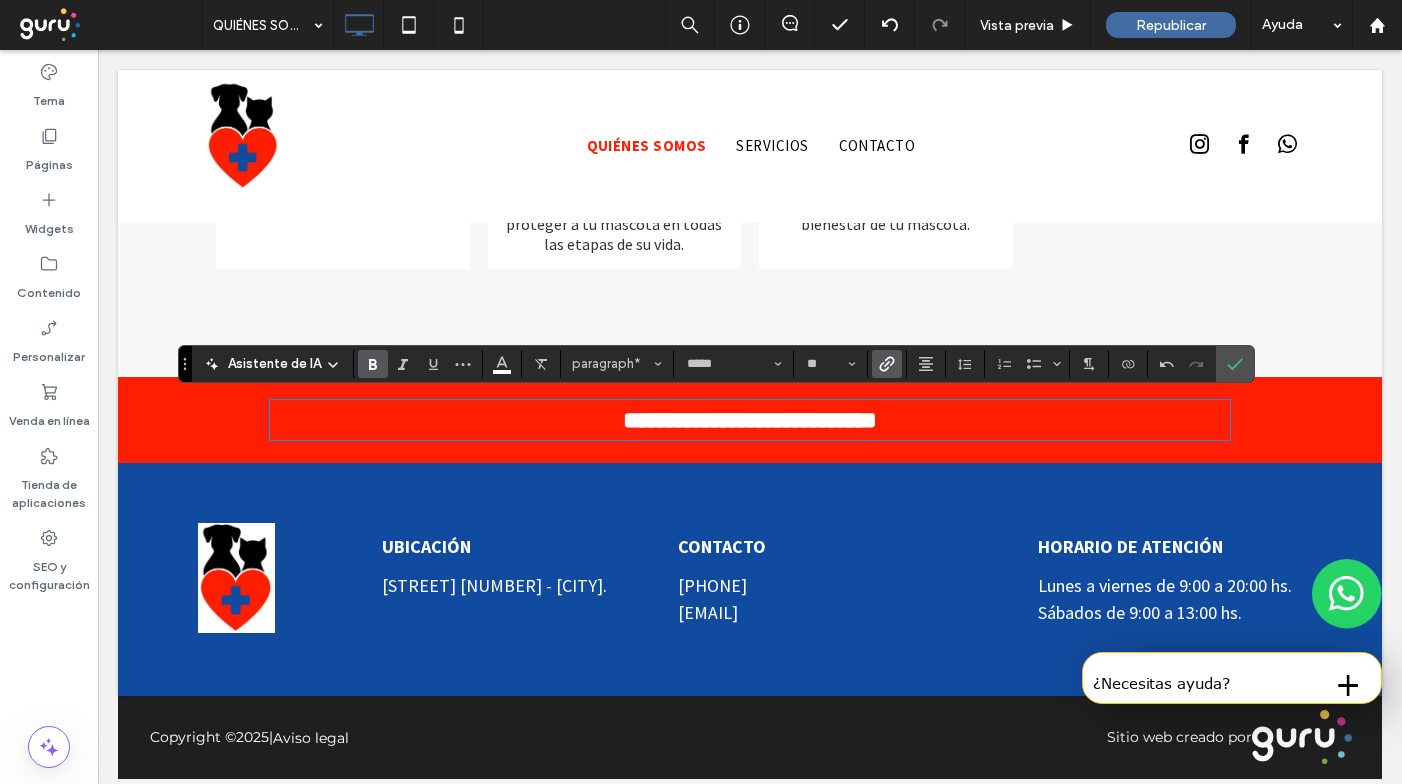 click 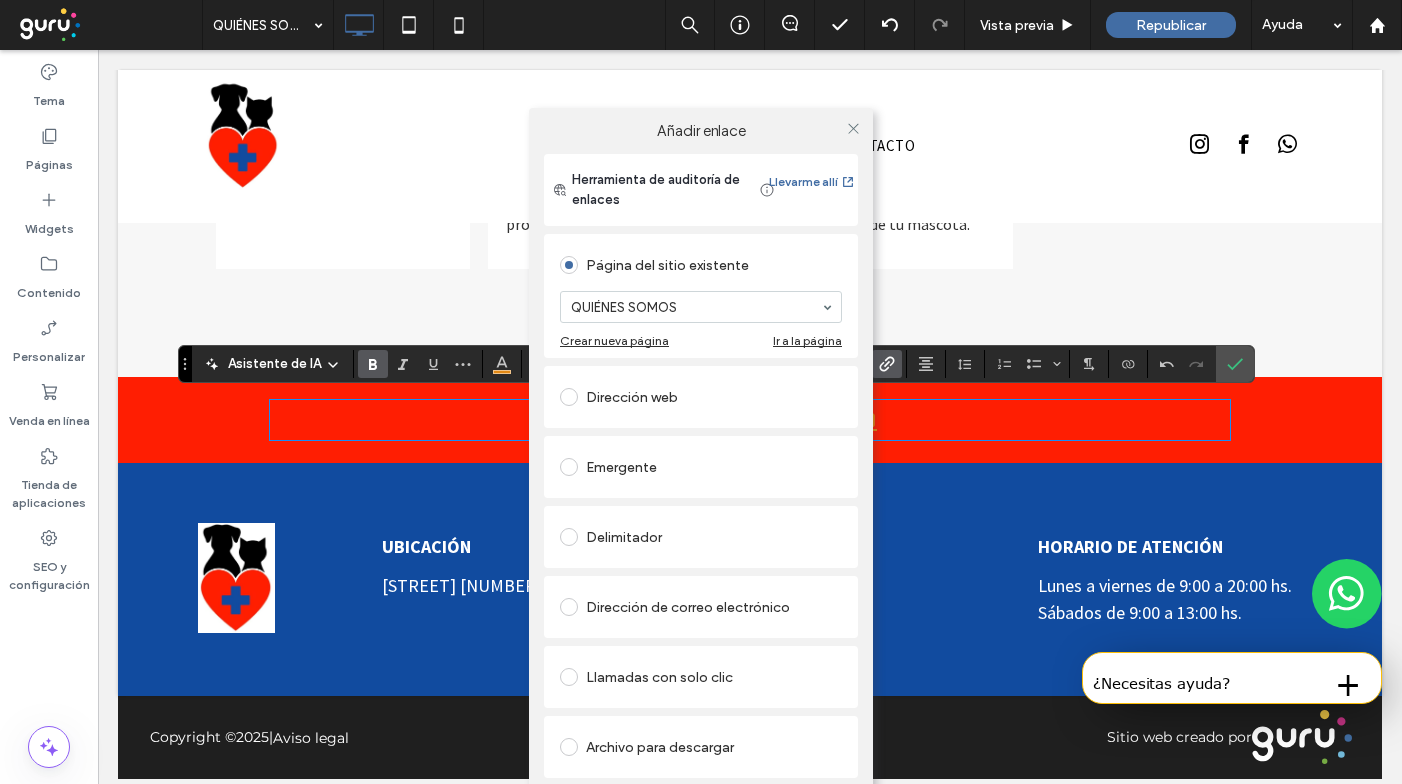 click on "Dirección web" at bounding box center (701, 397) 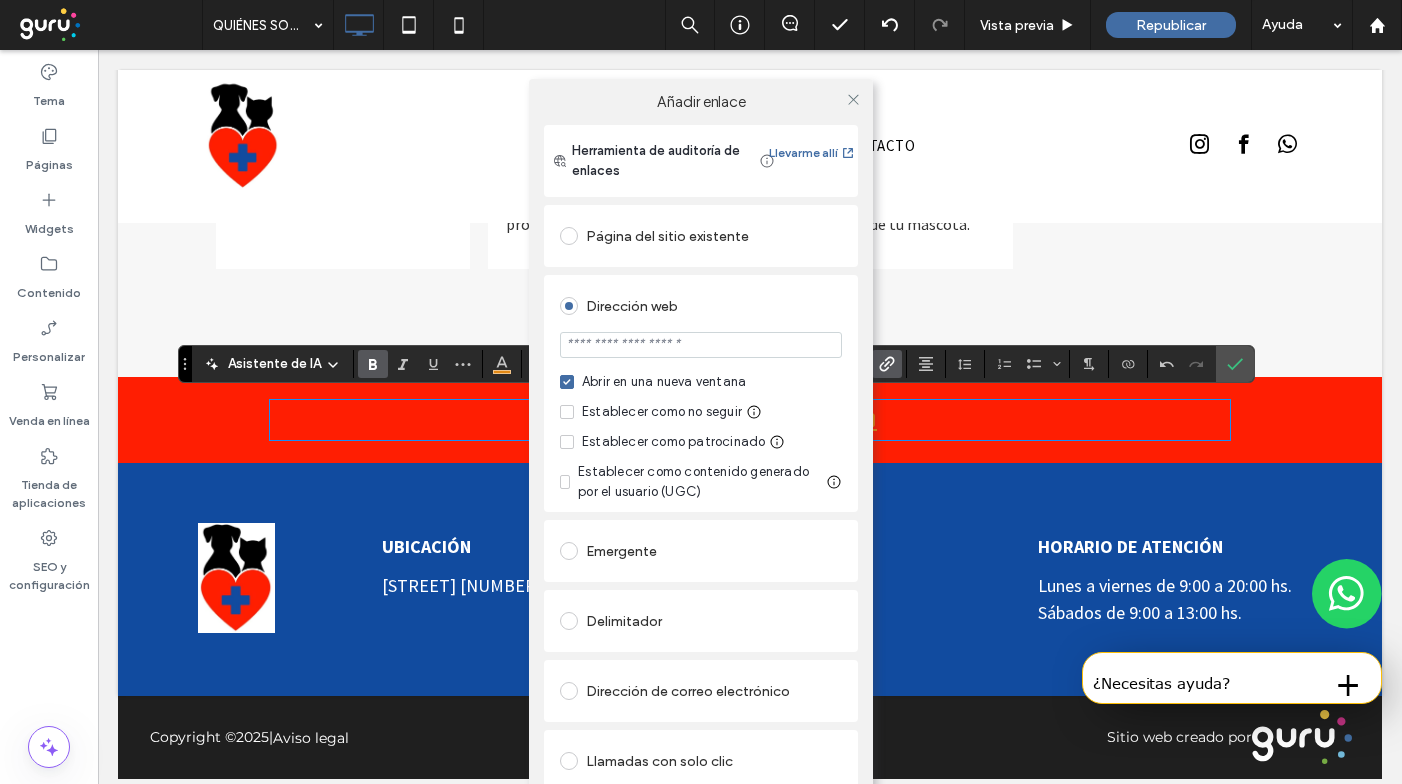 click at bounding box center (701, 345) 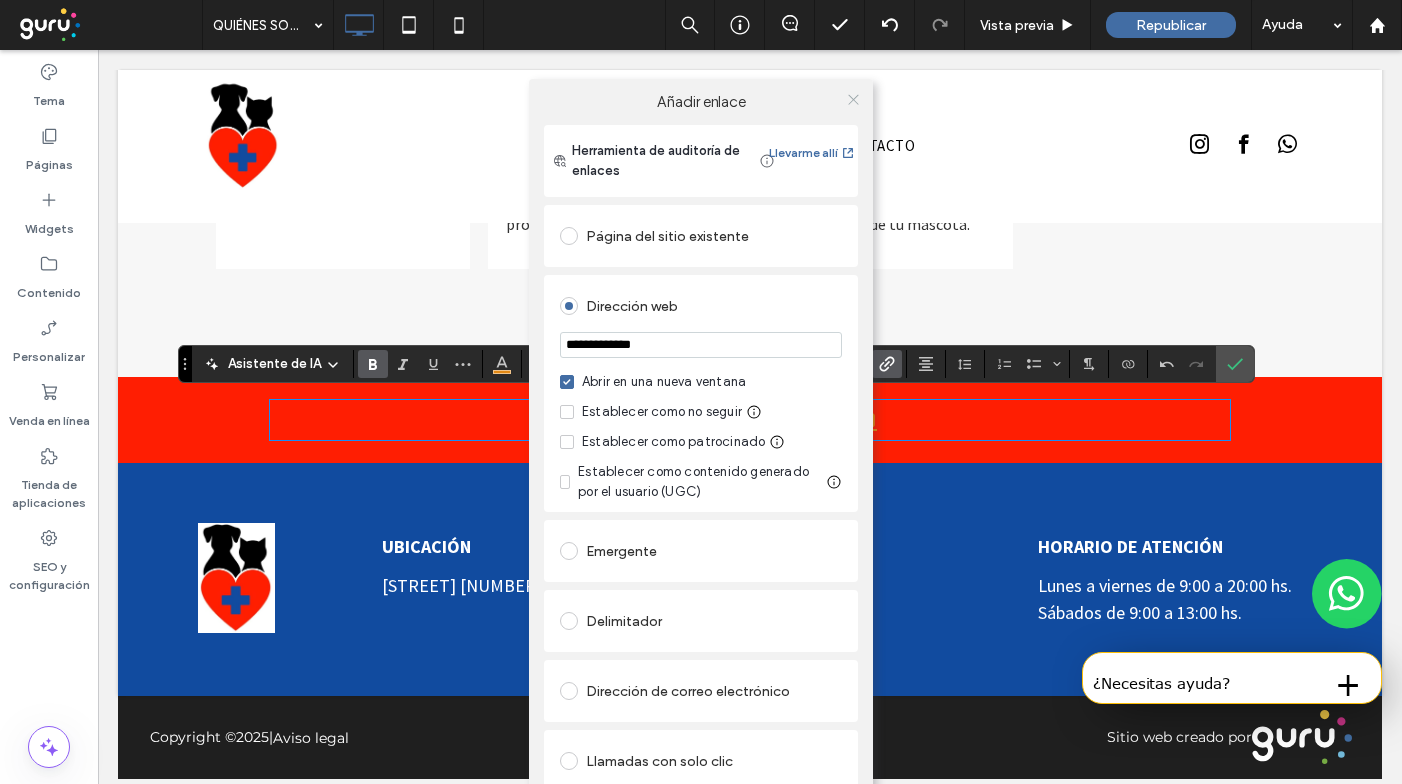 type on "**********" 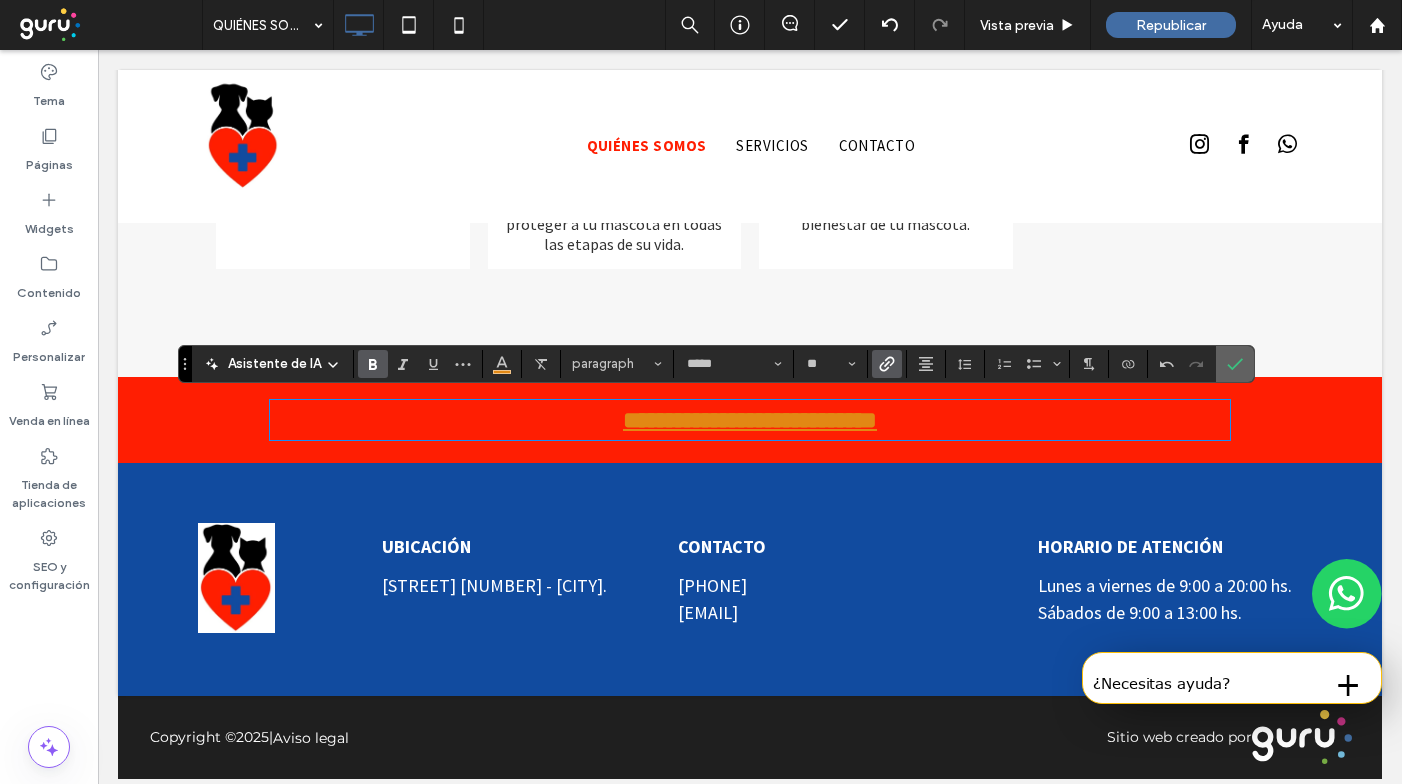 click at bounding box center [1235, 364] 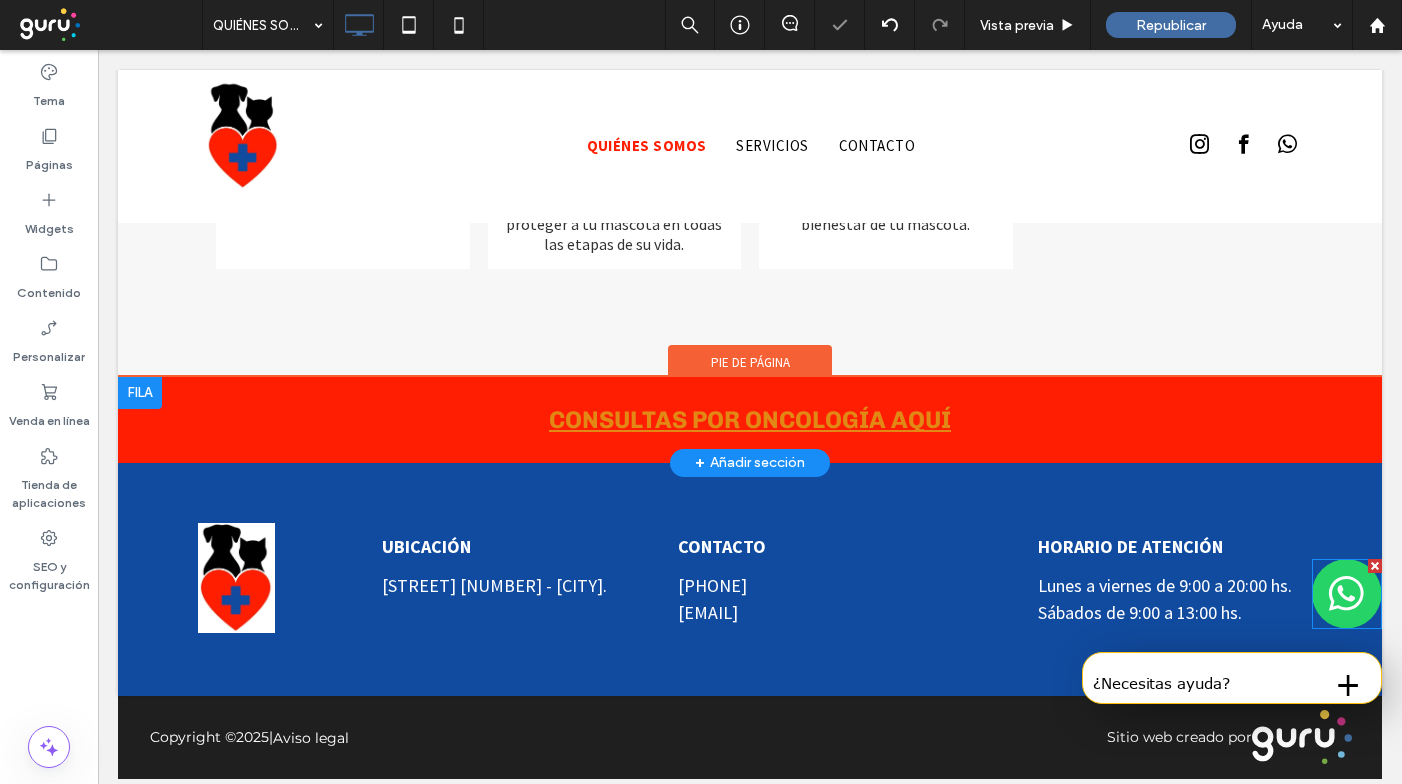 click at bounding box center [1347, 594] 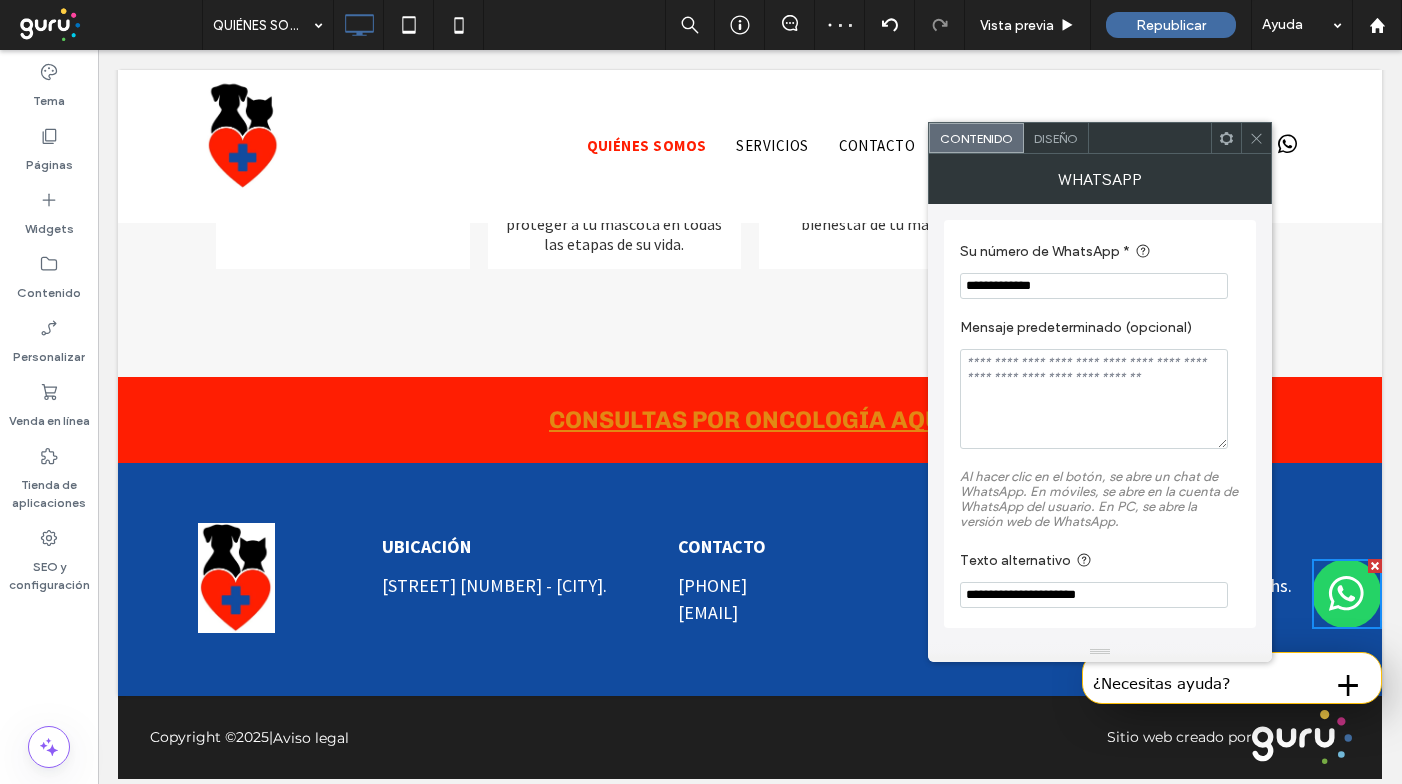 click 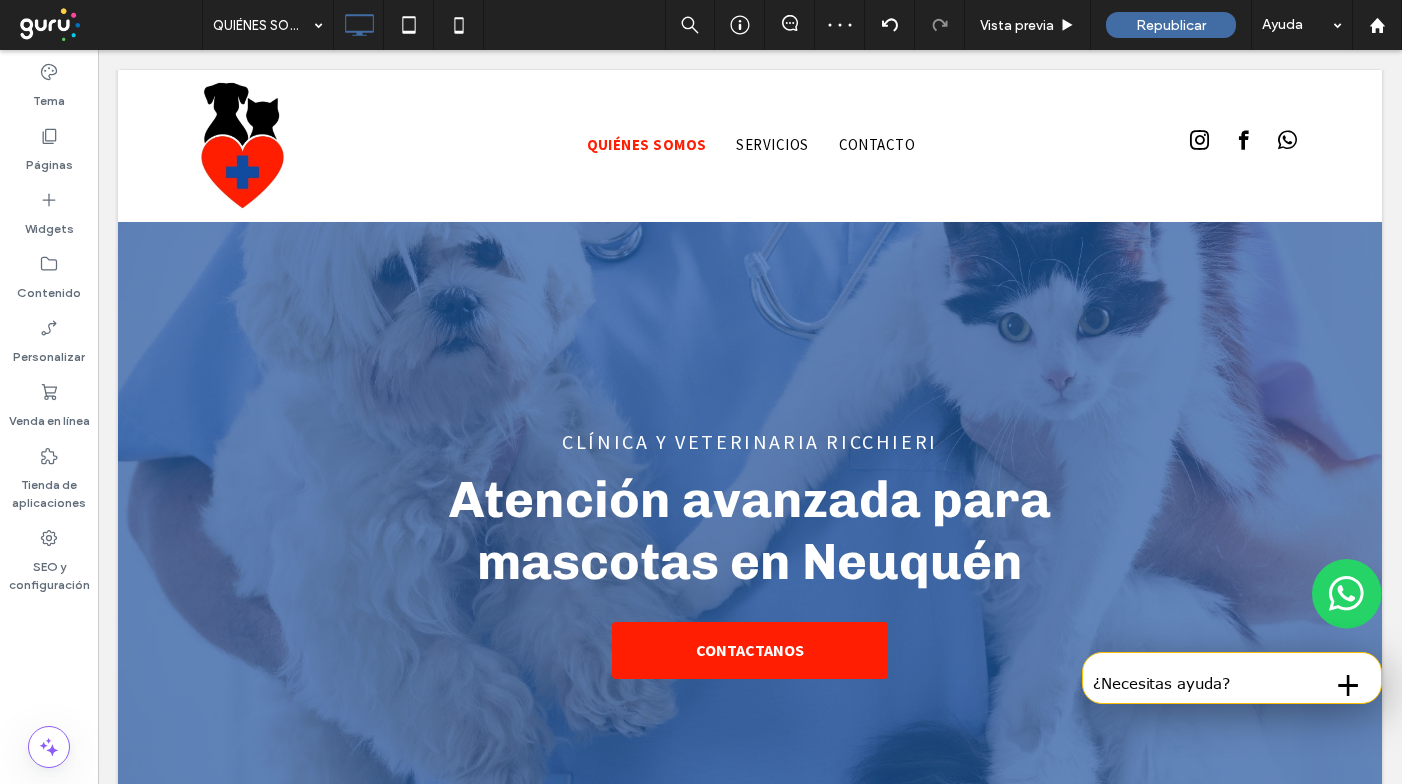 scroll, scrollTop: 0, scrollLeft: 0, axis: both 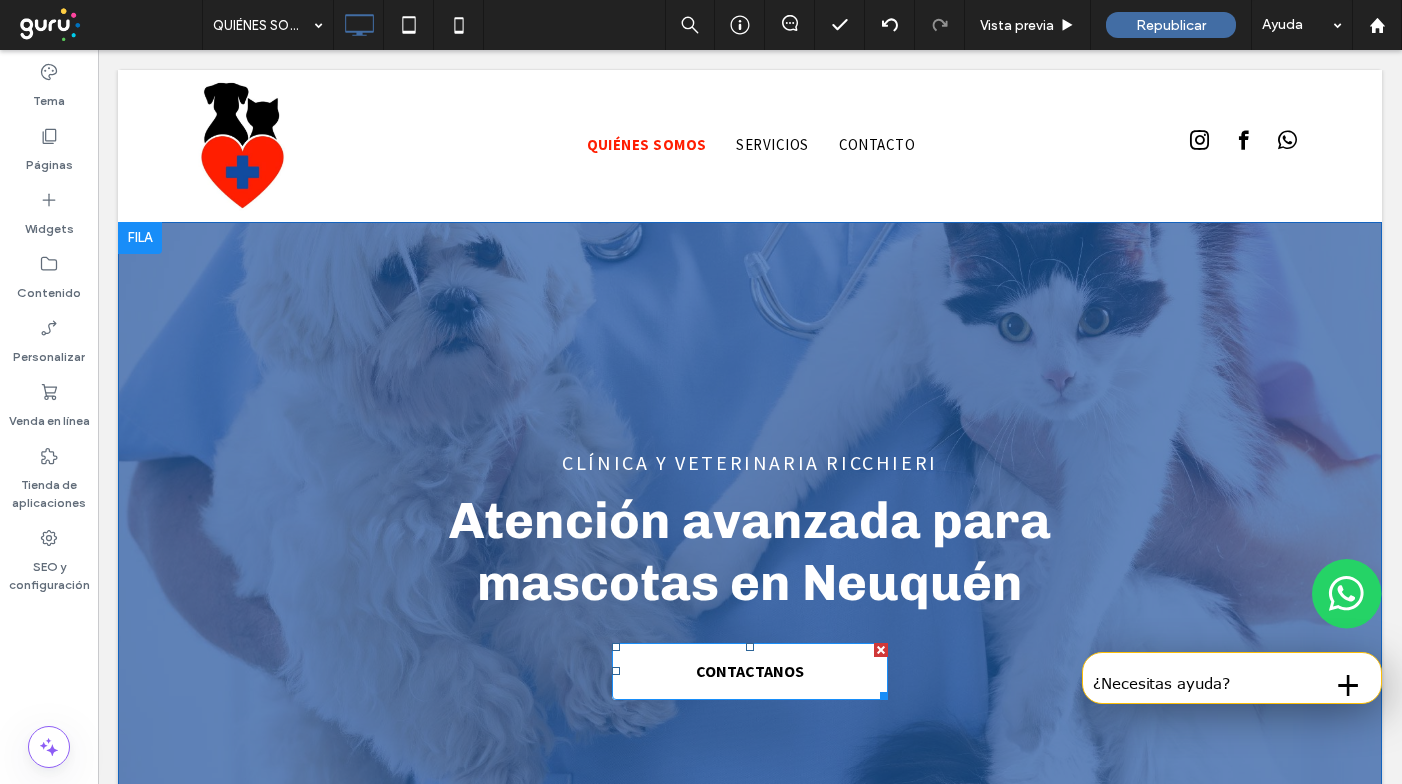 click on "CONTACTANOS" at bounding box center [750, 671] 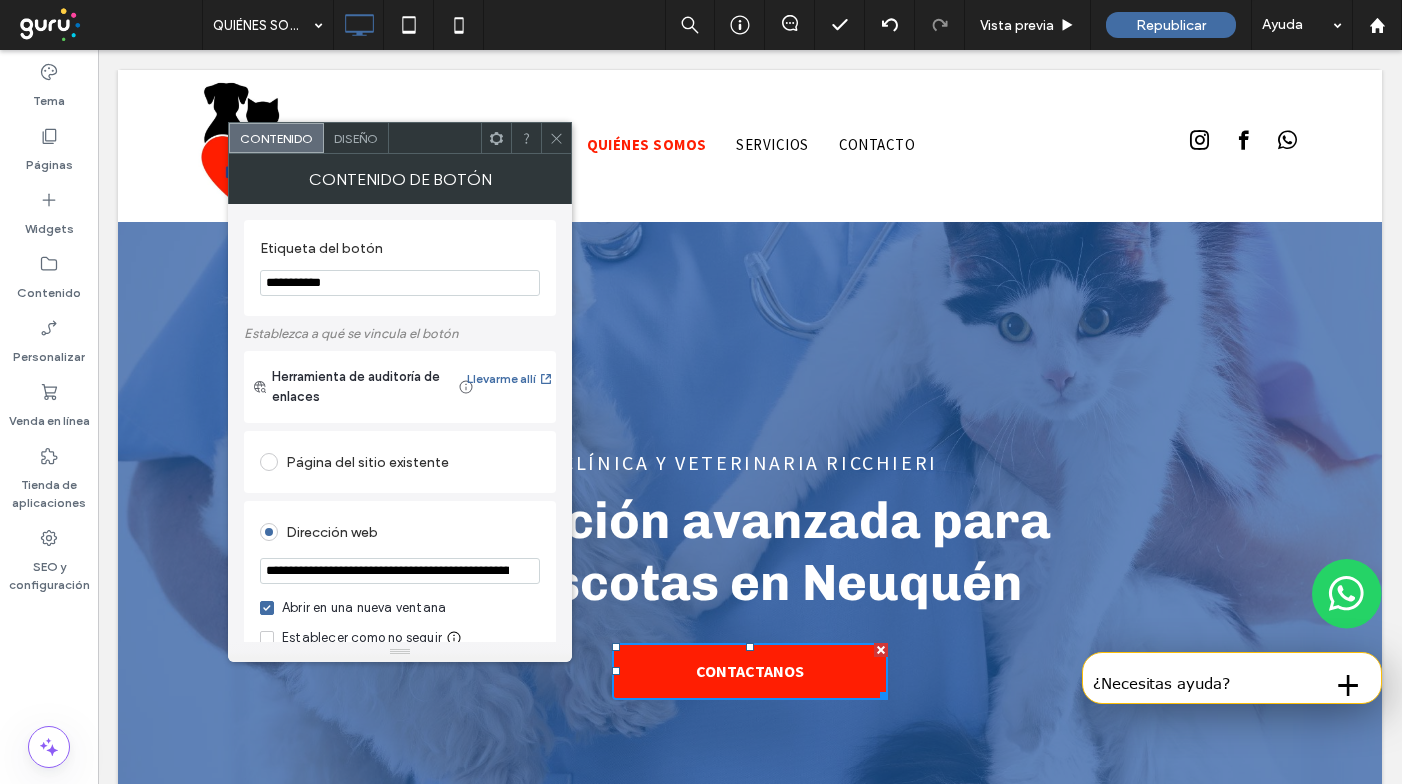 click on "**********" at bounding box center (400, 571) 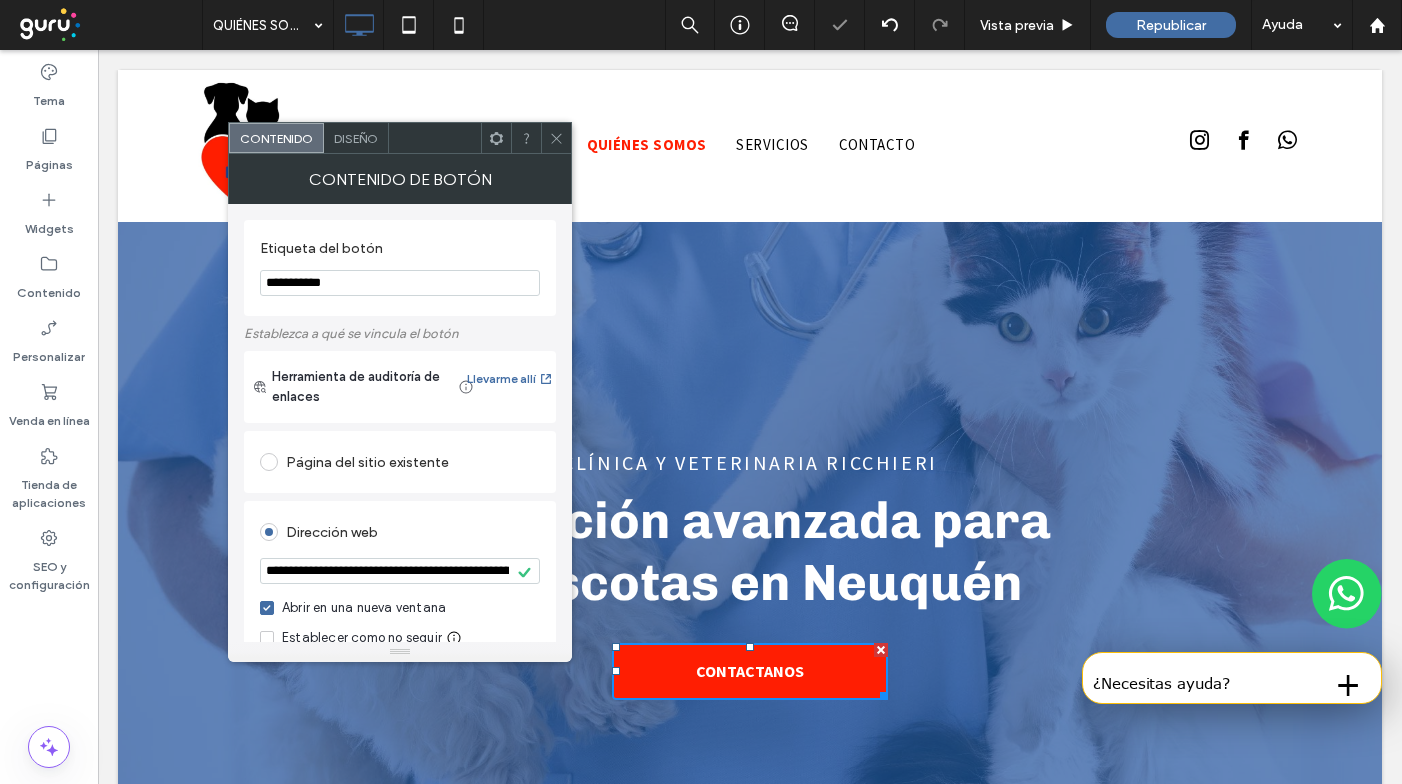 click 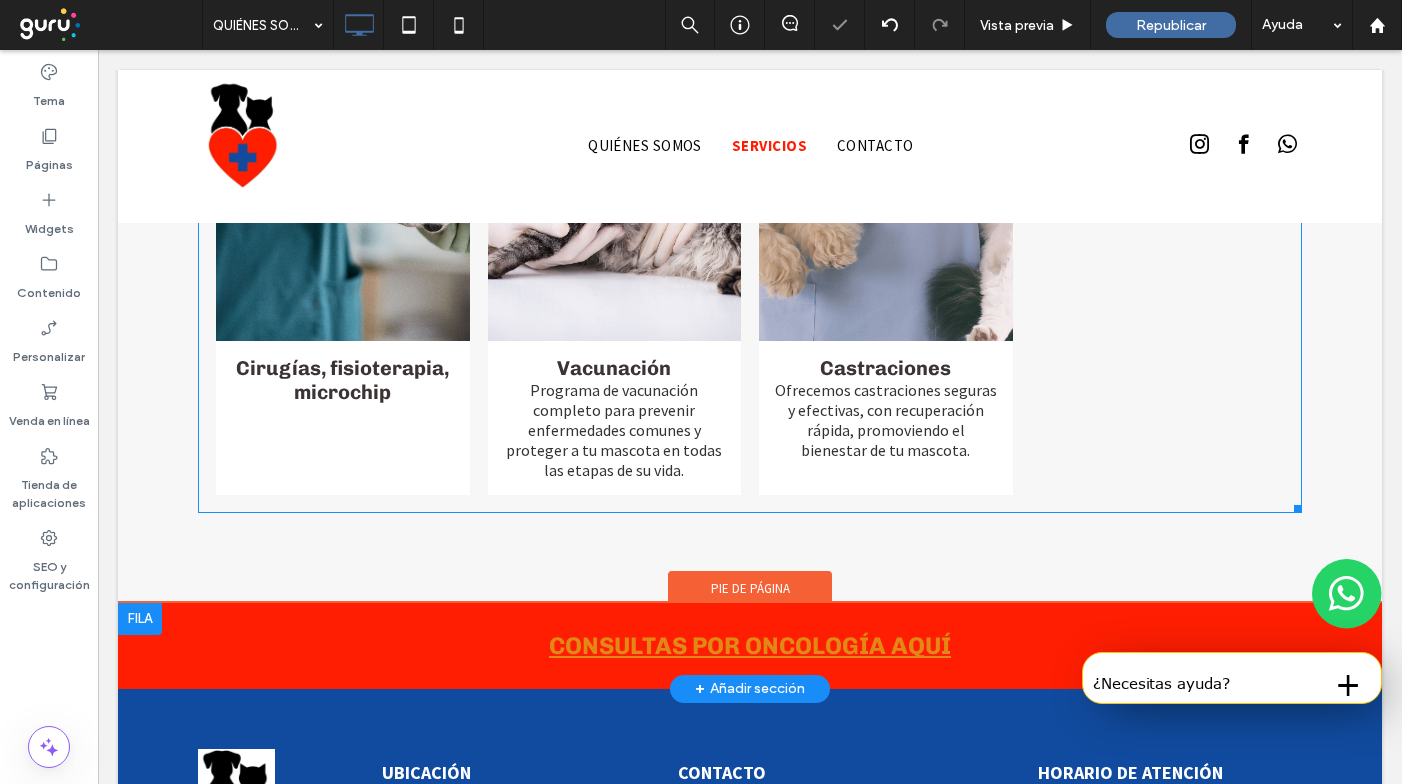 scroll, scrollTop: 3482, scrollLeft: 0, axis: vertical 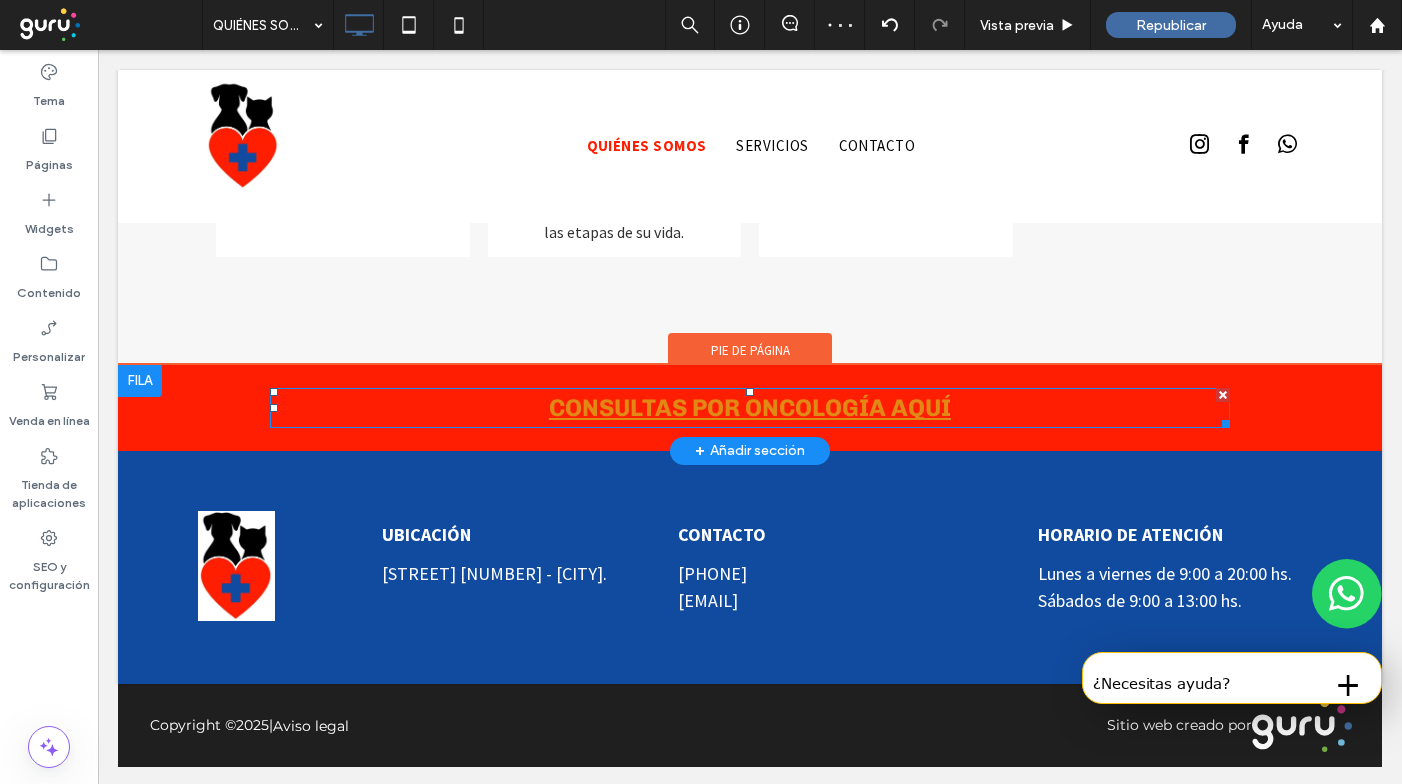click on "CONSULTAS POR ONCOLOGÍA AQUÍ" at bounding box center [750, 407] 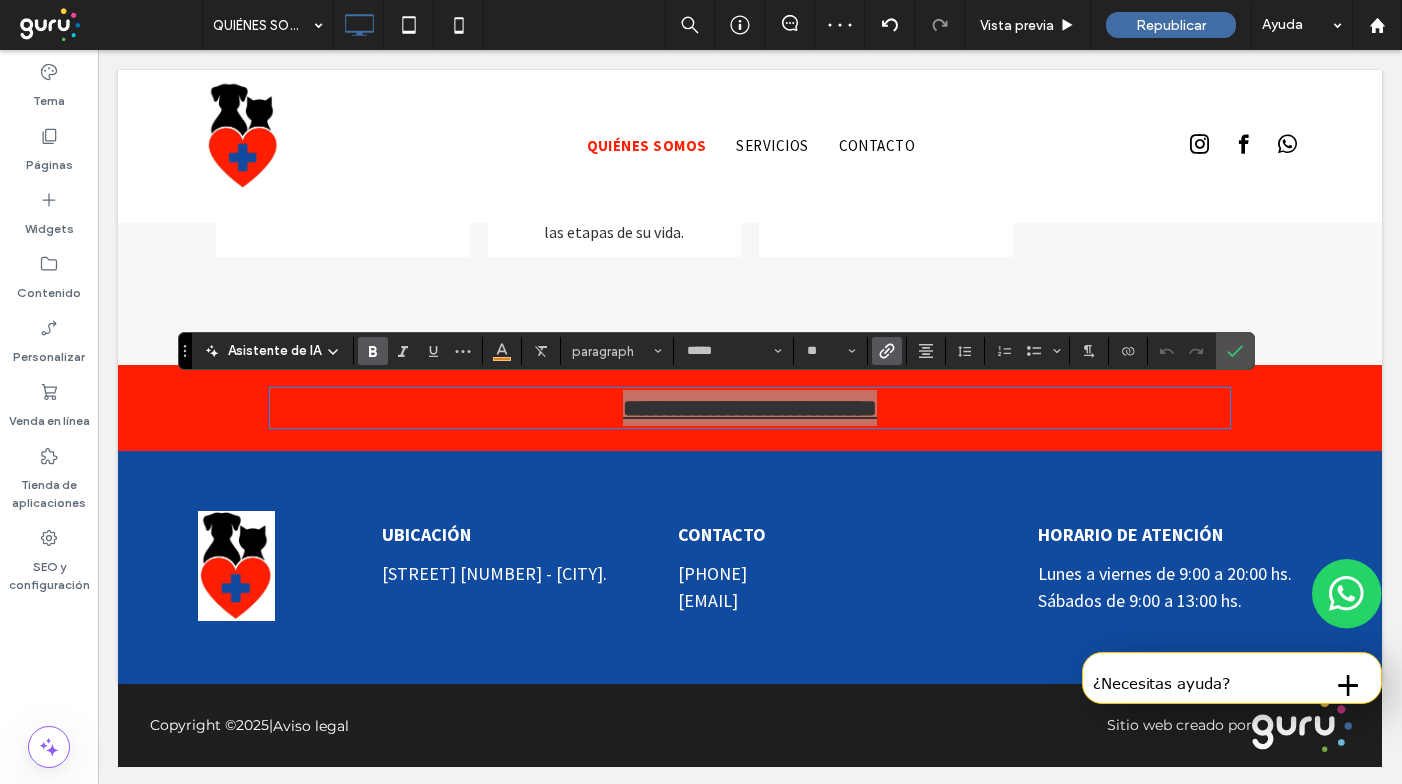 click at bounding box center [887, 351] 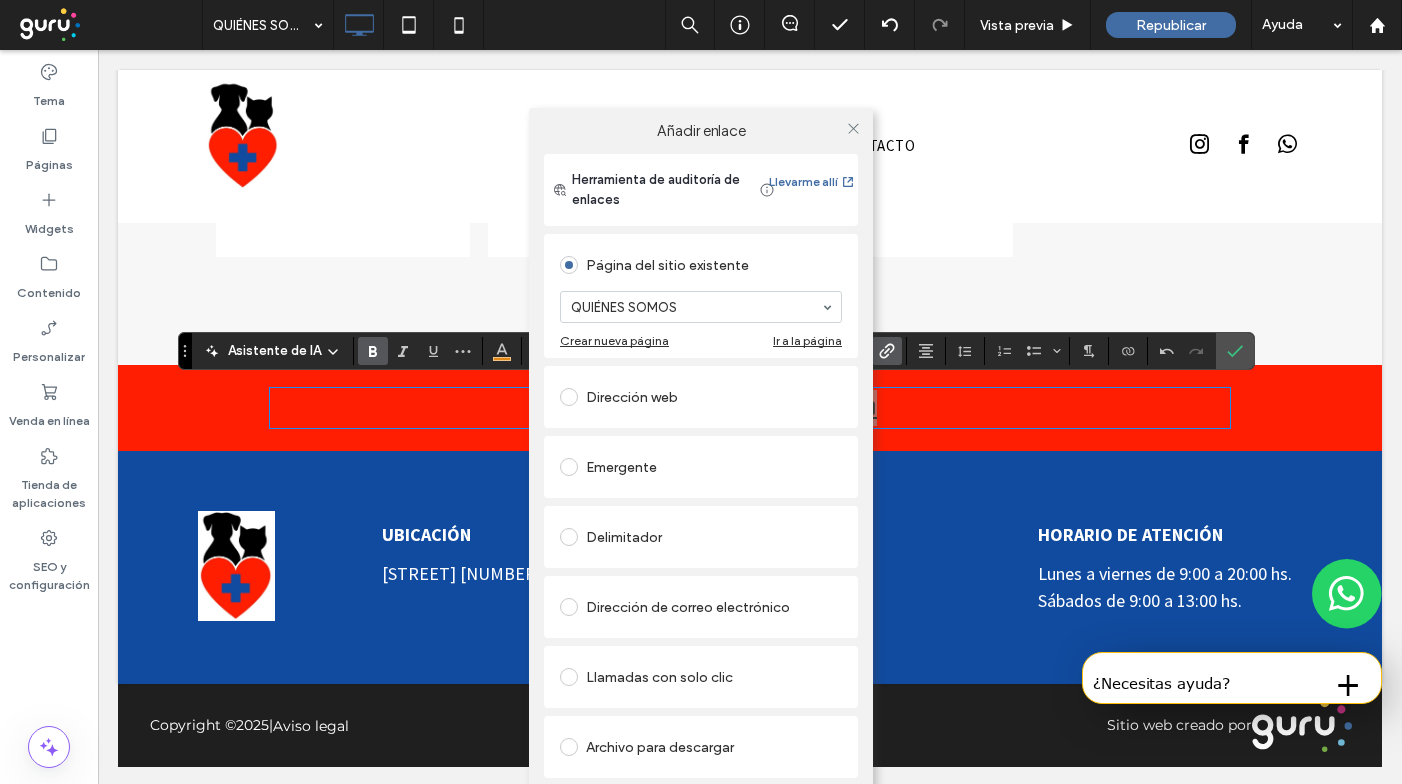 click on "Dirección web" at bounding box center [701, 397] 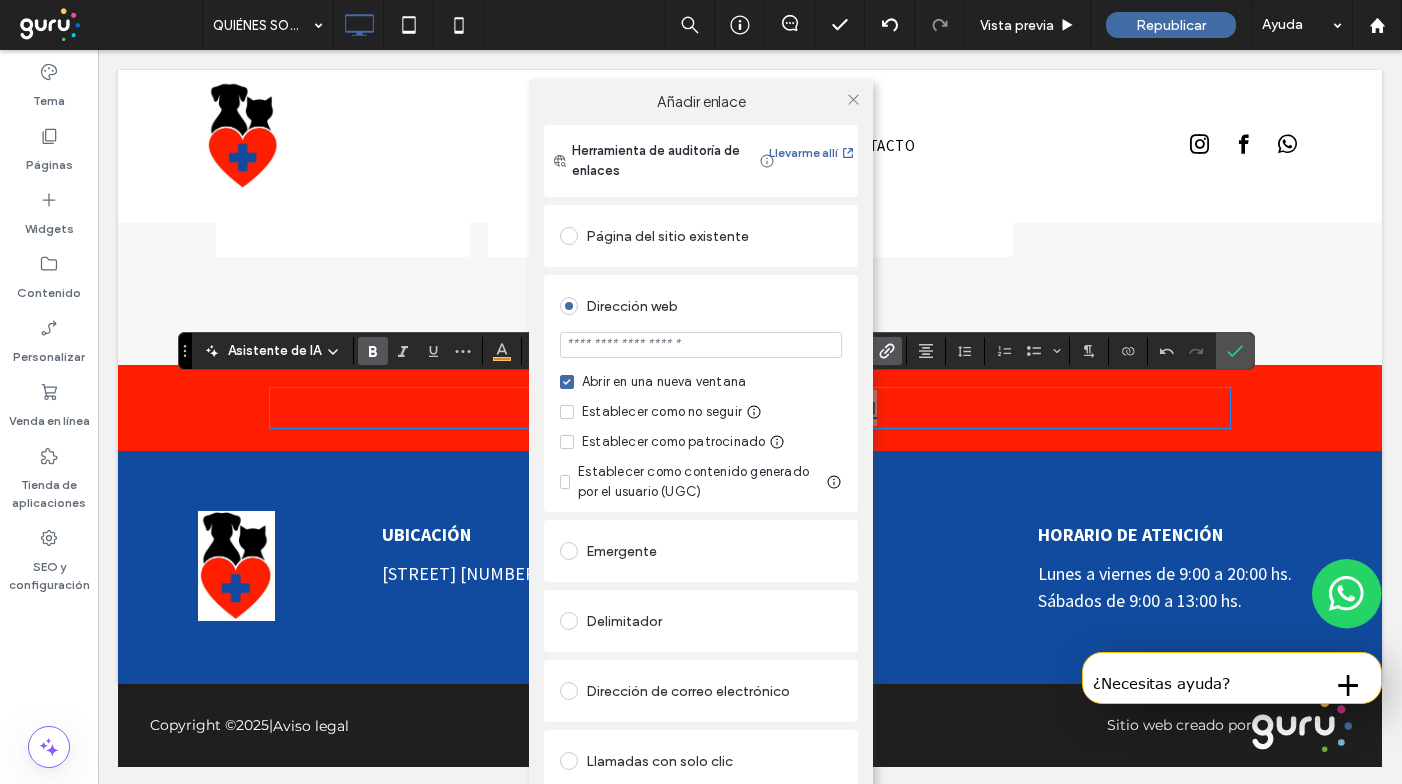 click at bounding box center [701, 345] 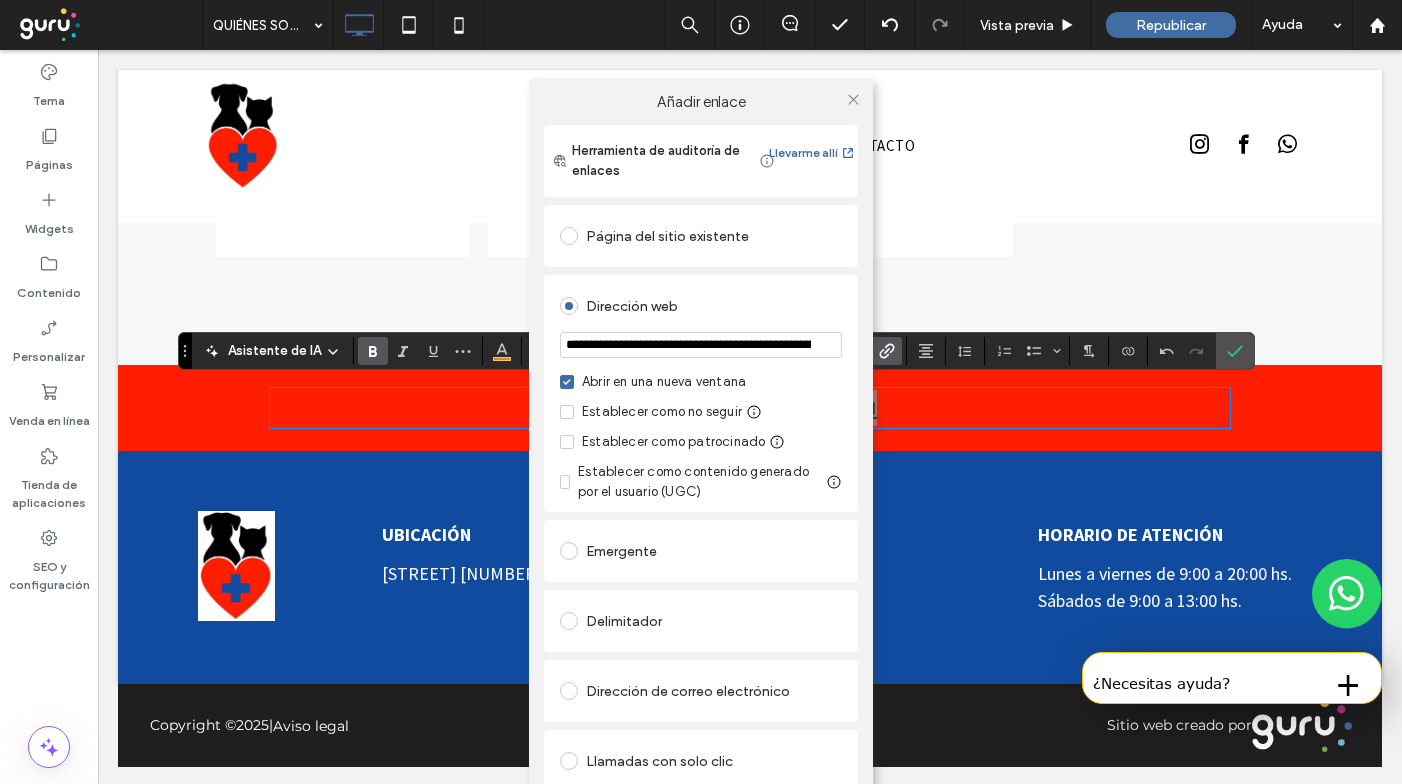 scroll, scrollTop: 0, scrollLeft: 410, axis: horizontal 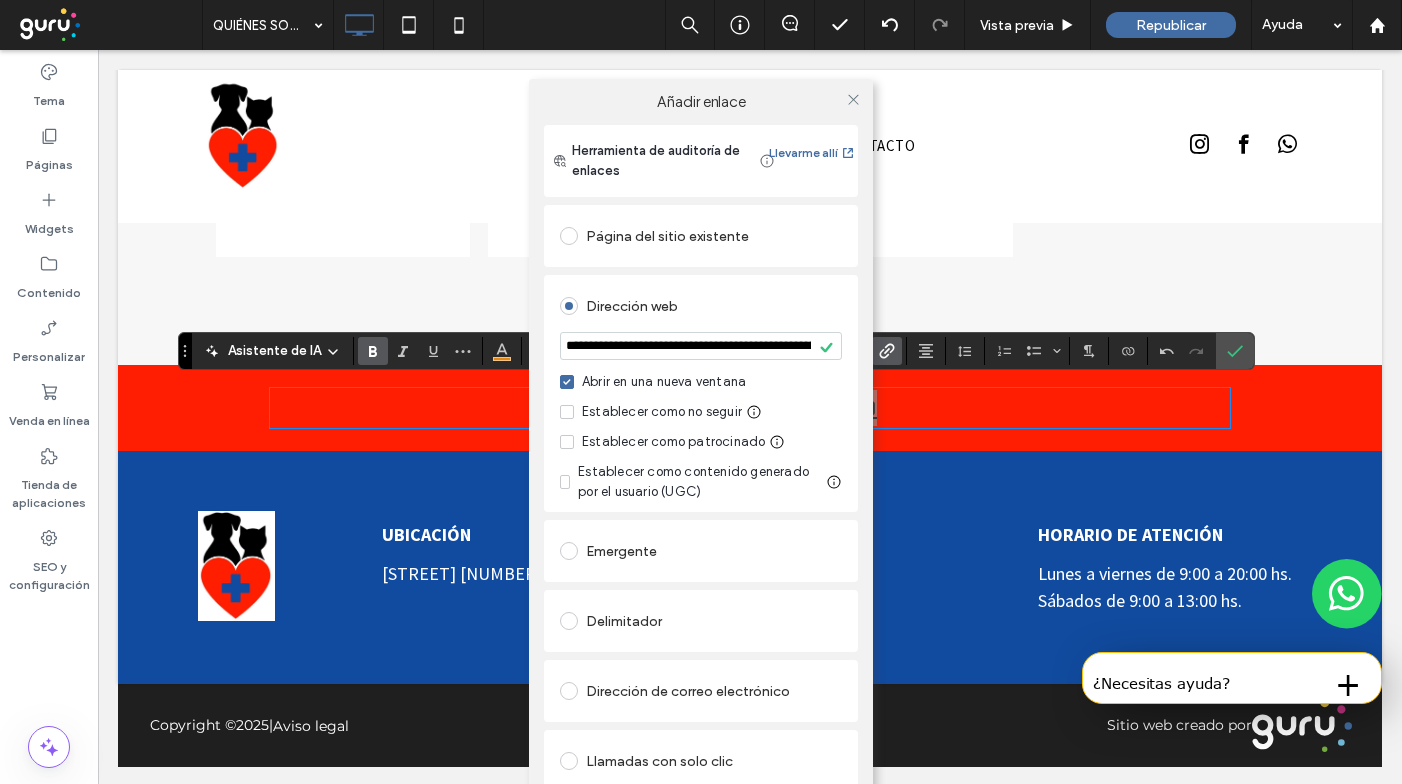 click on "**********" at bounding box center (701, 346) 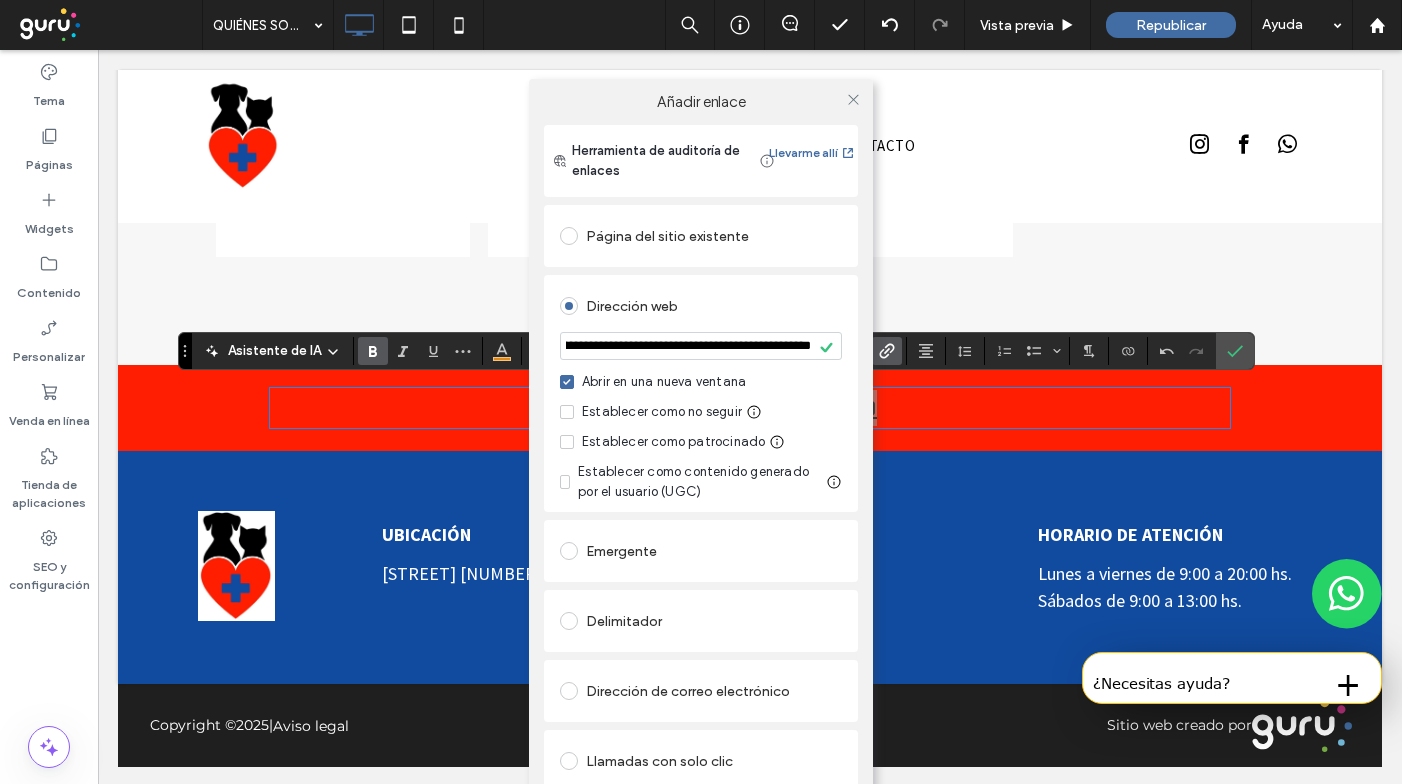 drag, startPoint x: 775, startPoint y: 344, endPoint x: 967, endPoint y: 349, distance: 192.0651 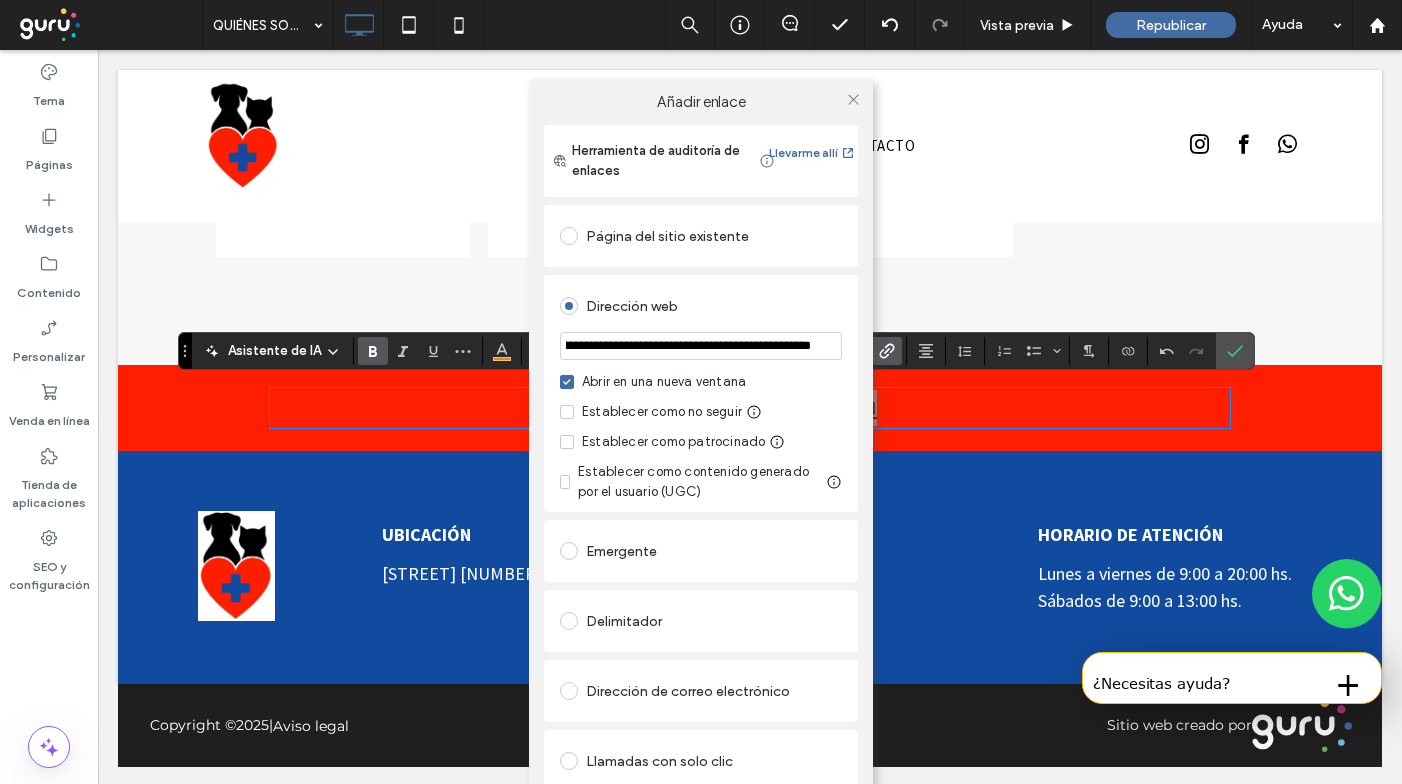 scroll, scrollTop: 0, scrollLeft: 410, axis: horizontal 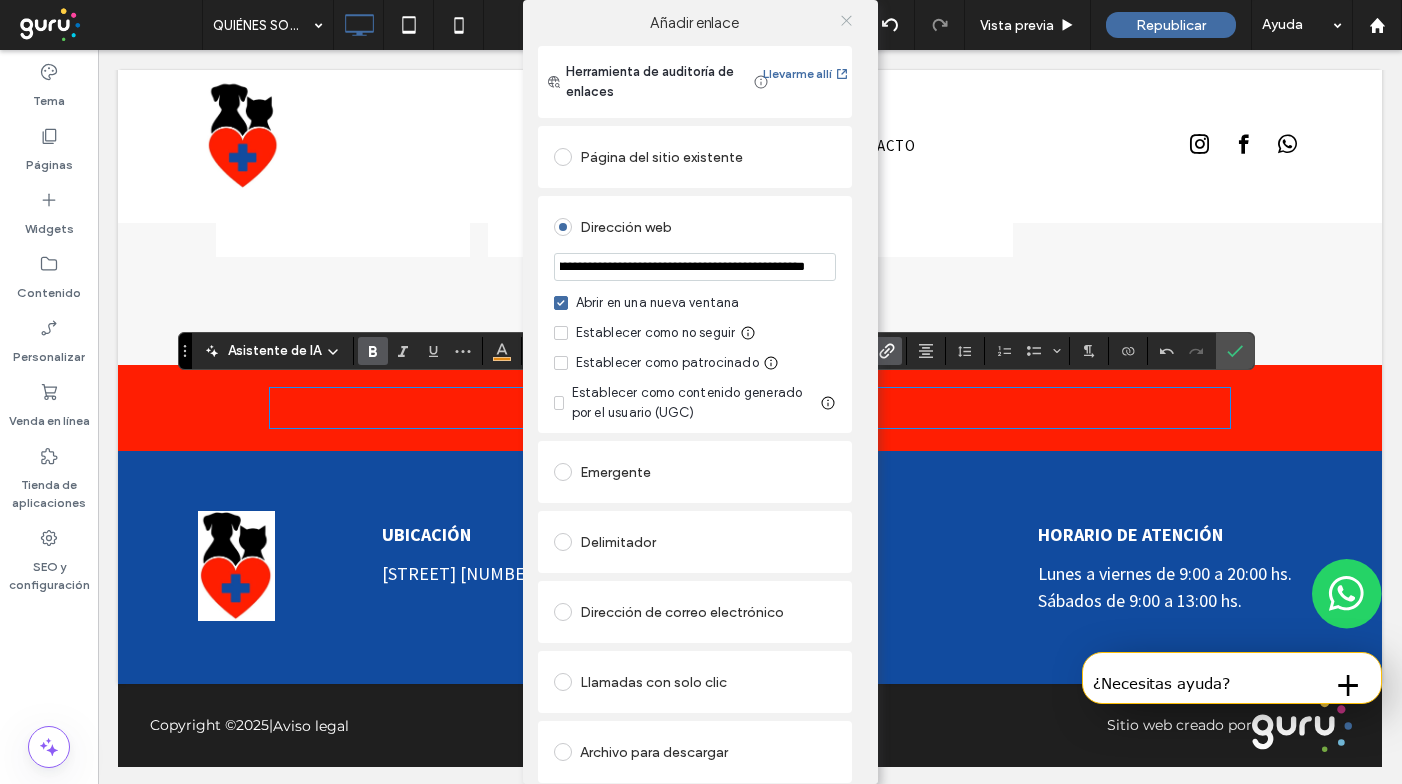 type on "**********" 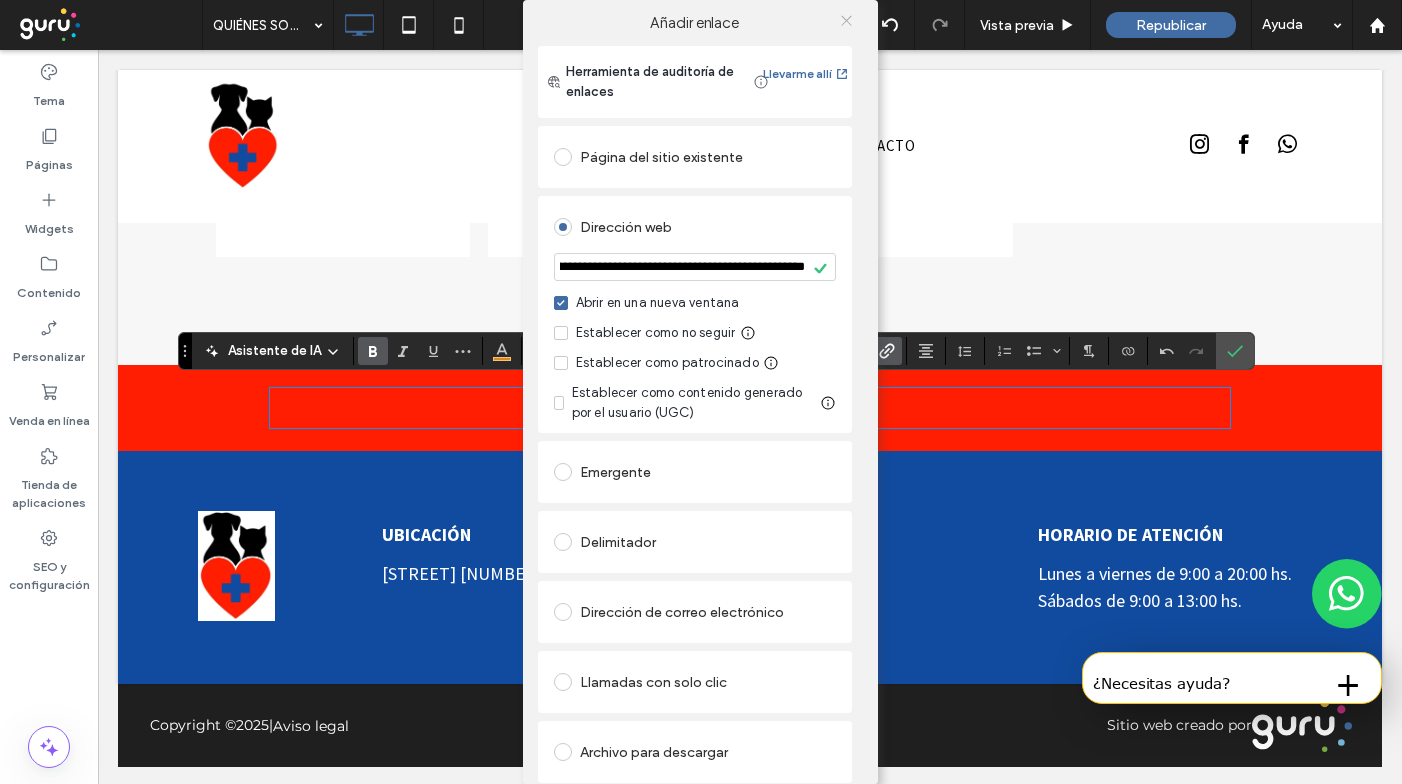 scroll, scrollTop: 0, scrollLeft: 0, axis: both 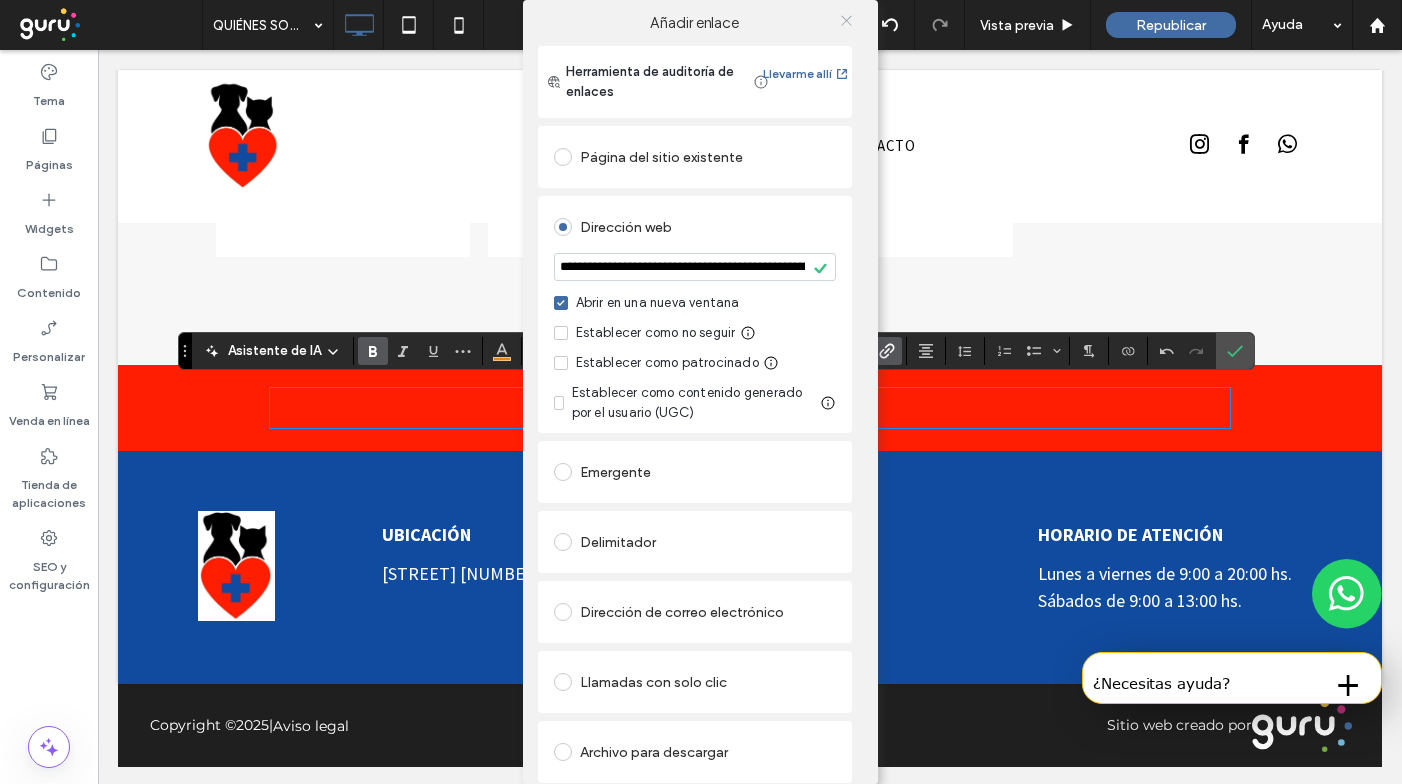 click 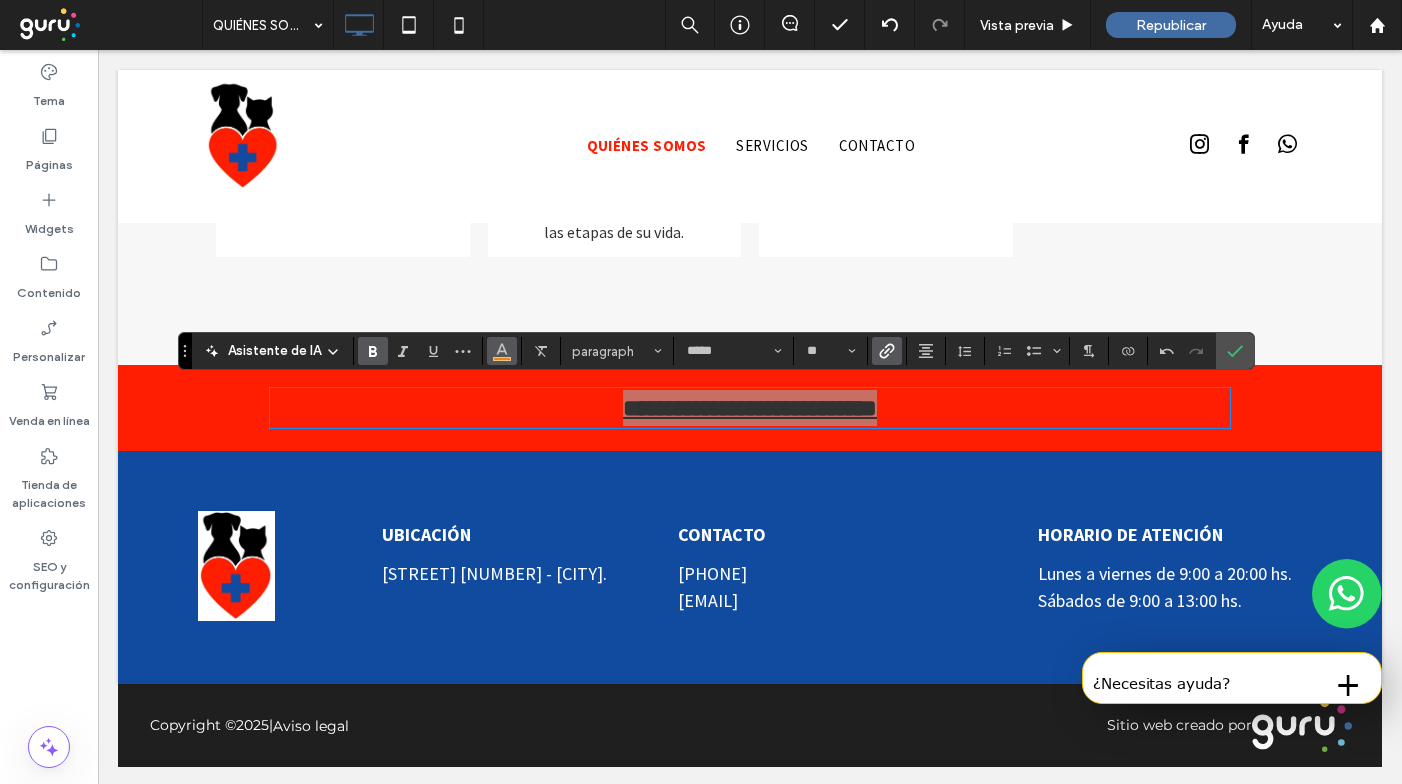 click 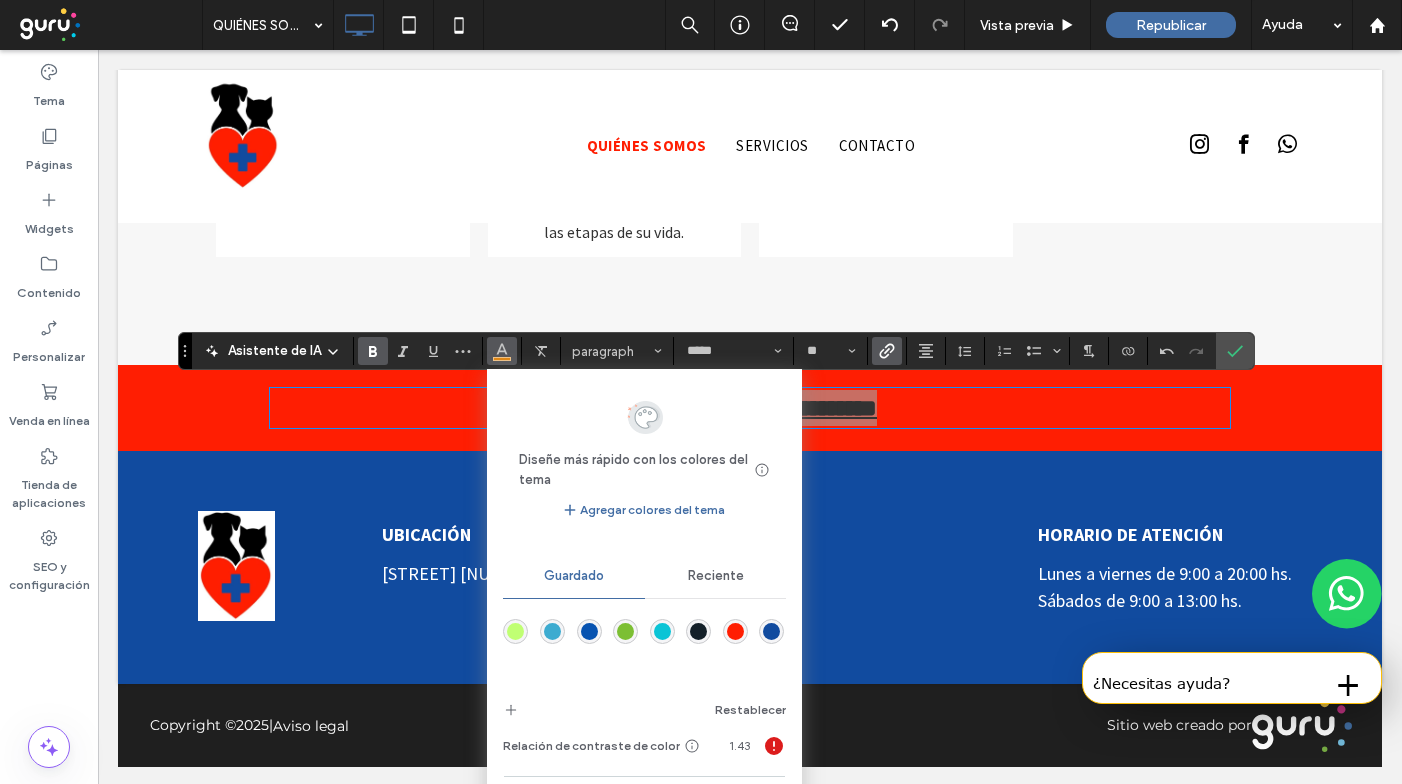 click on "Reciente" at bounding box center [716, 576] 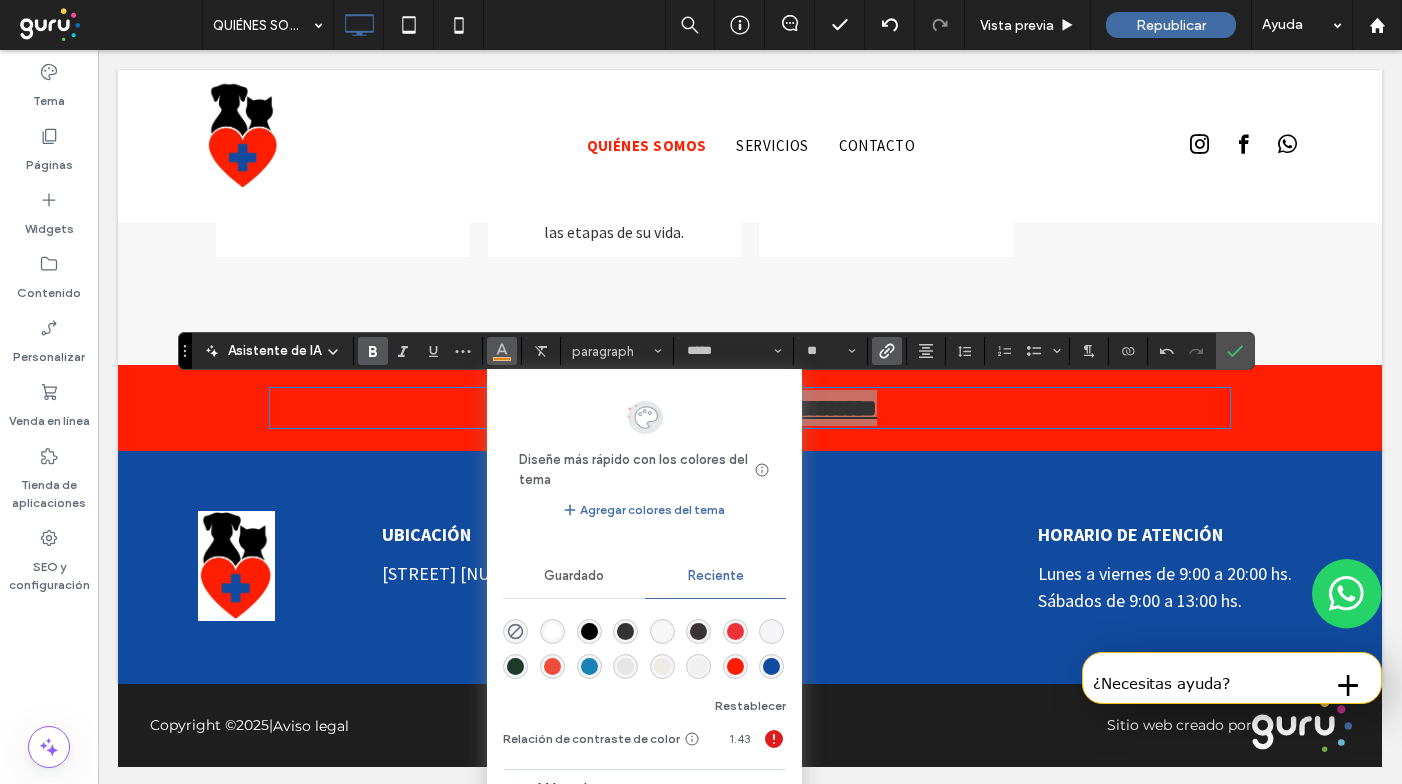 click at bounding box center [552, 631] 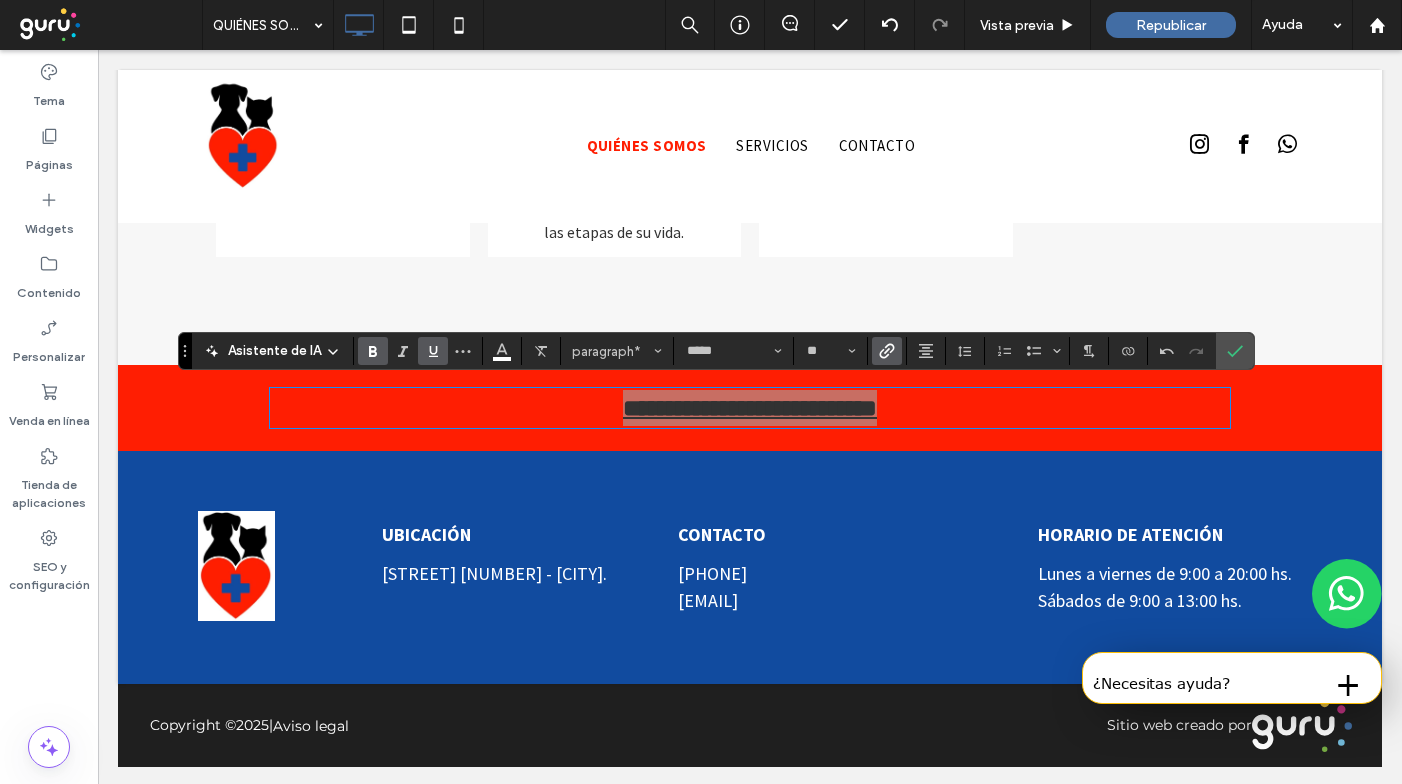 click 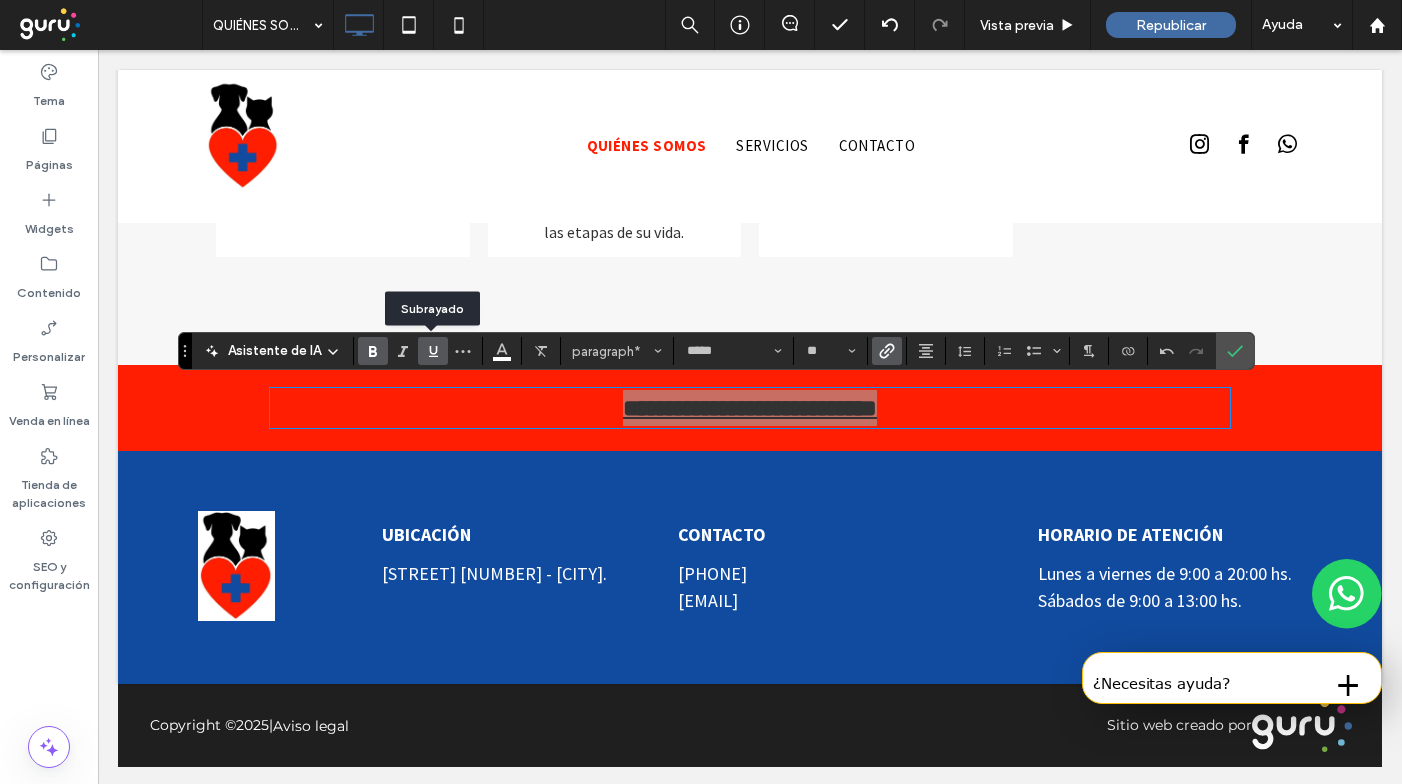 click 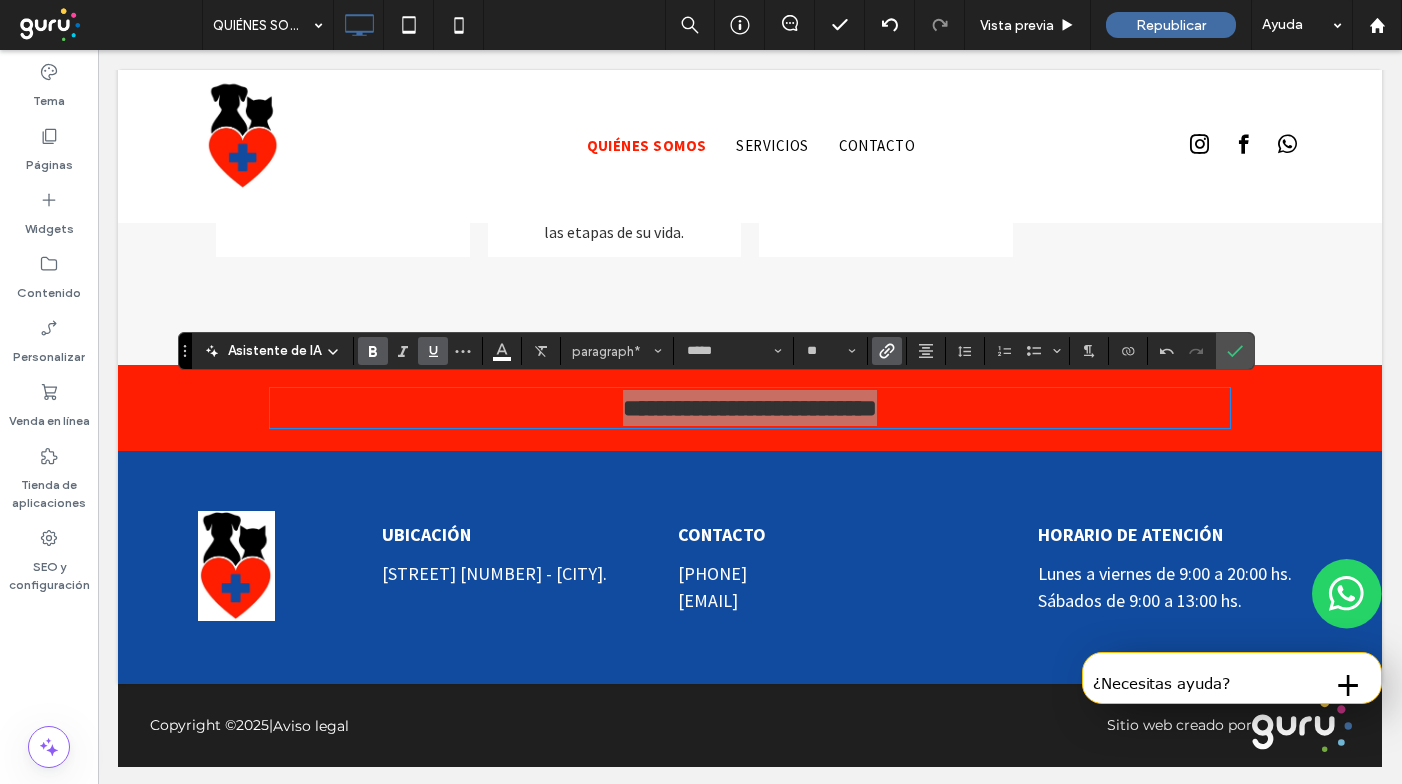 click at bounding box center [433, 351] 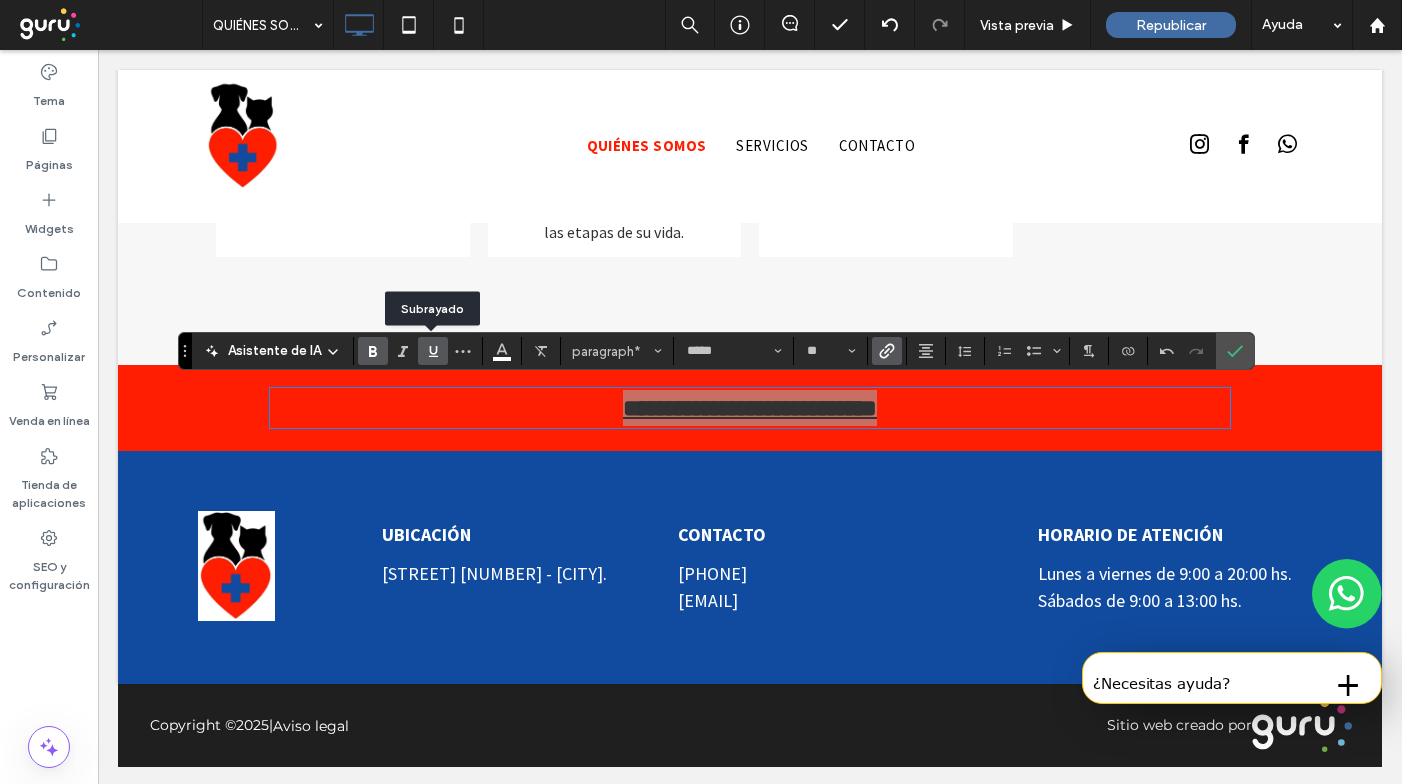 click at bounding box center [433, 351] 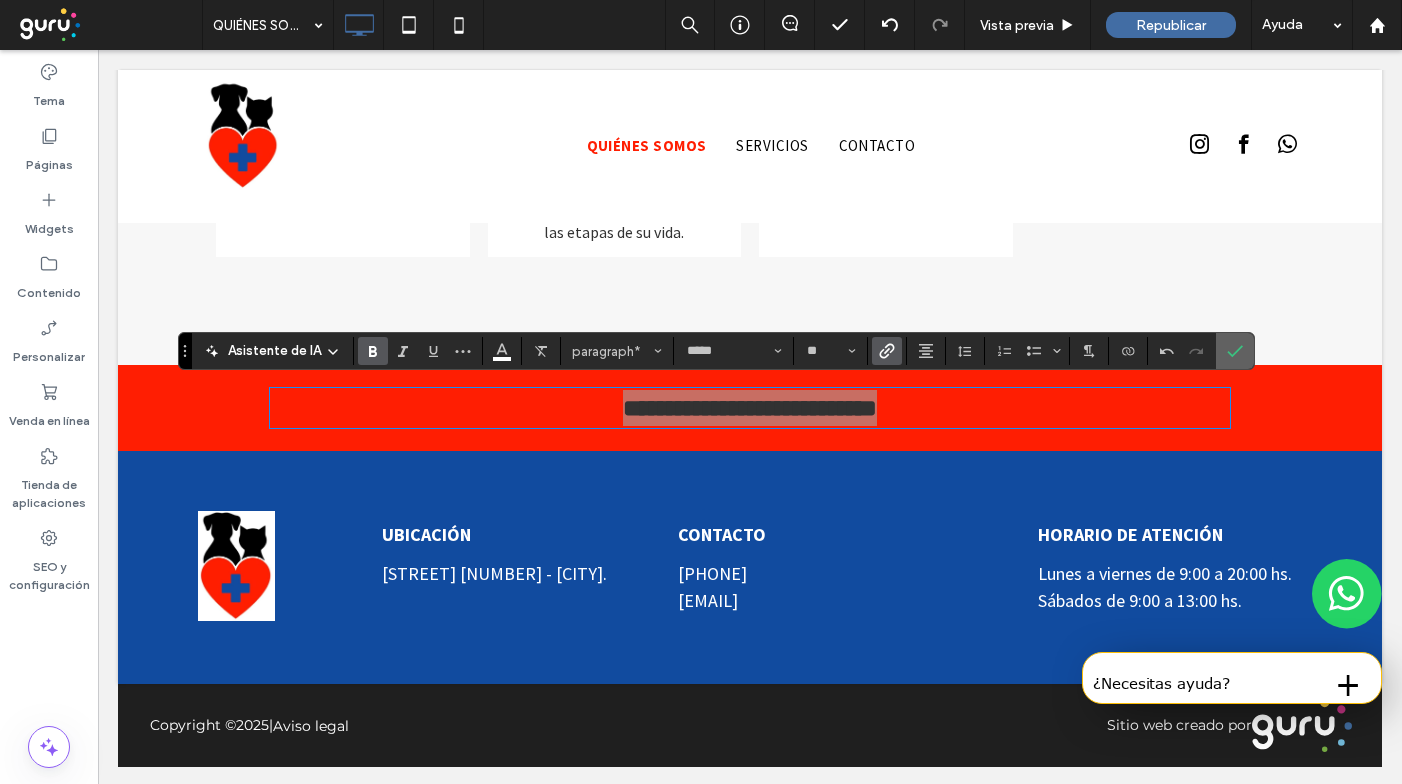 click at bounding box center (1231, 351) 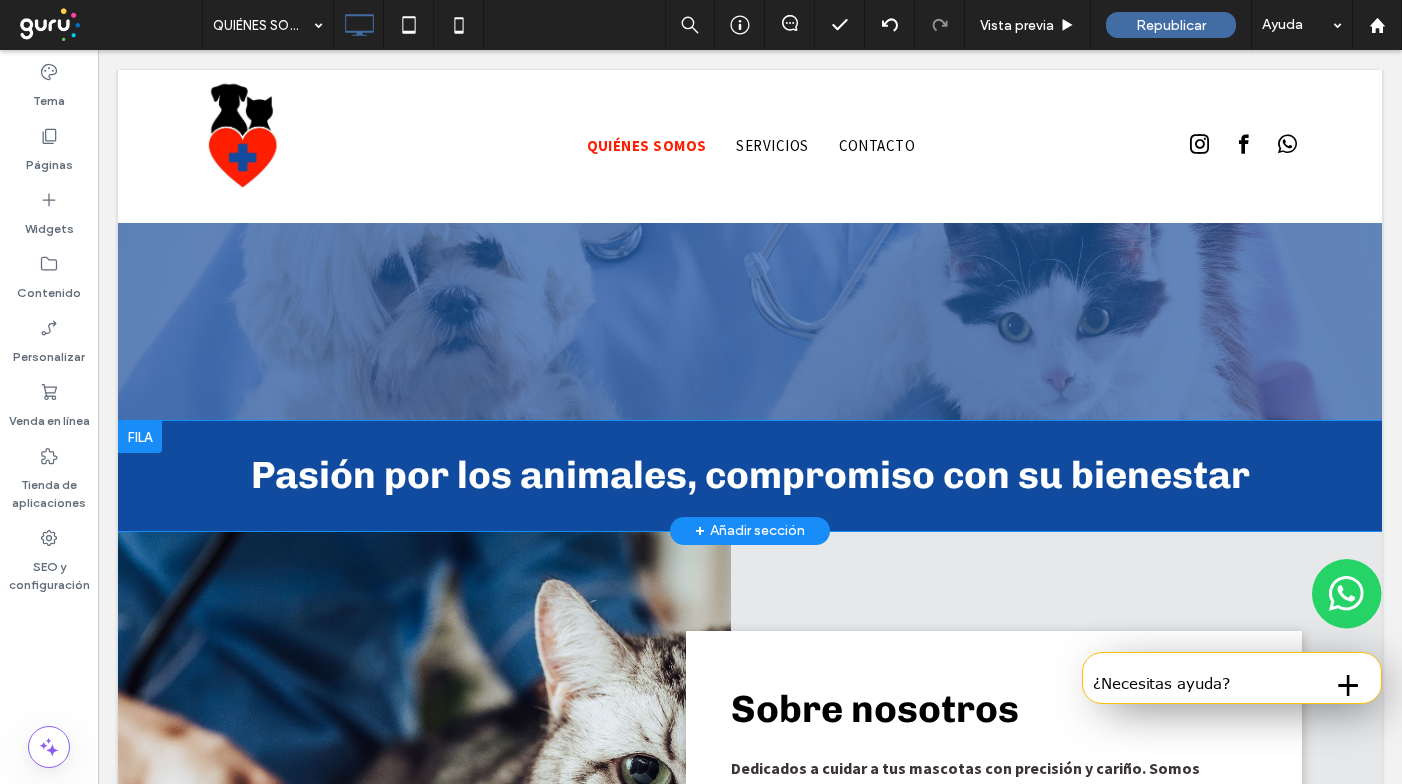scroll, scrollTop: 506, scrollLeft: 0, axis: vertical 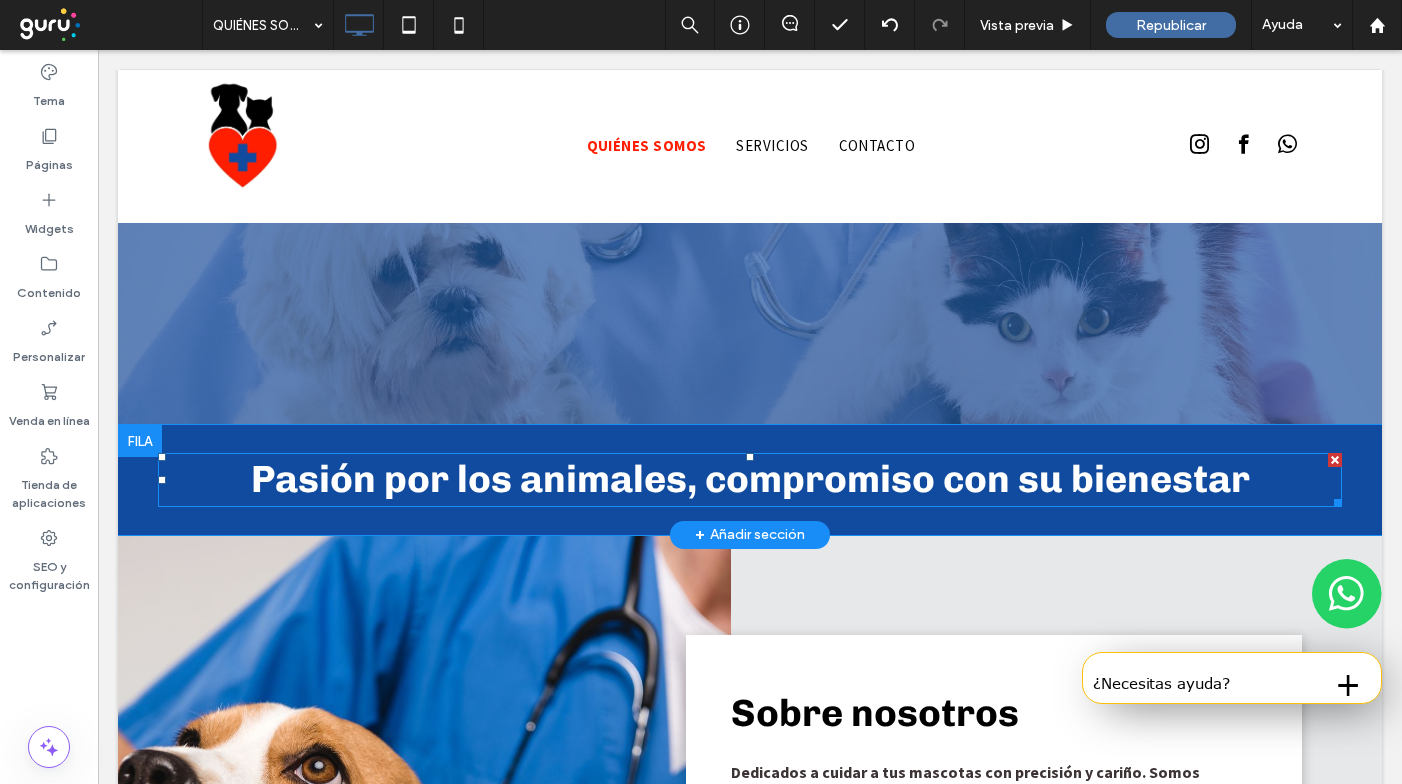 click on "Pasión por los animales, compromiso con su bienestar" at bounding box center [750, 479] 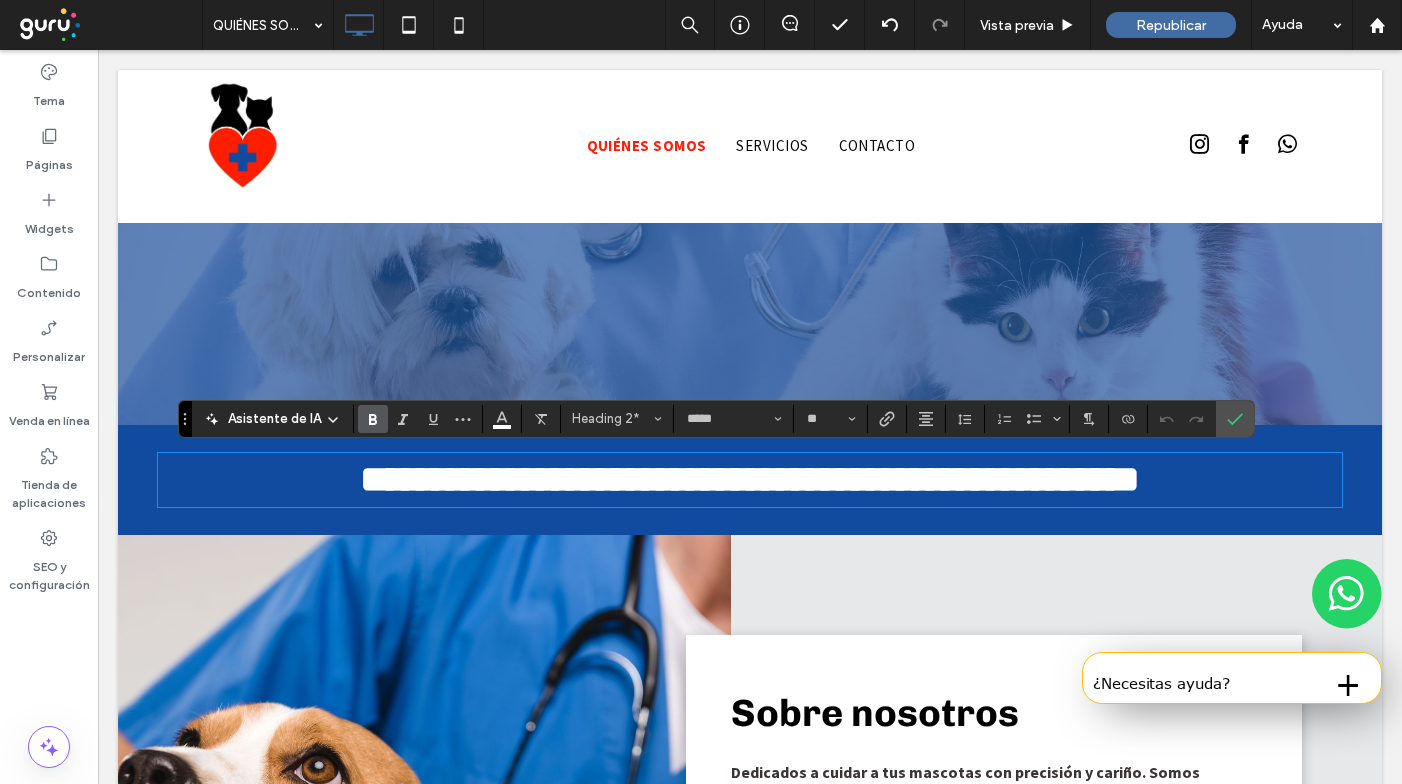 type 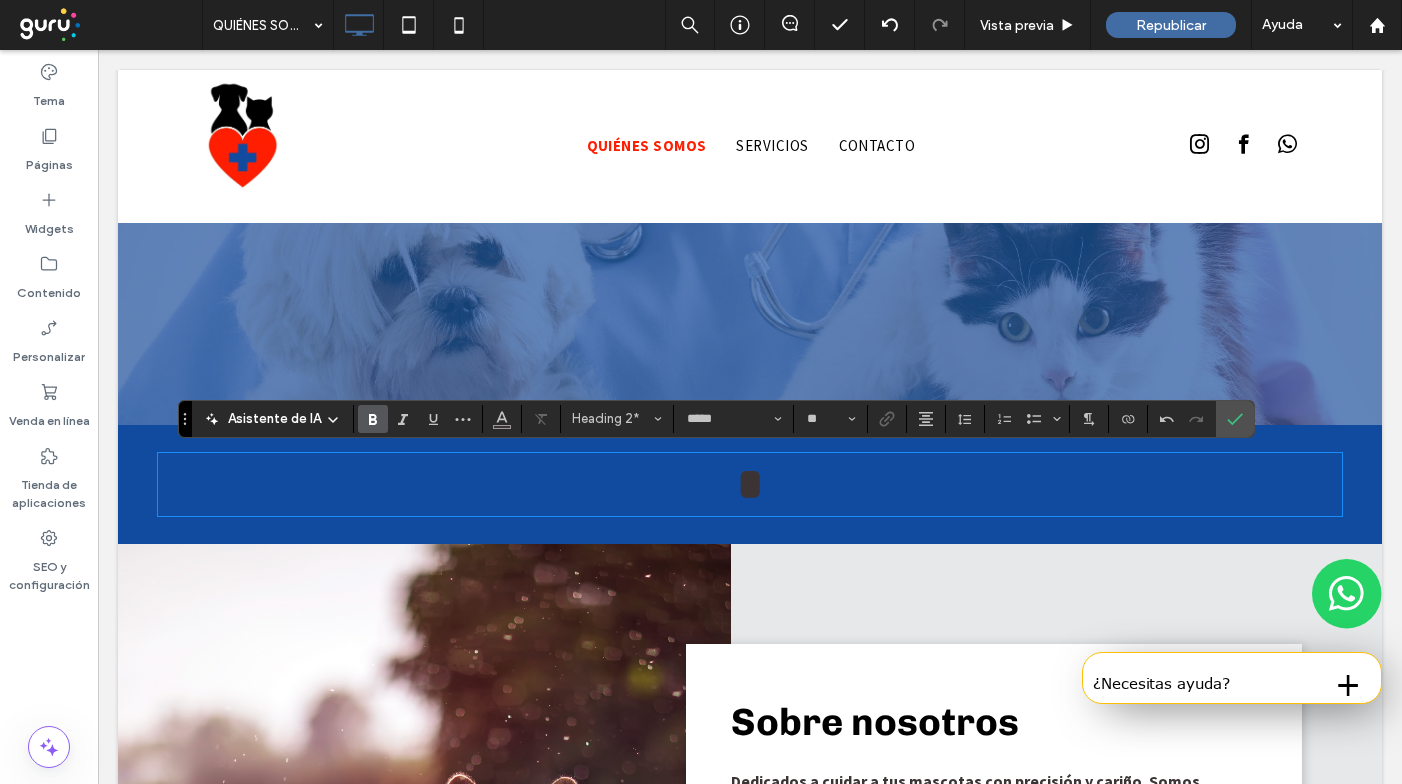 type on "**" 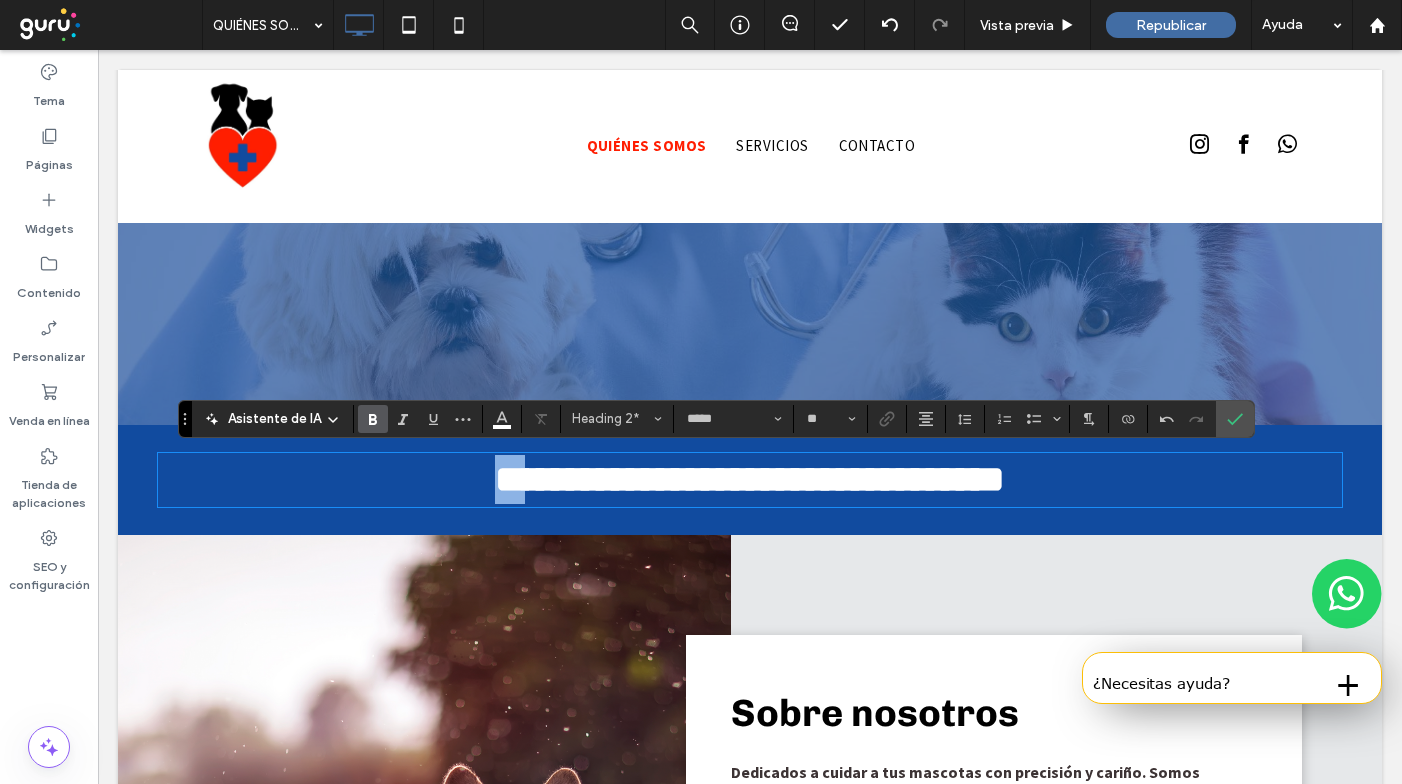 drag, startPoint x: 462, startPoint y: 481, endPoint x: 403, endPoint y: 481, distance: 59 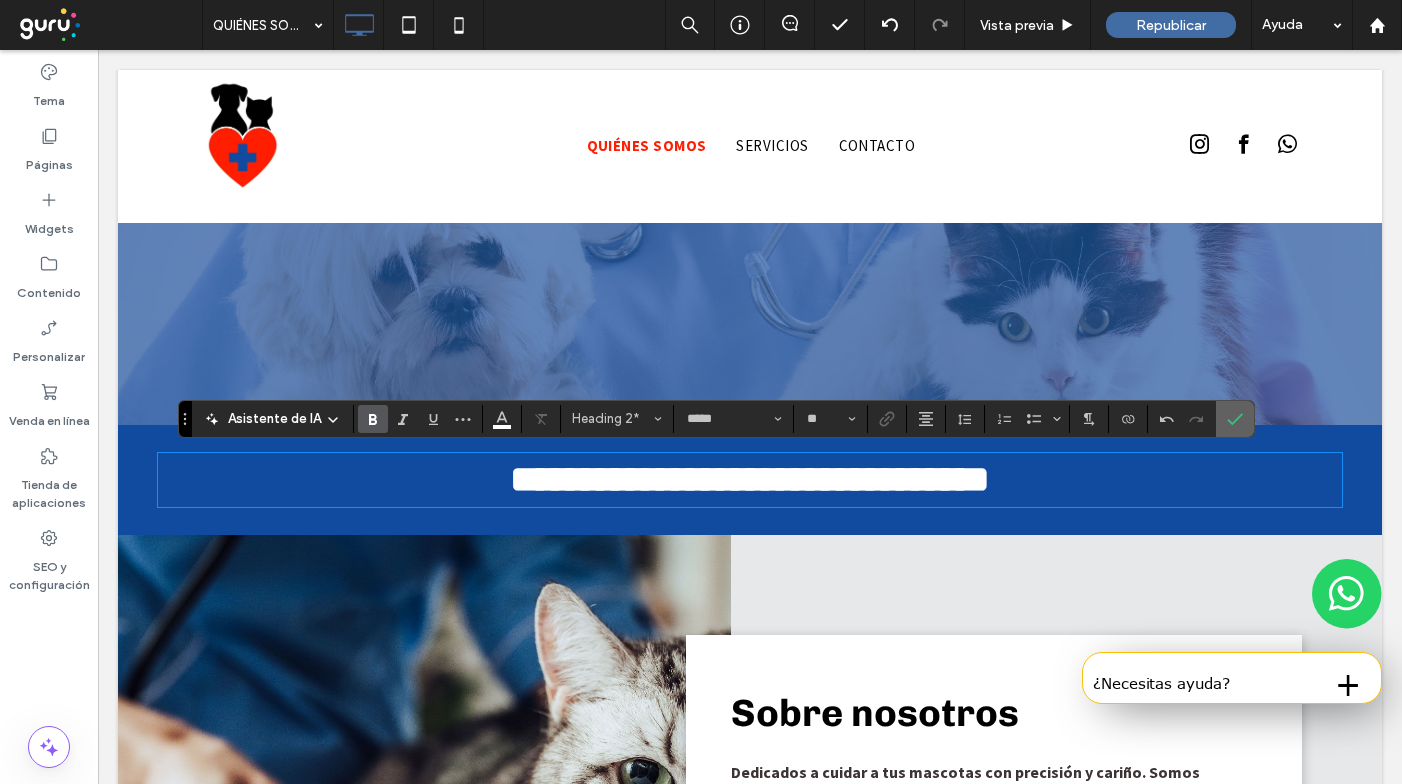 click at bounding box center (1231, 419) 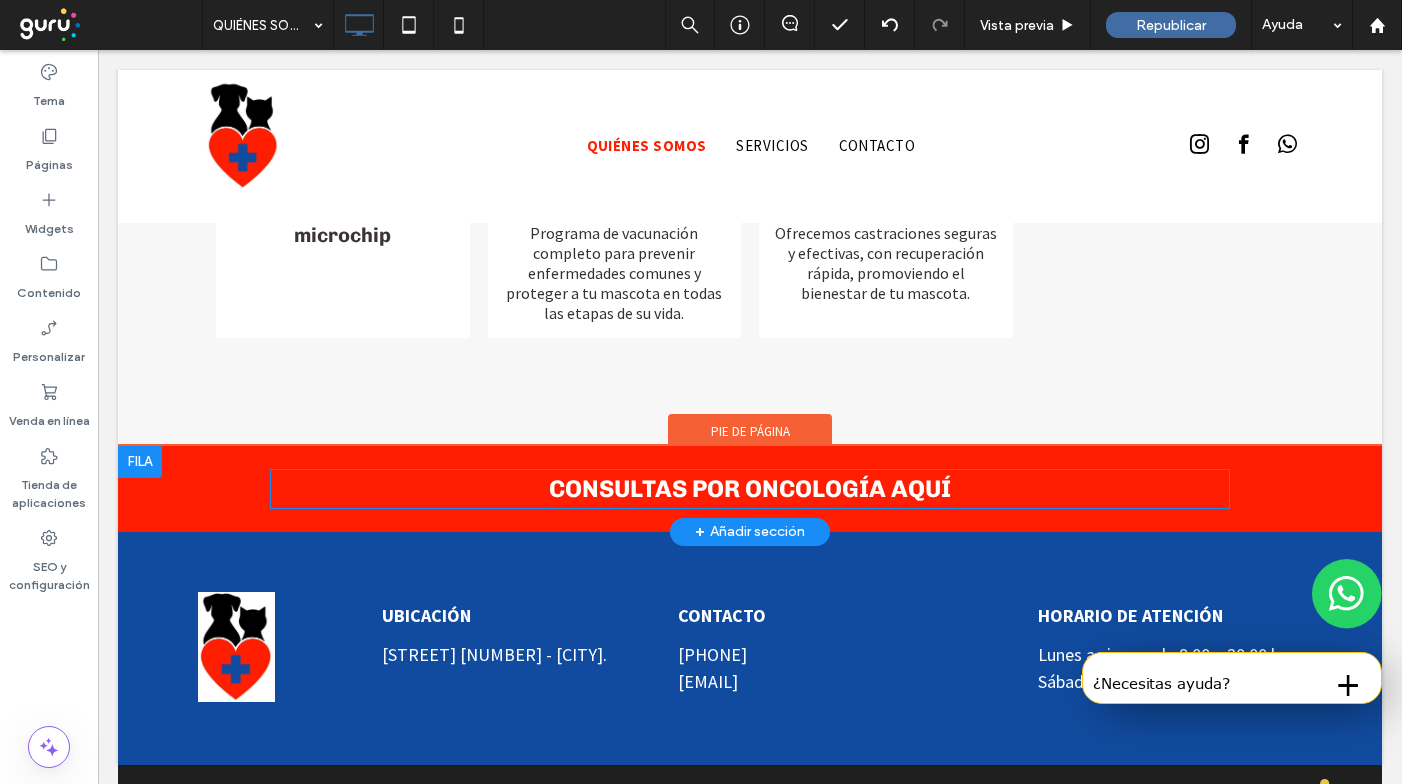 scroll, scrollTop: 3403, scrollLeft: 0, axis: vertical 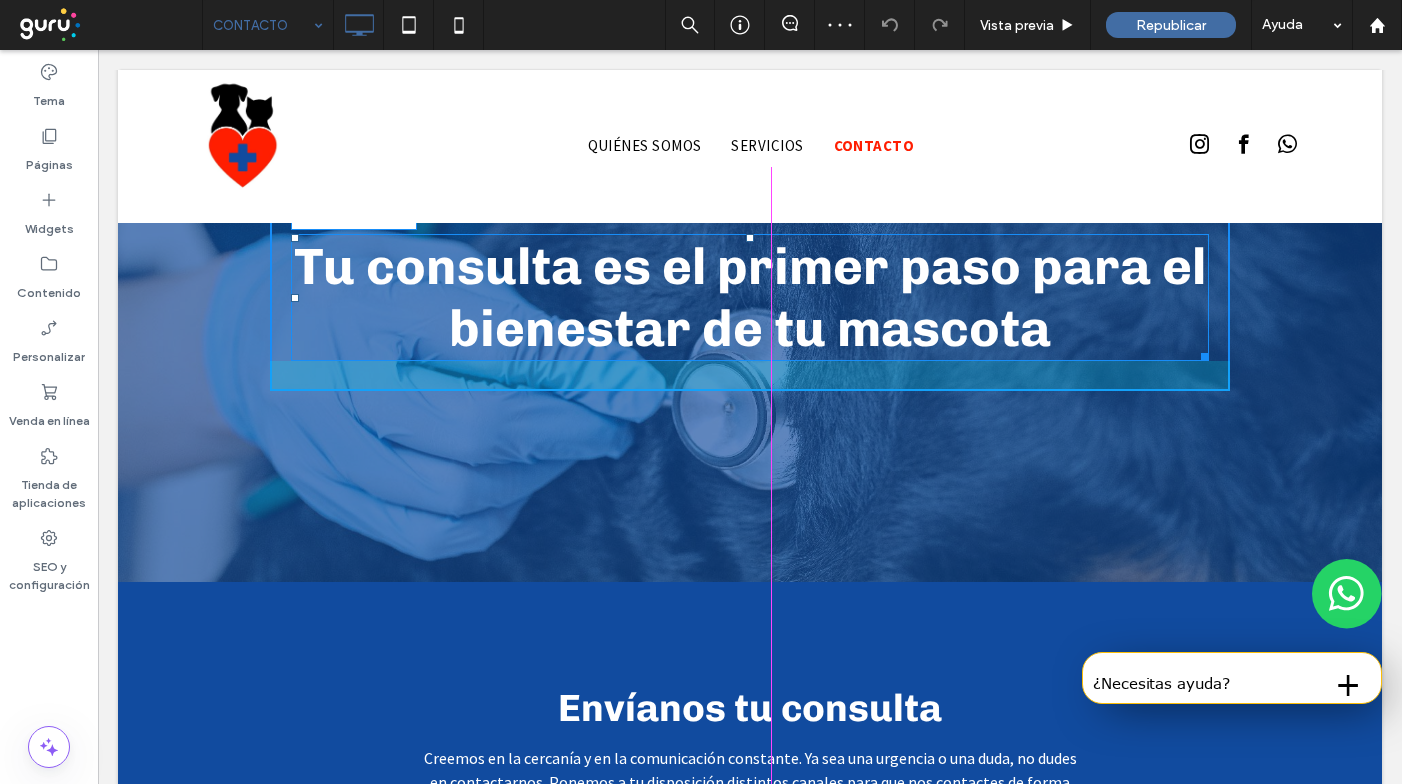 drag, startPoint x: 1205, startPoint y: 359, endPoint x: 1154, endPoint y: 361, distance: 51.0392 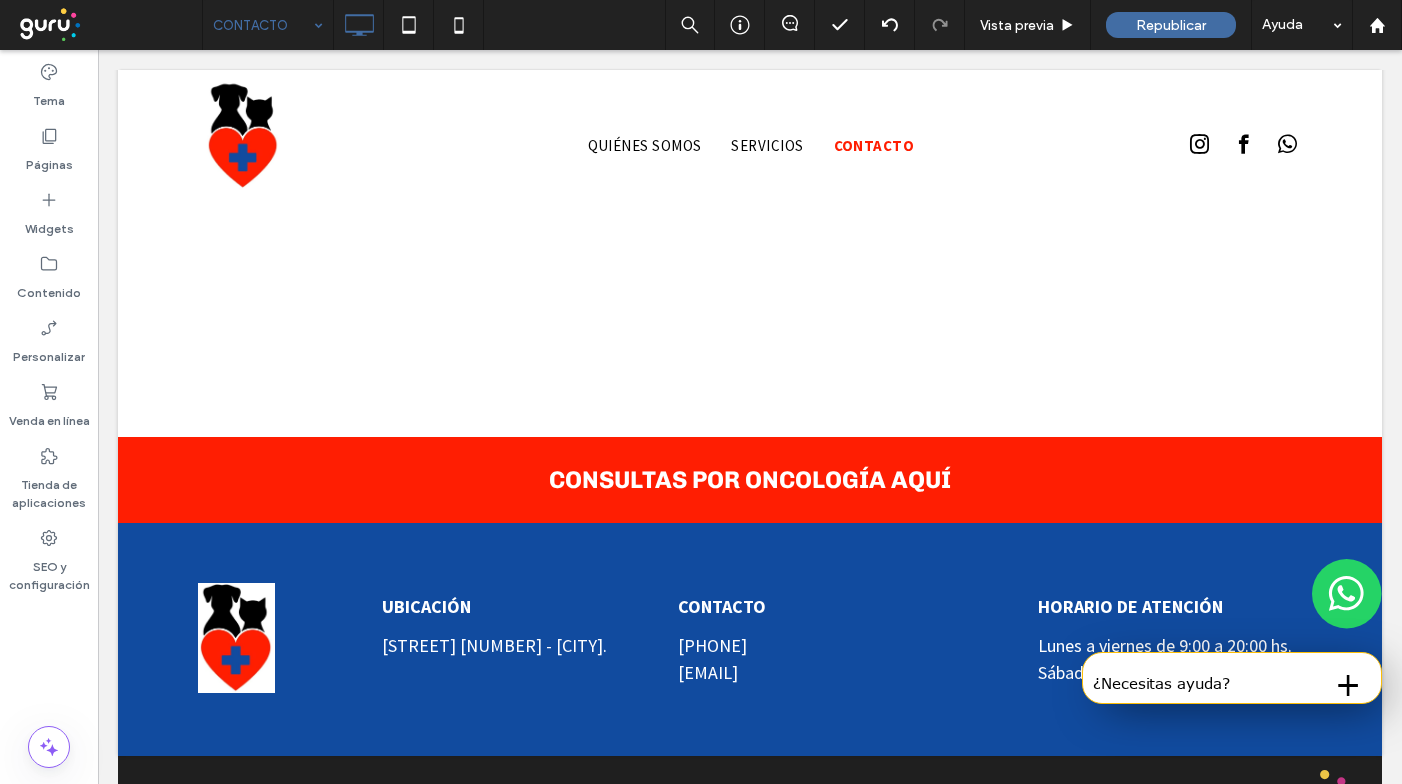 scroll, scrollTop: 1468, scrollLeft: 0, axis: vertical 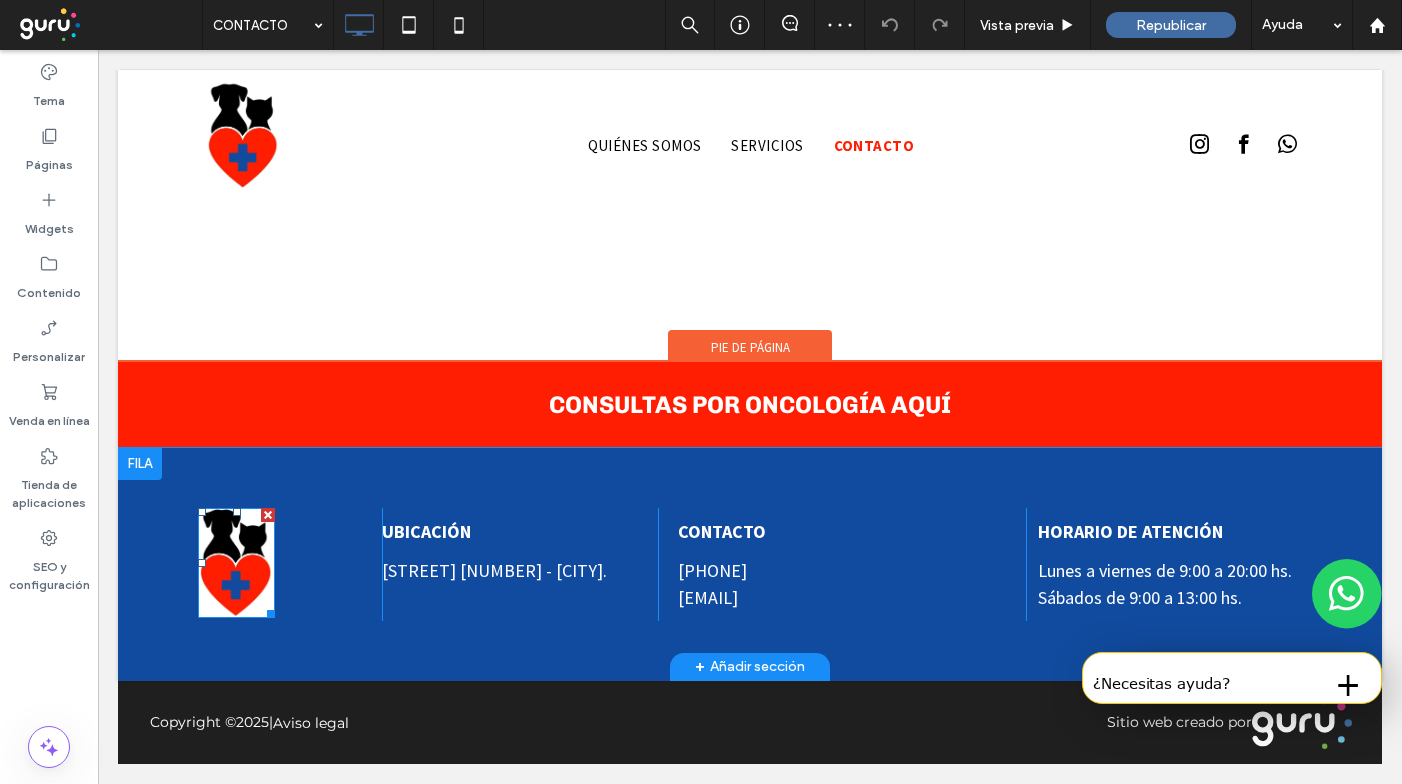 click at bounding box center (236, 563) 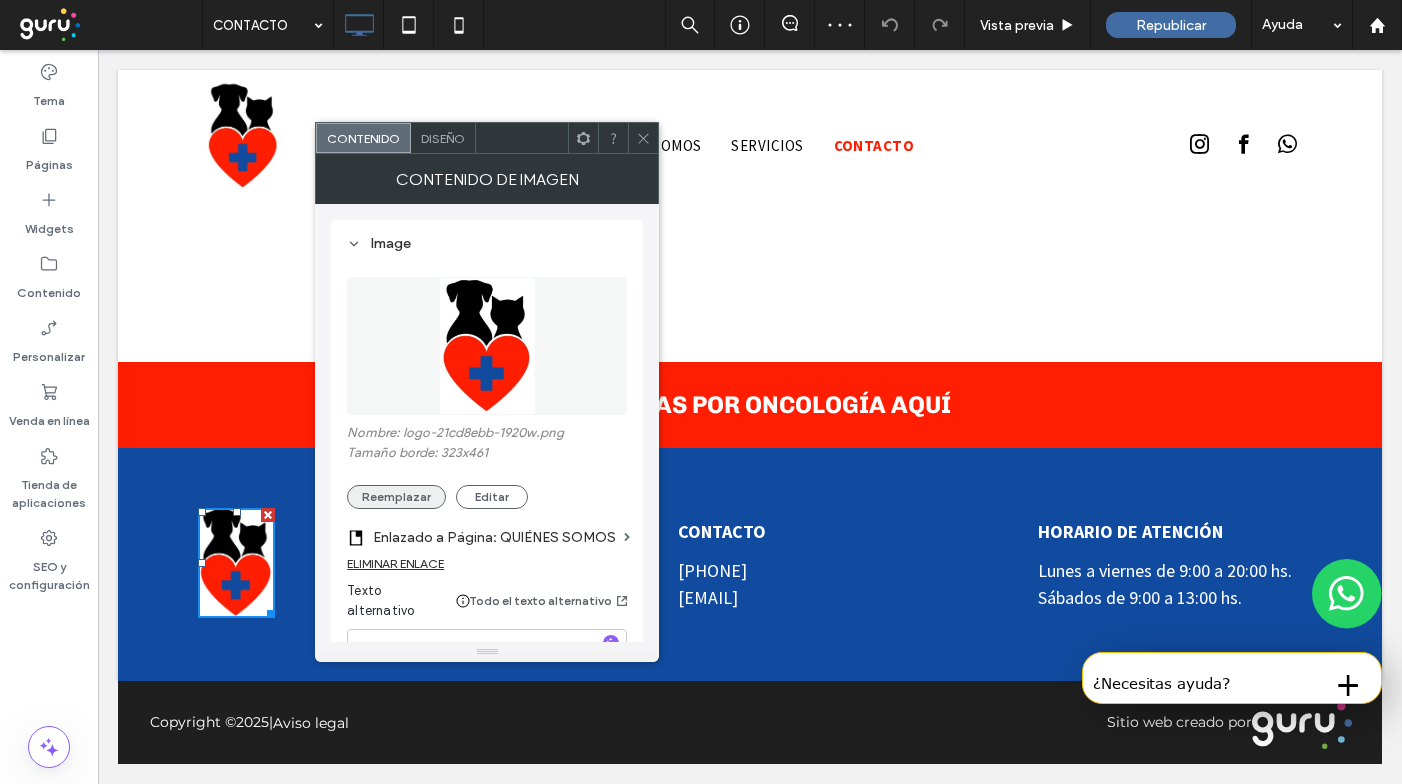 click on "Reemplazar" at bounding box center [396, 497] 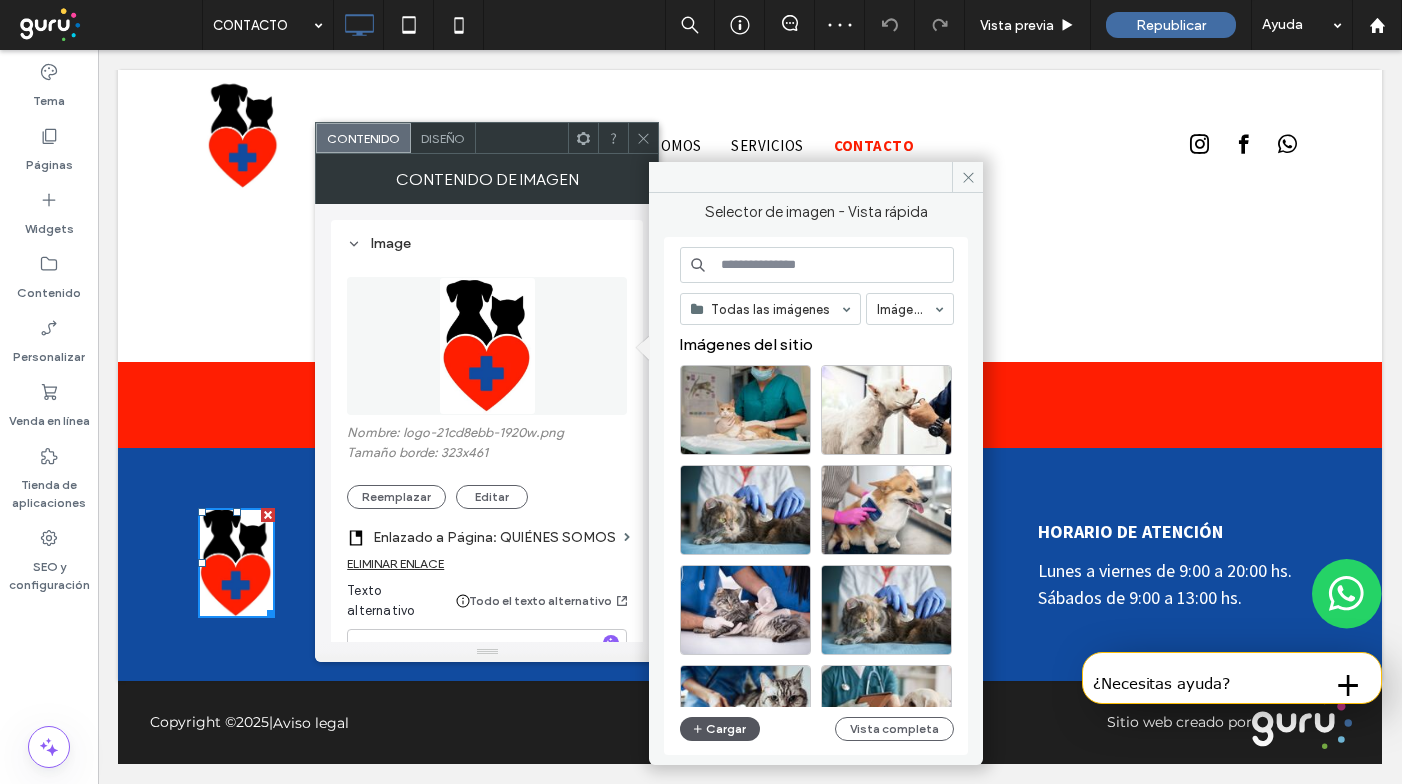 click on "Cargar" at bounding box center [720, 729] 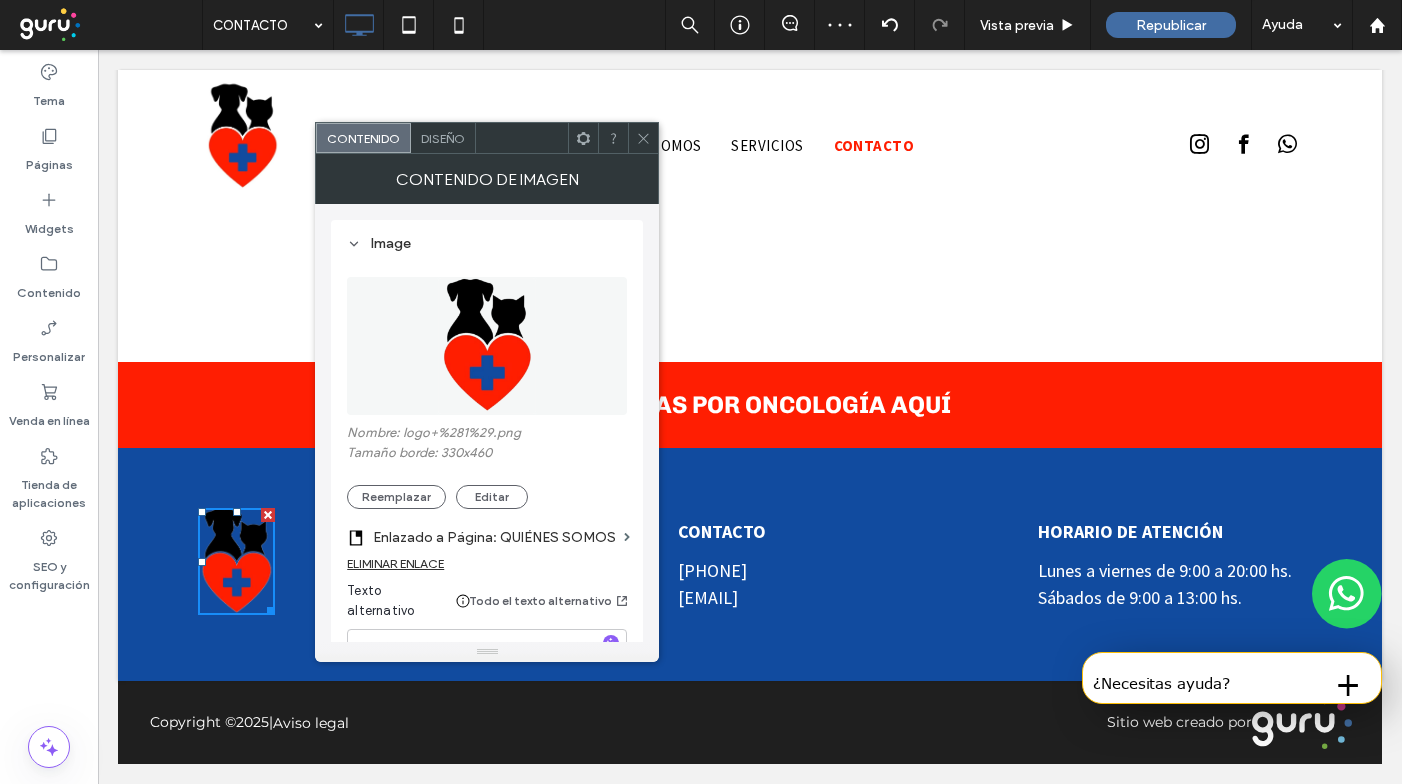 click at bounding box center (643, 138) 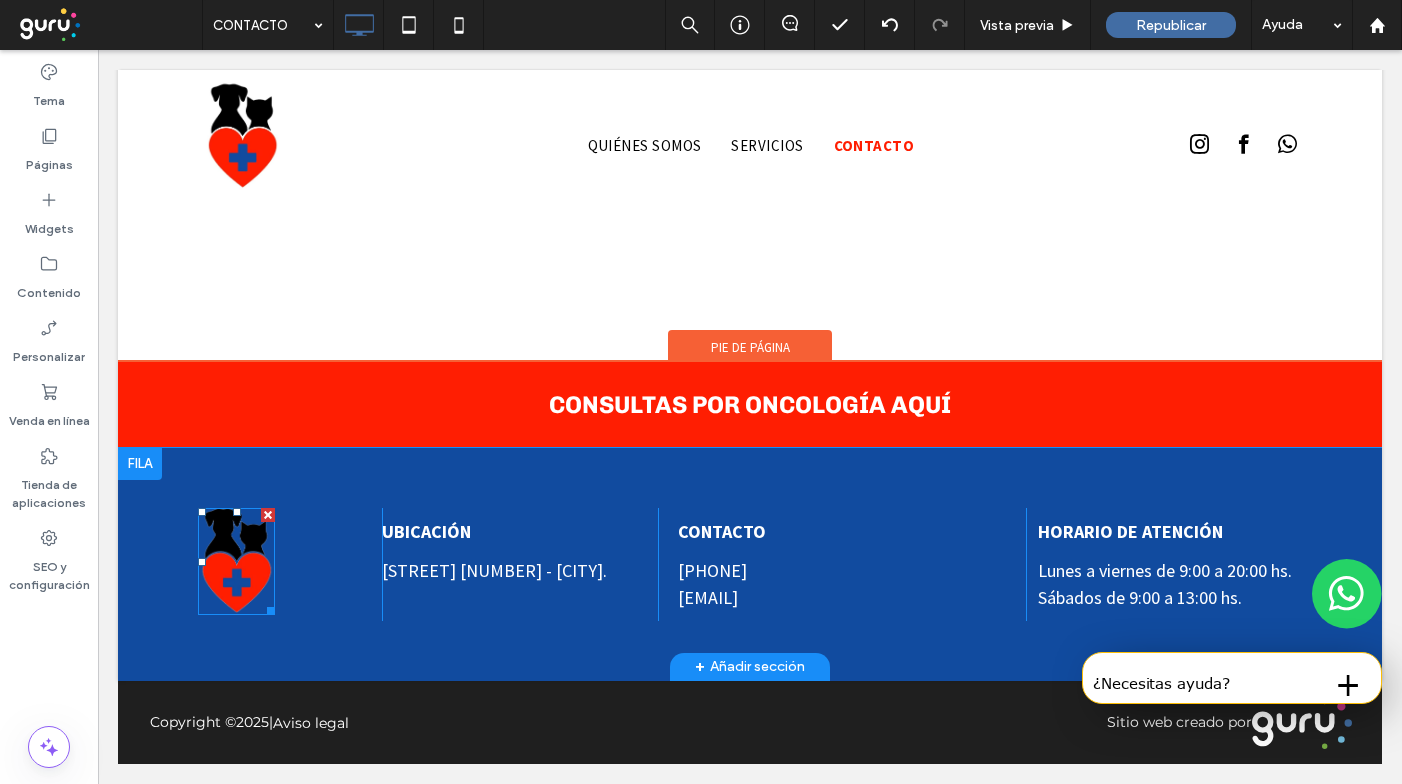 click at bounding box center [236, 562] 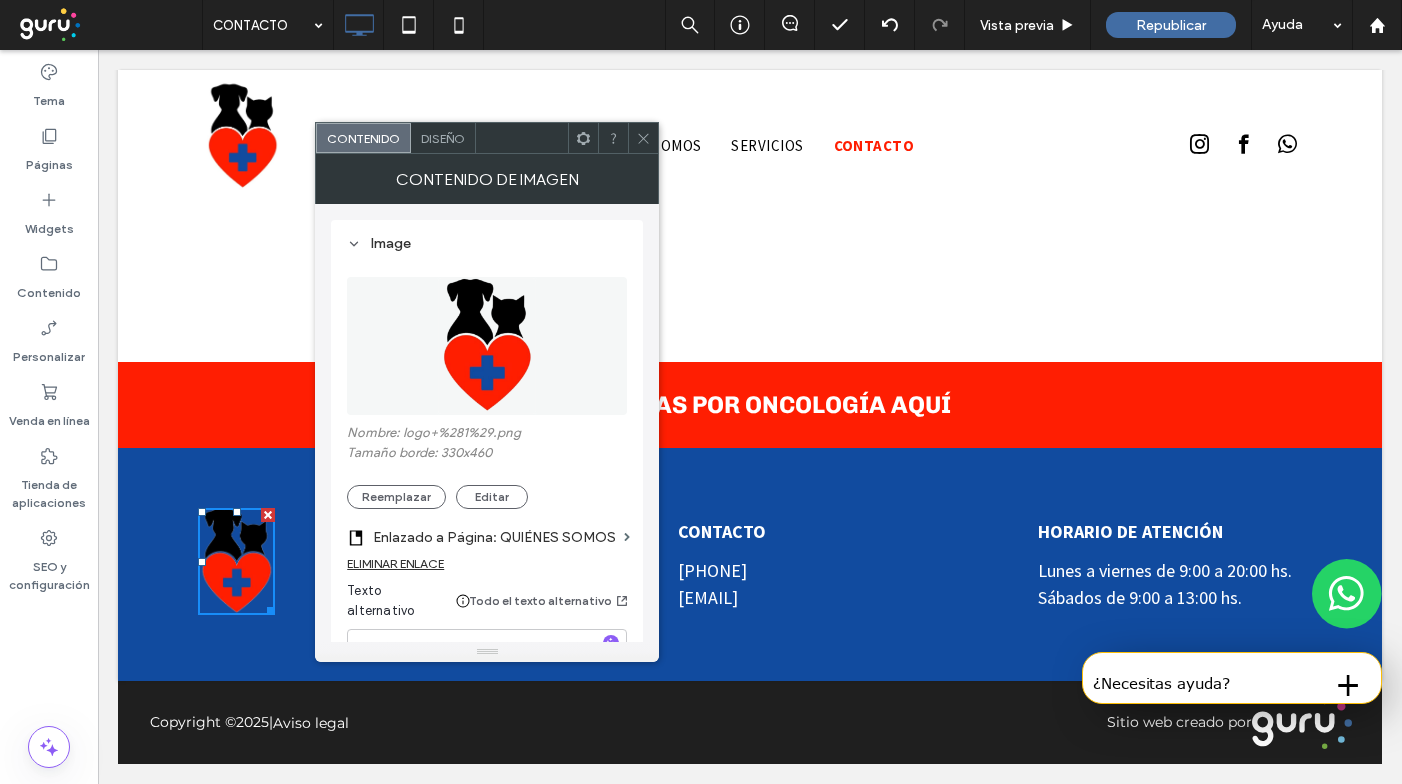 click on "Enlazado a Página: QUIÉNES SOMOS" at bounding box center [487, 532] 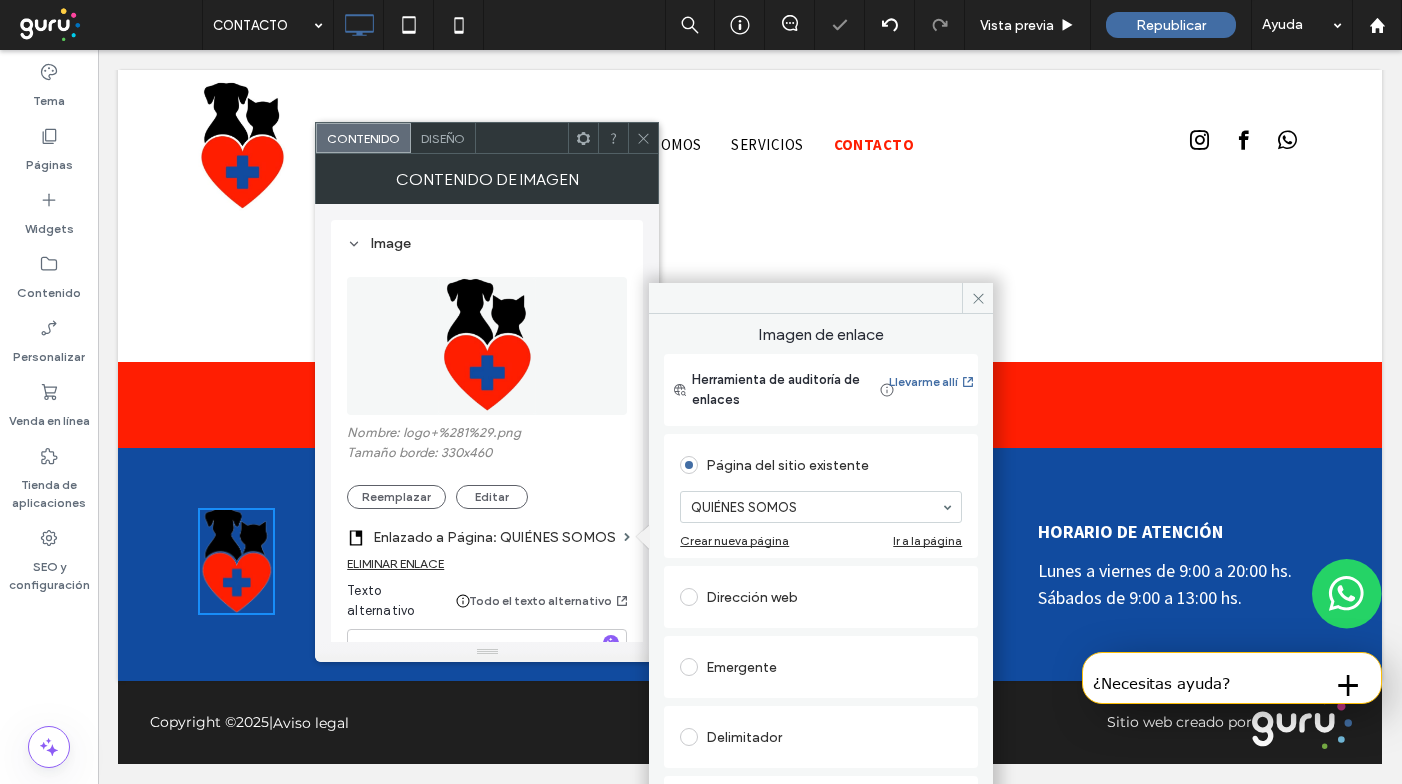 click on "Diseño" at bounding box center [443, 138] 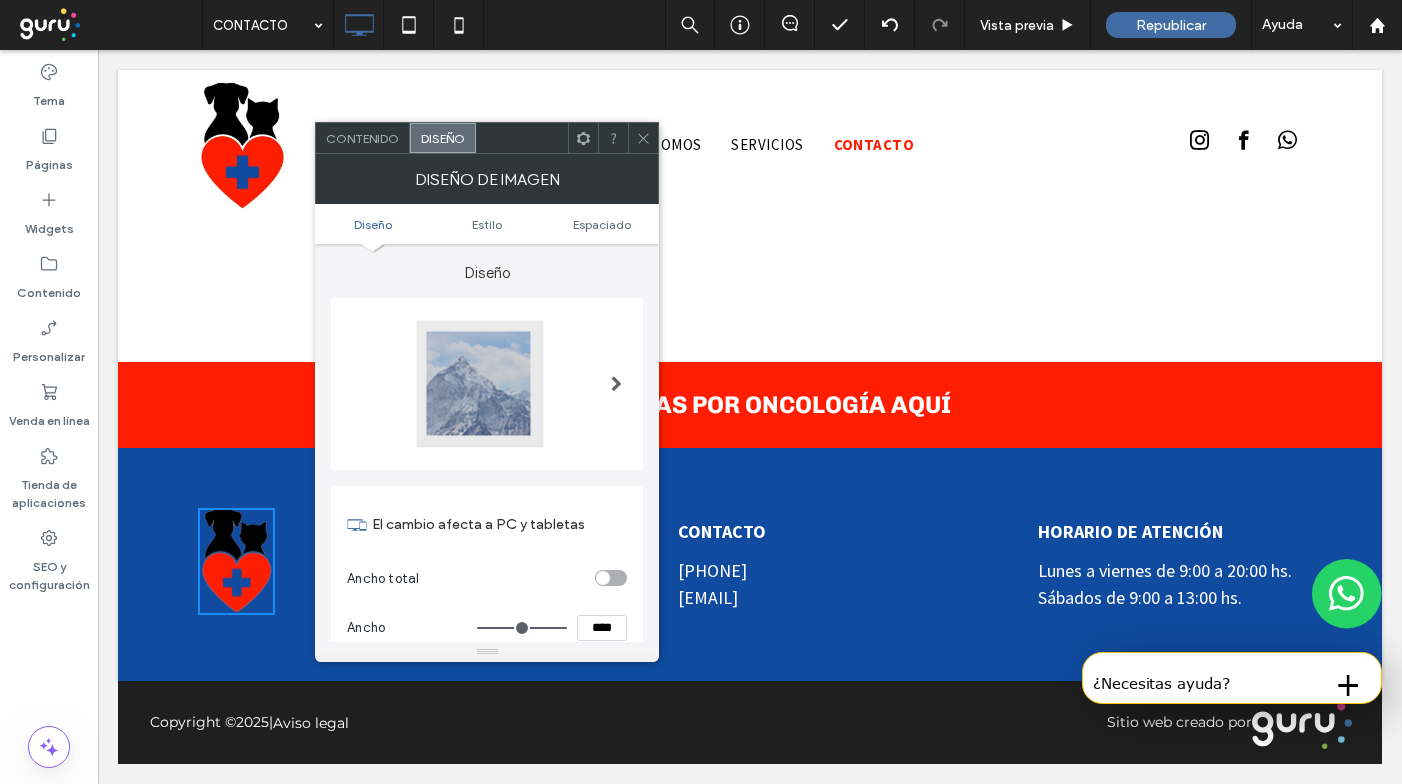 click on "Contenido" at bounding box center [362, 138] 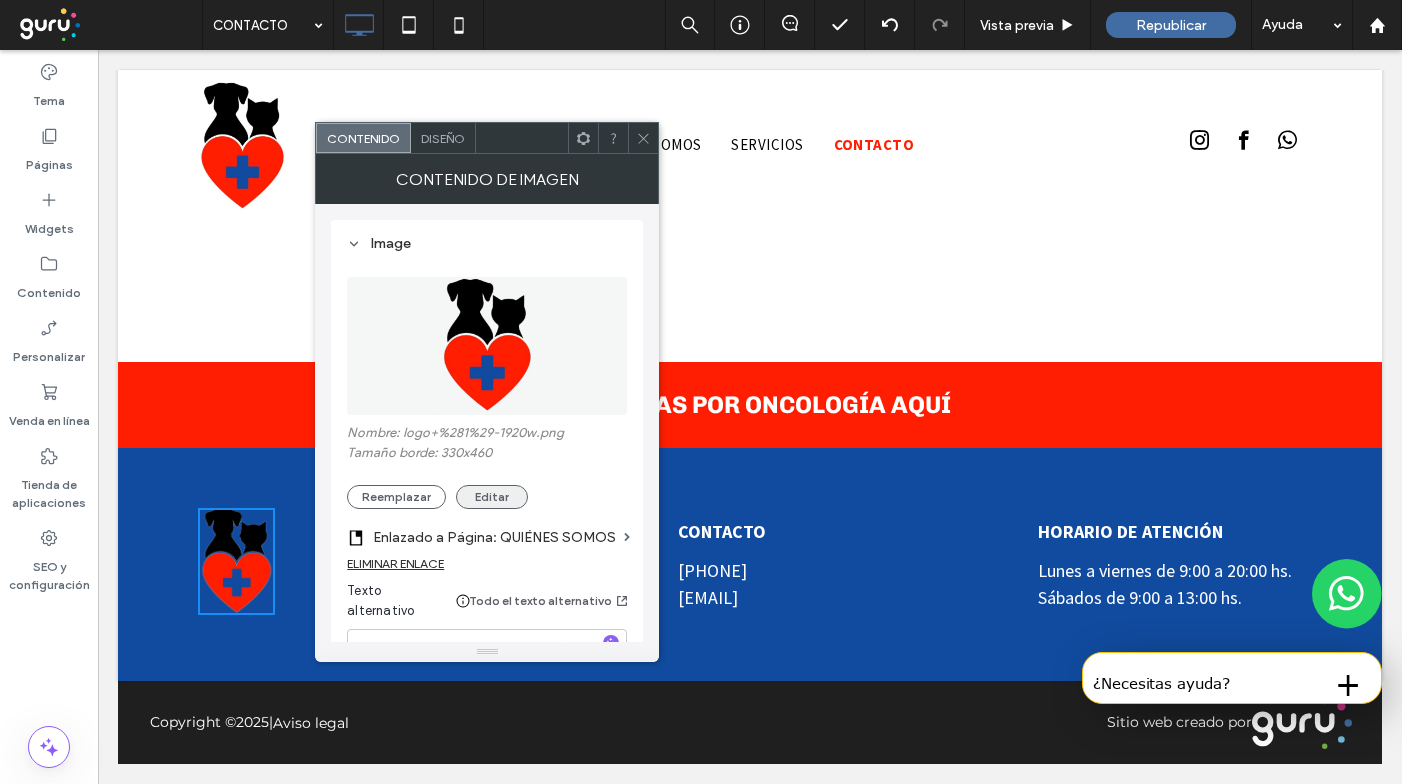 click on "Editar" at bounding box center (492, 497) 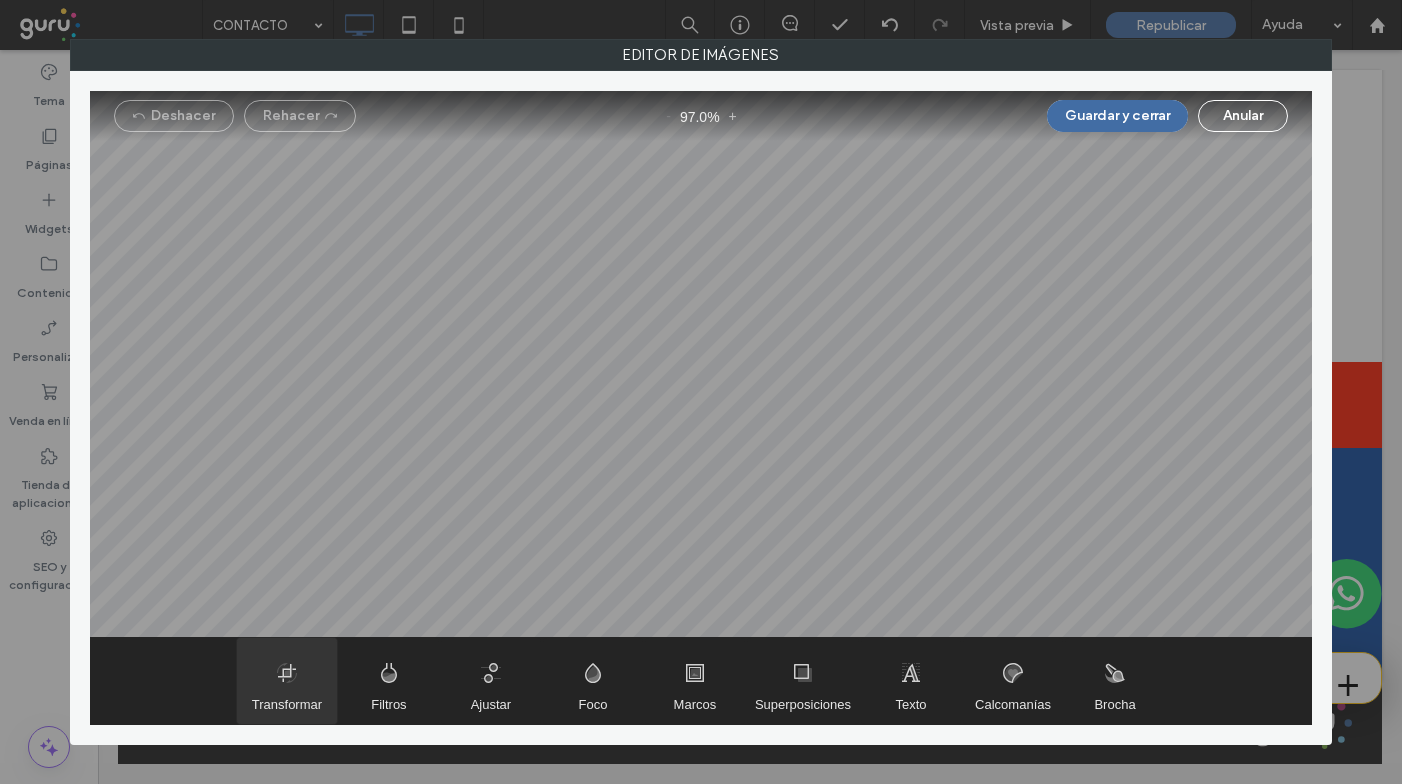 click at bounding box center [287, 681] 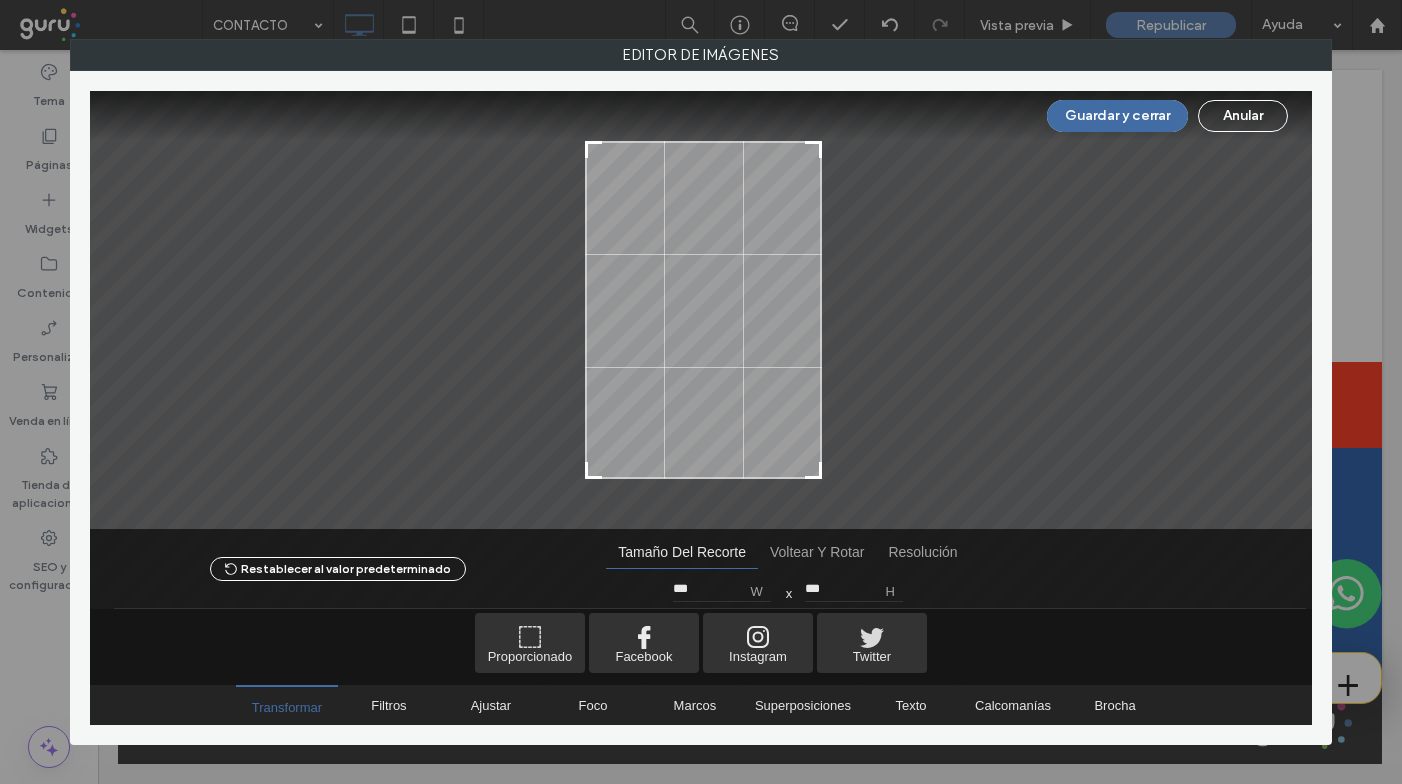 click at bounding box center [594, 150] 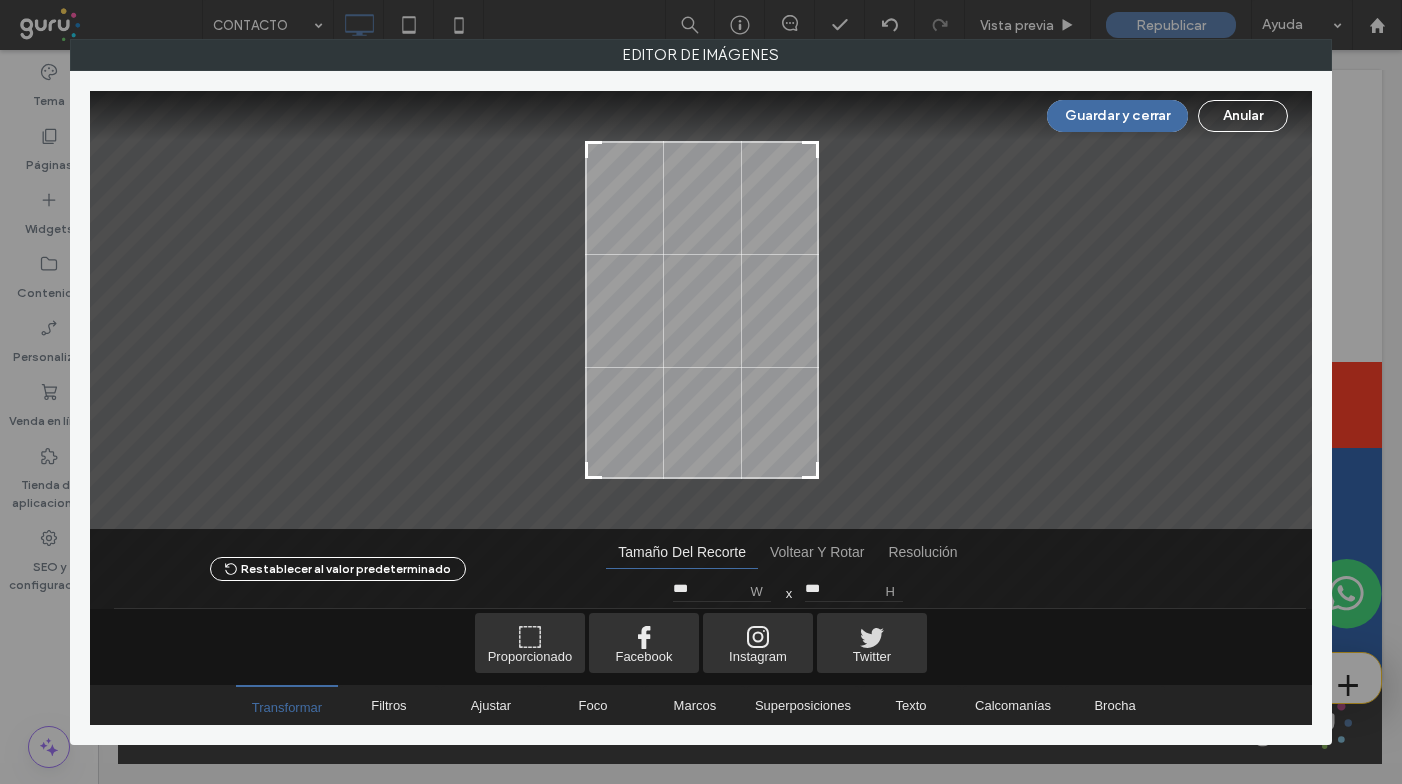 type on "***" 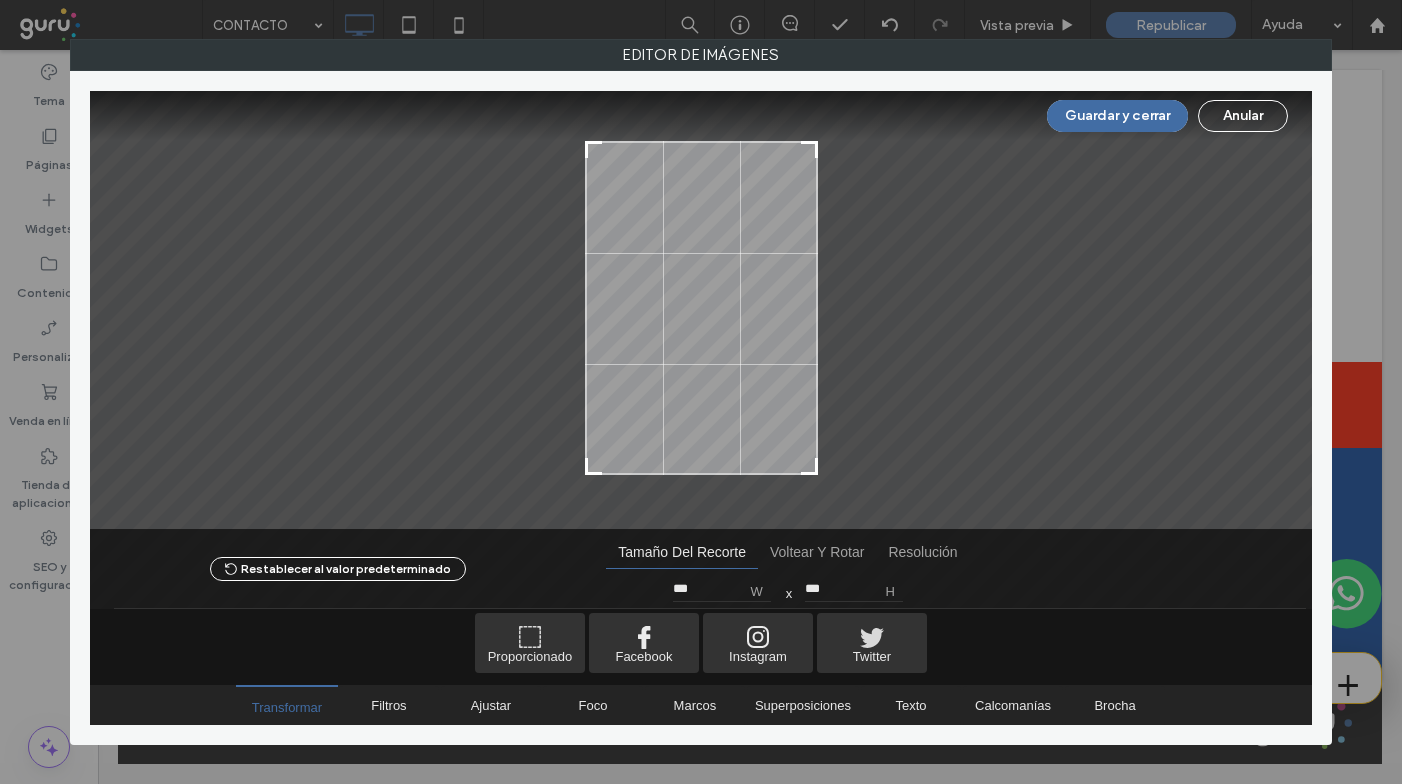 click at bounding box center (809, 466) 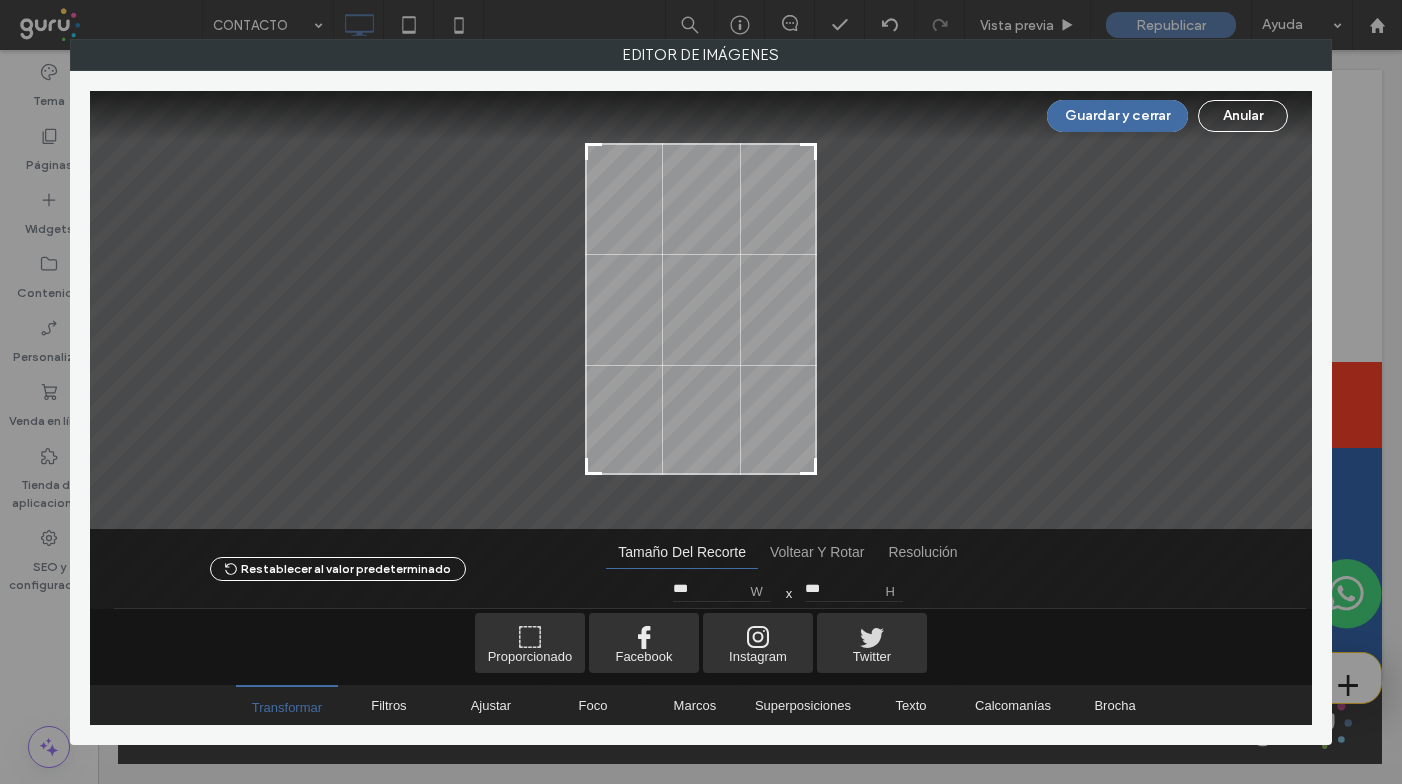 click at bounding box center [808, 152] 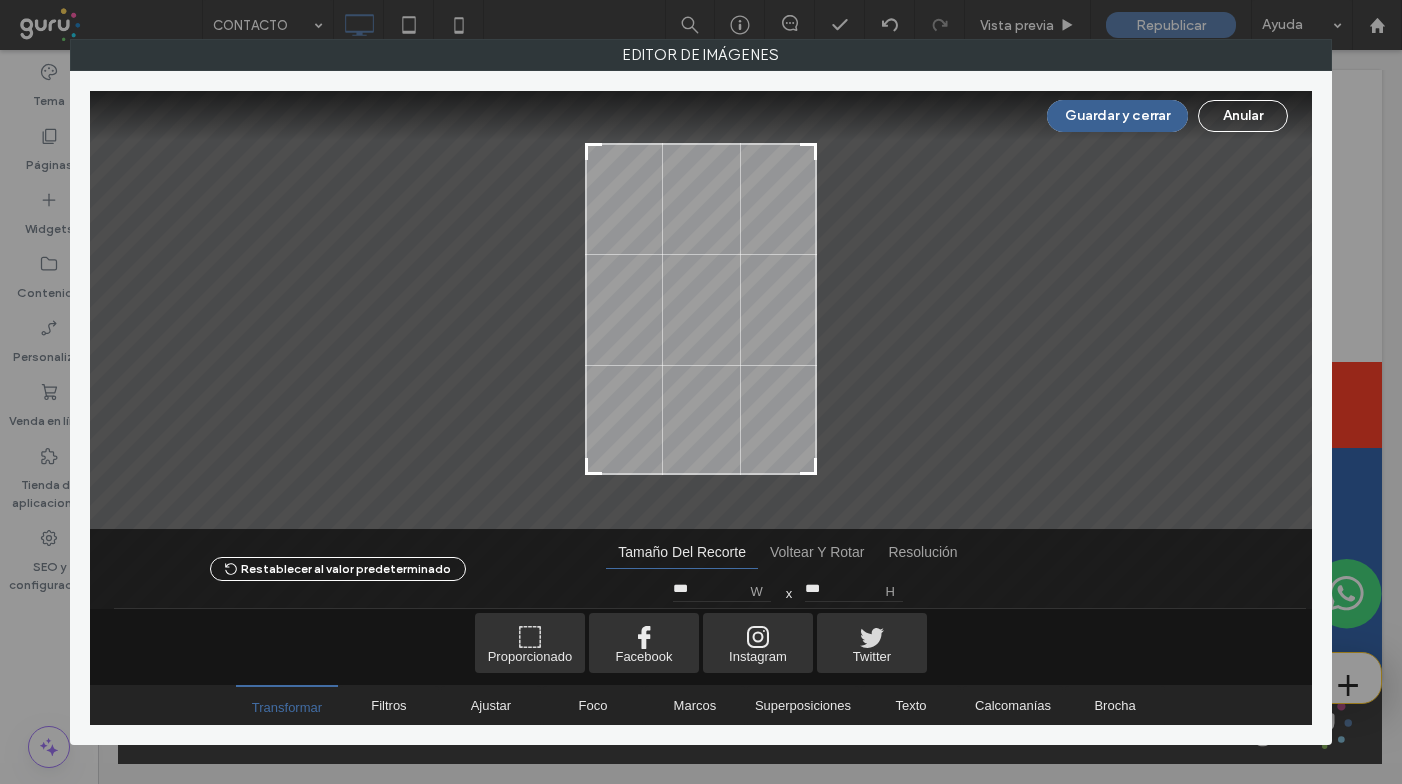 click on "Guardar y cerrar" at bounding box center (1117, 116) 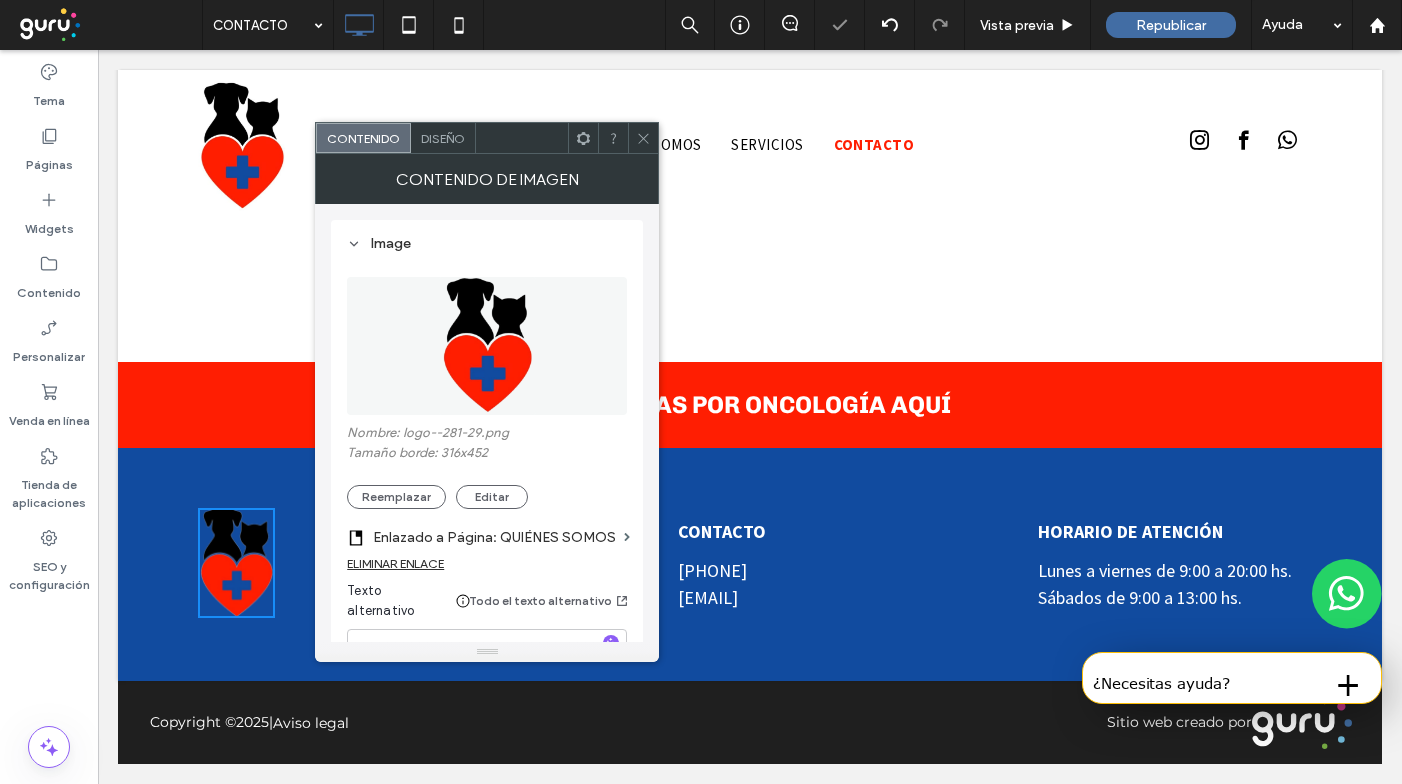 click 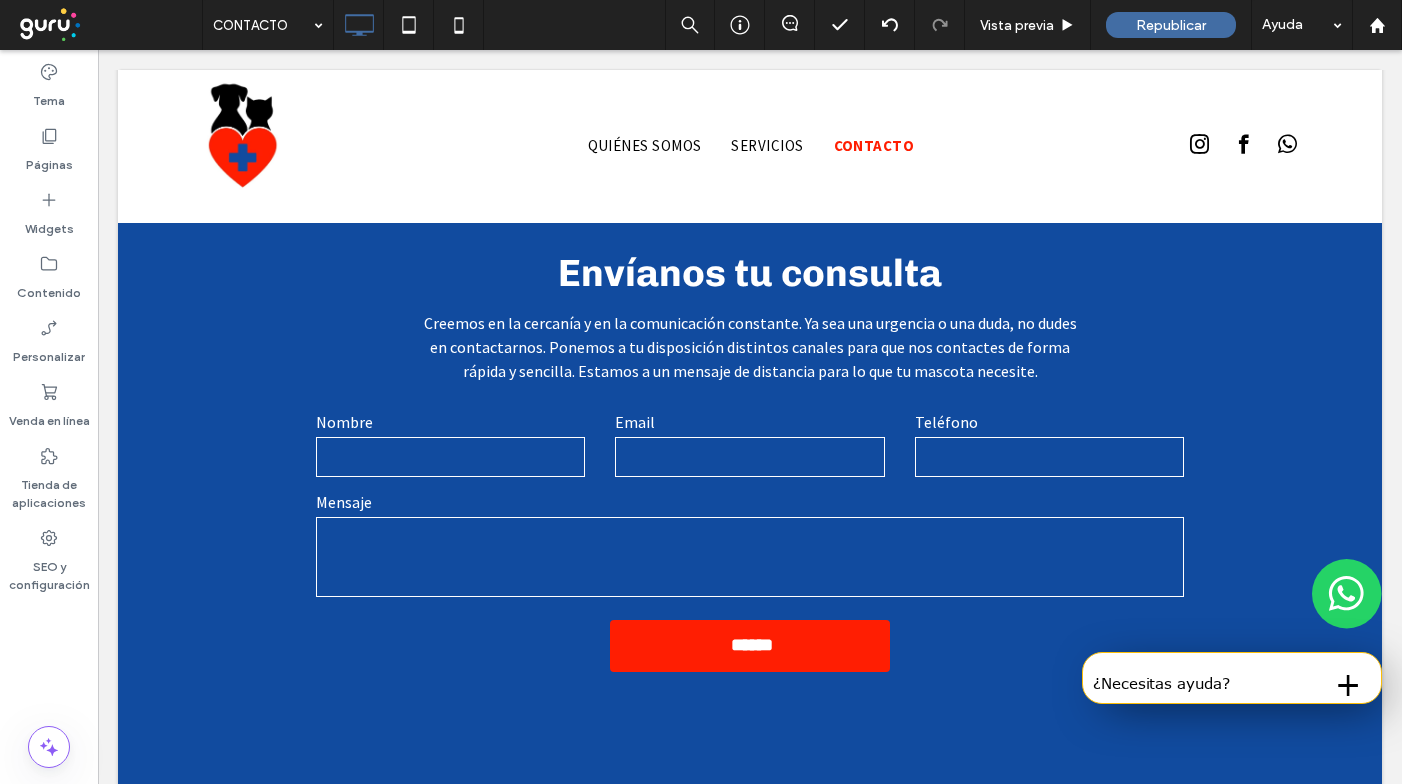 scroll, scrollTop: 291, scrollLeft: 0, axis: vertical 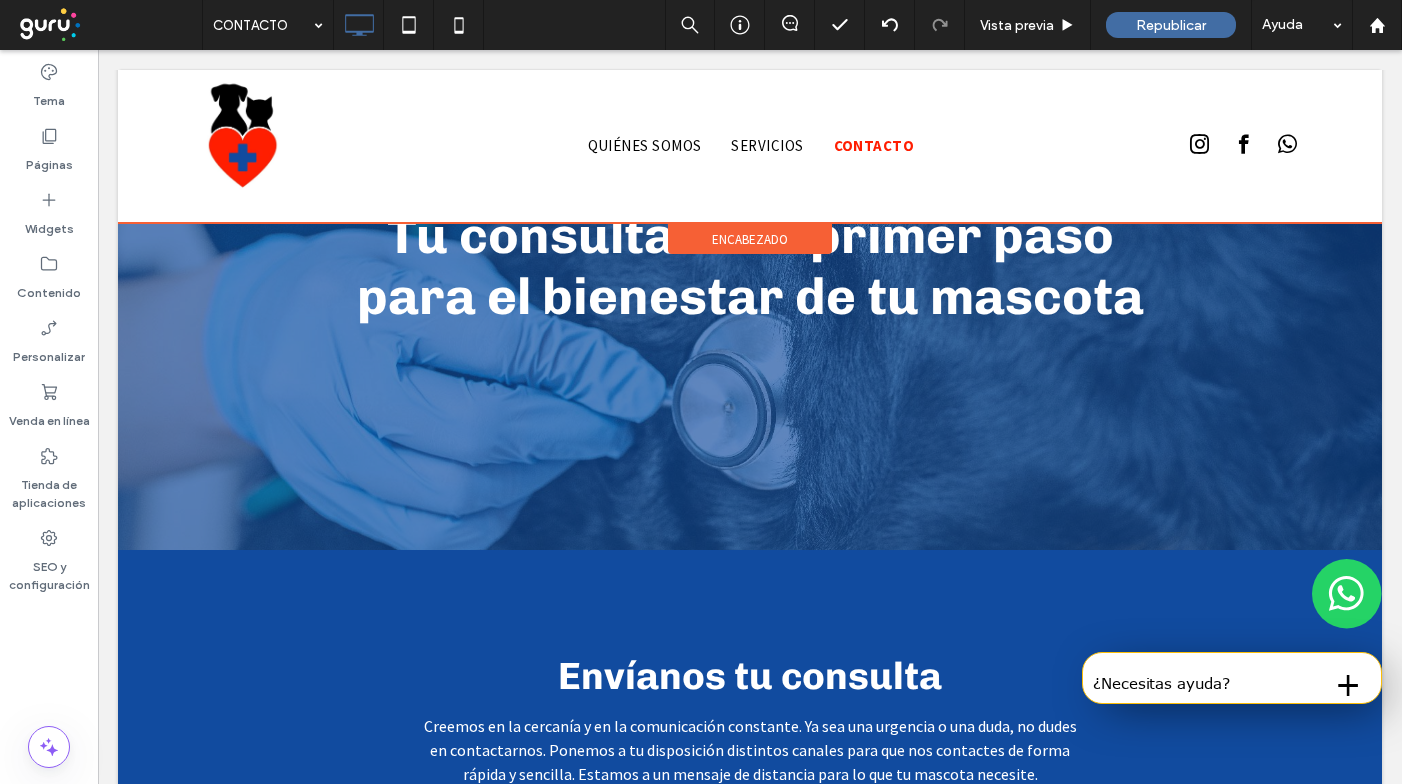 click on "encabezado" at bounding box center [750, 239] 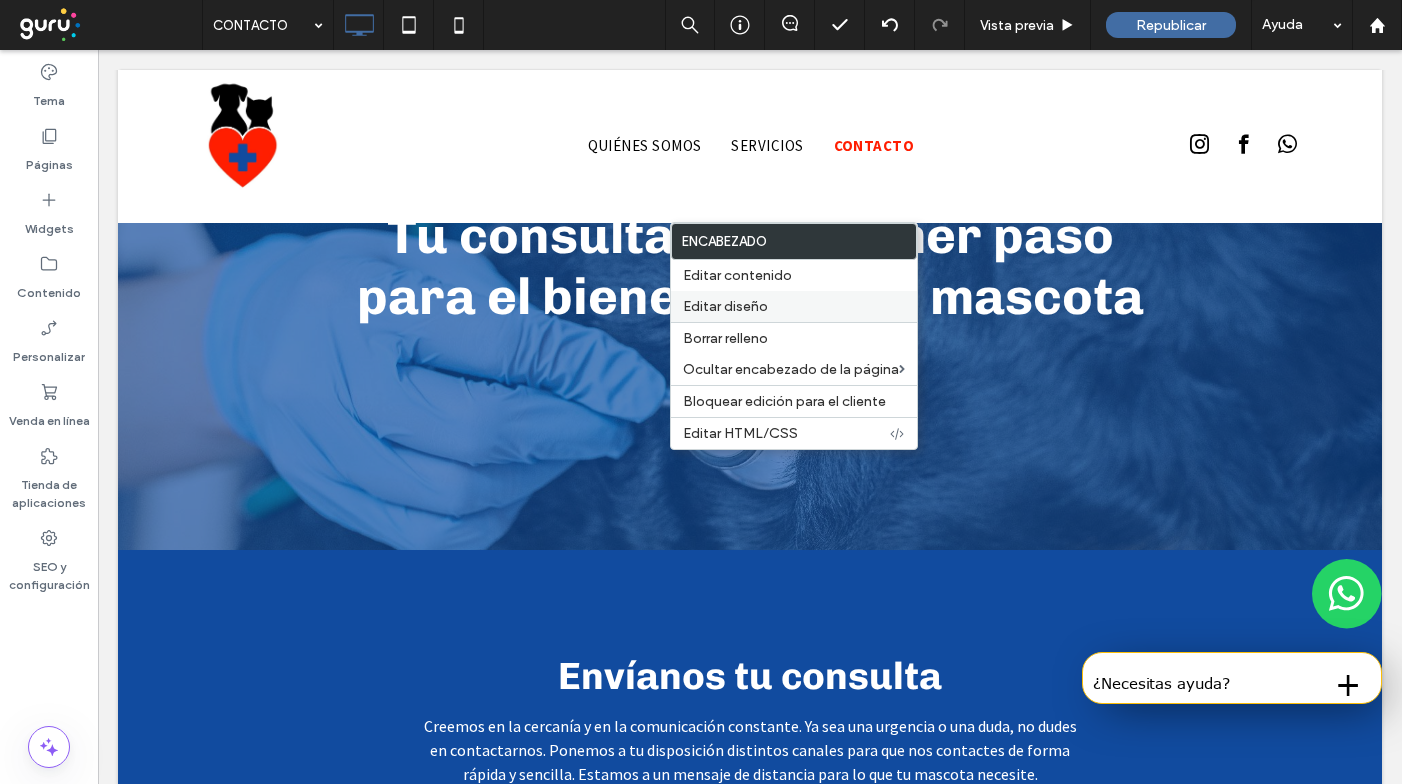 click on "Editar diseño" at bounding box center [725, 306] 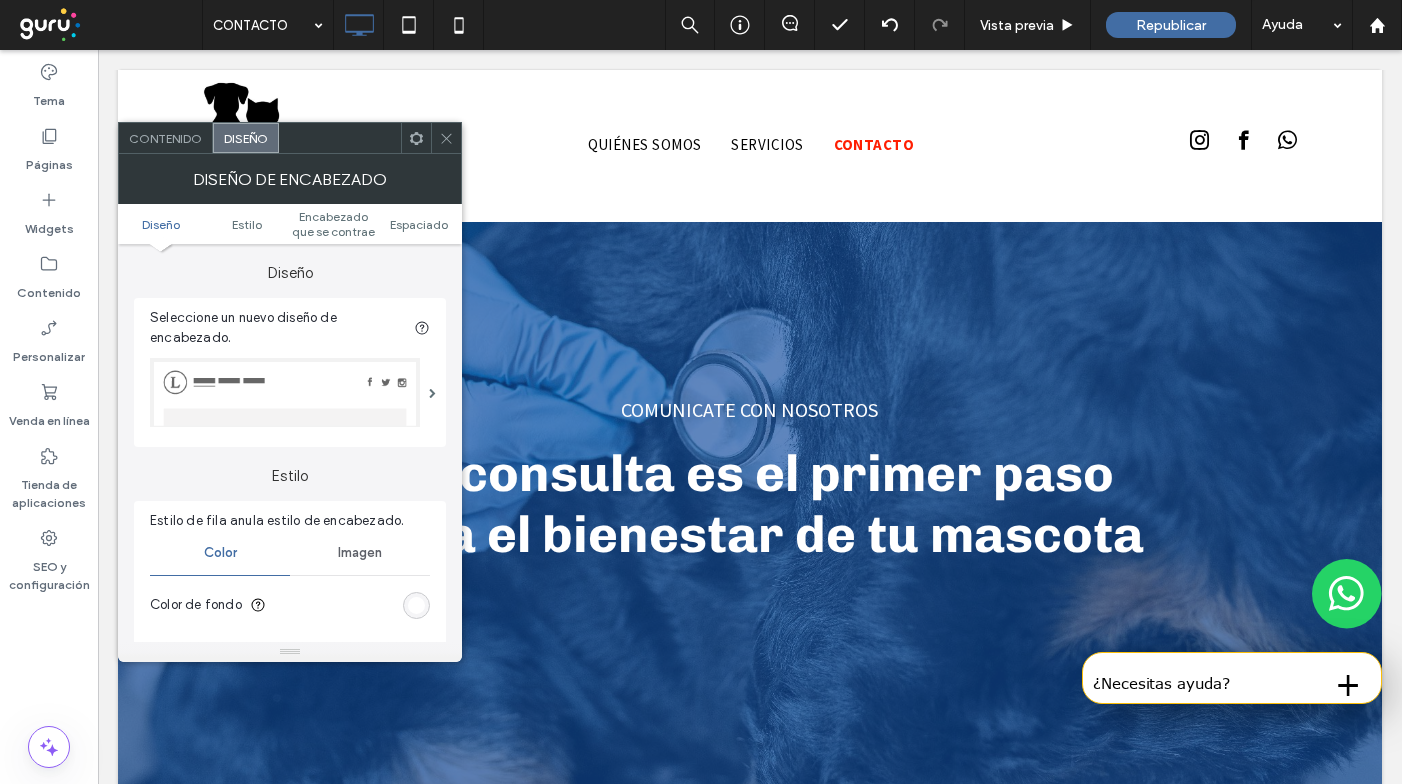 scroll, scrollTop: 0, scrollLeft: 0, axis: both 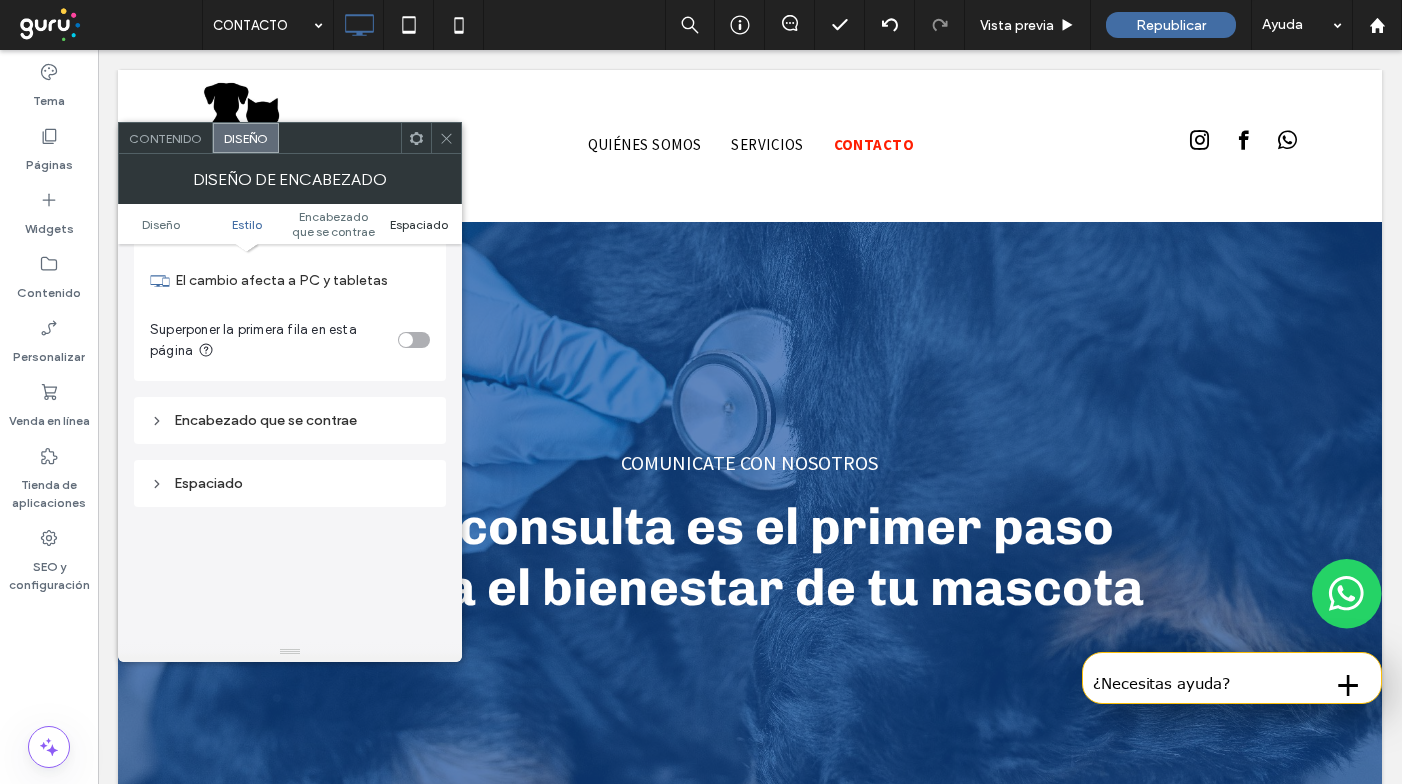 click on "Espaciado" at bounding box center [419, 224] 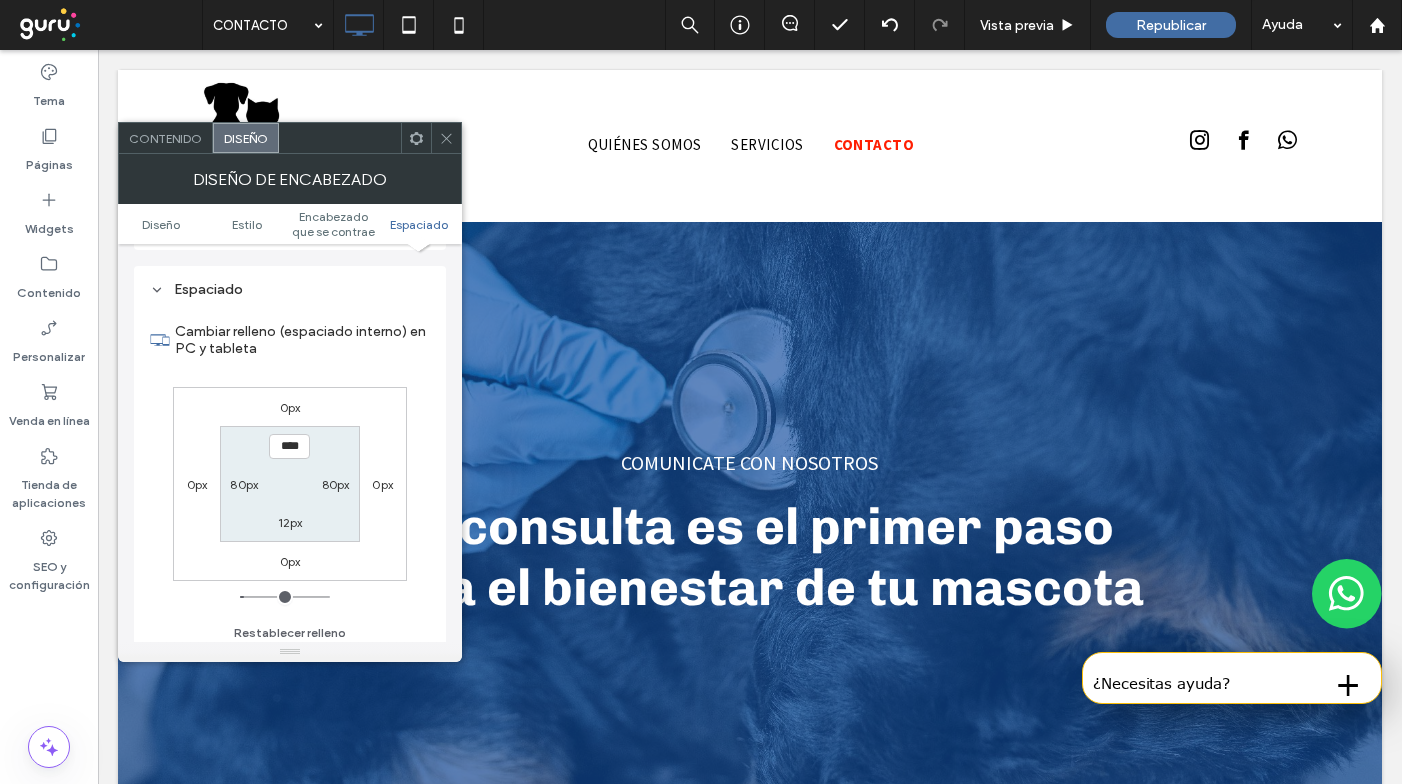 scroll, scrollTop: 717, scrollLeft: 0, axis: vertical 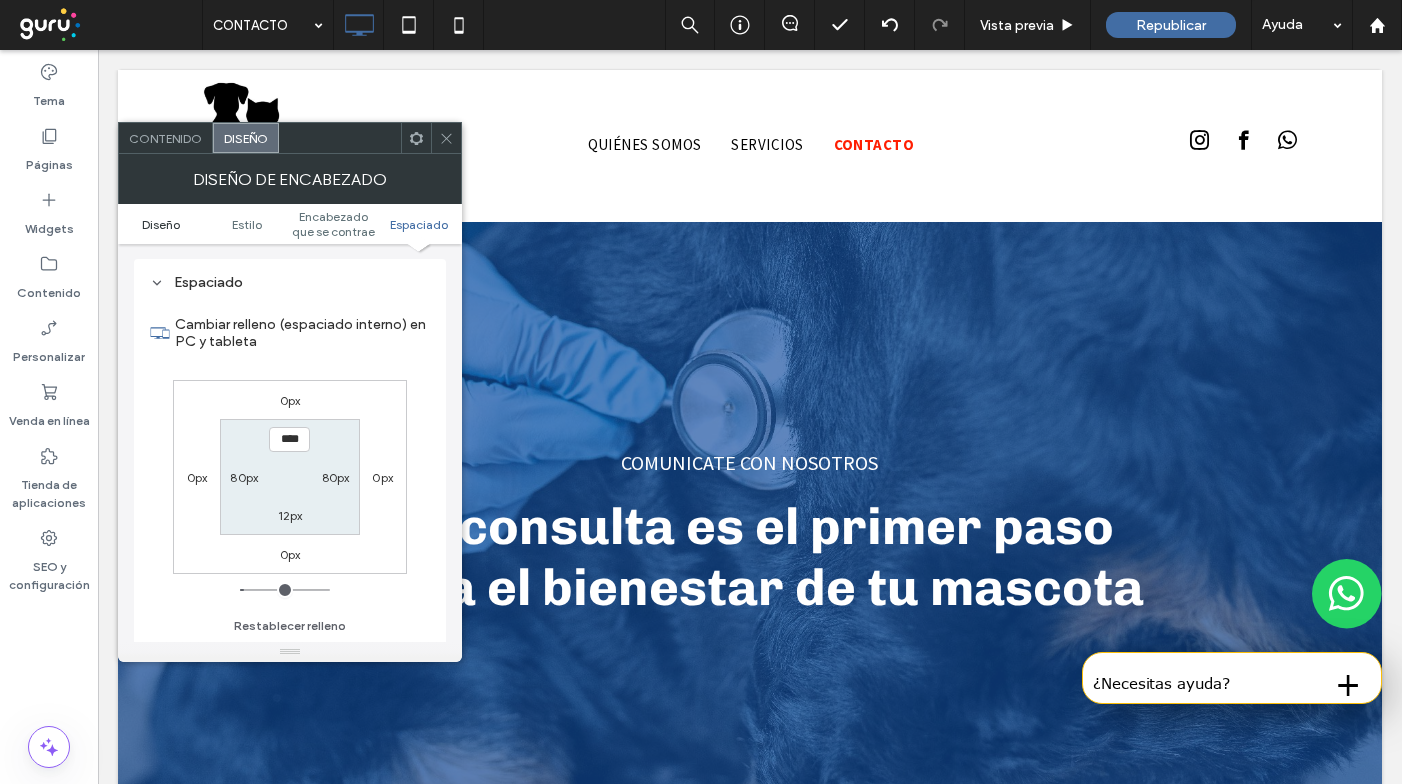 click on "Diseño" at bounding box center (161, 224) 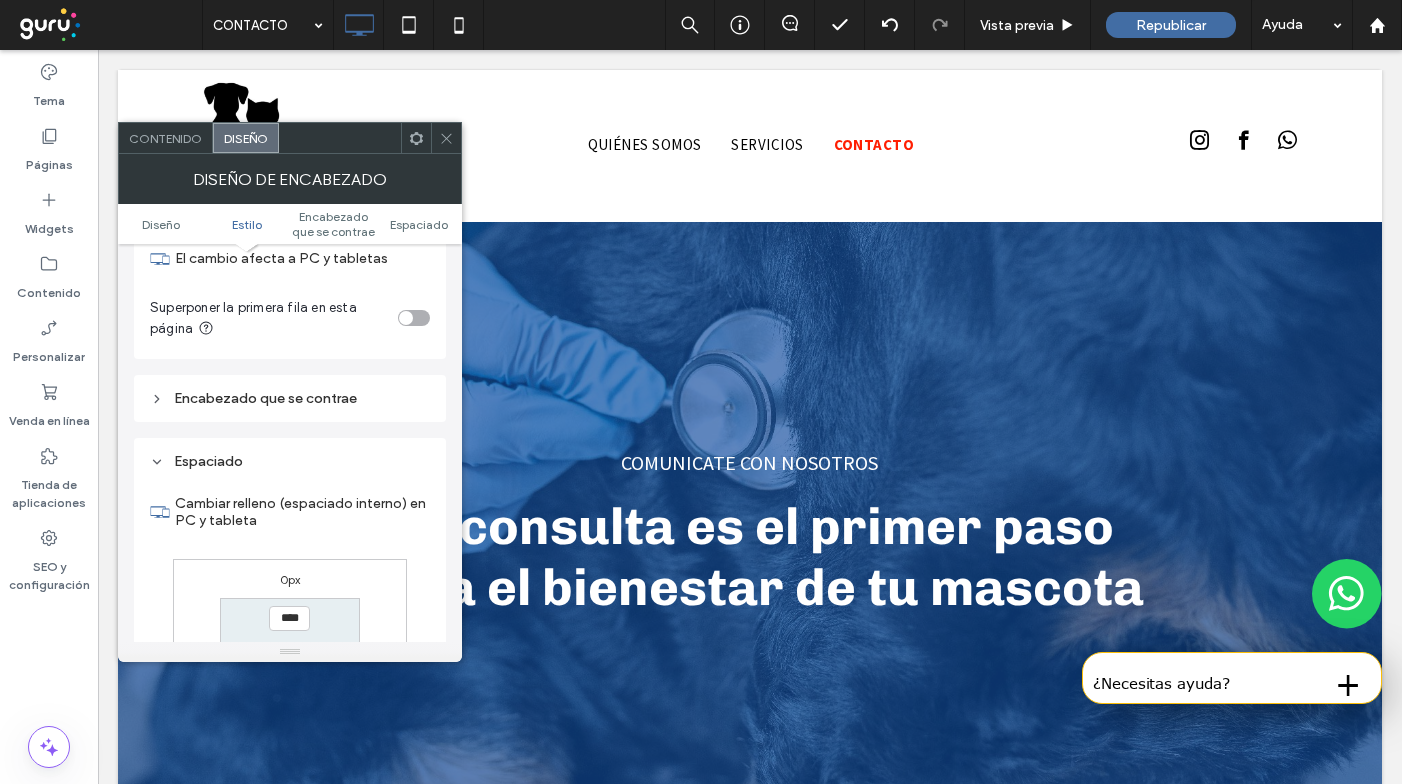 scroll, scrollTop: 548, scrollLeft: 0, axis: vertical 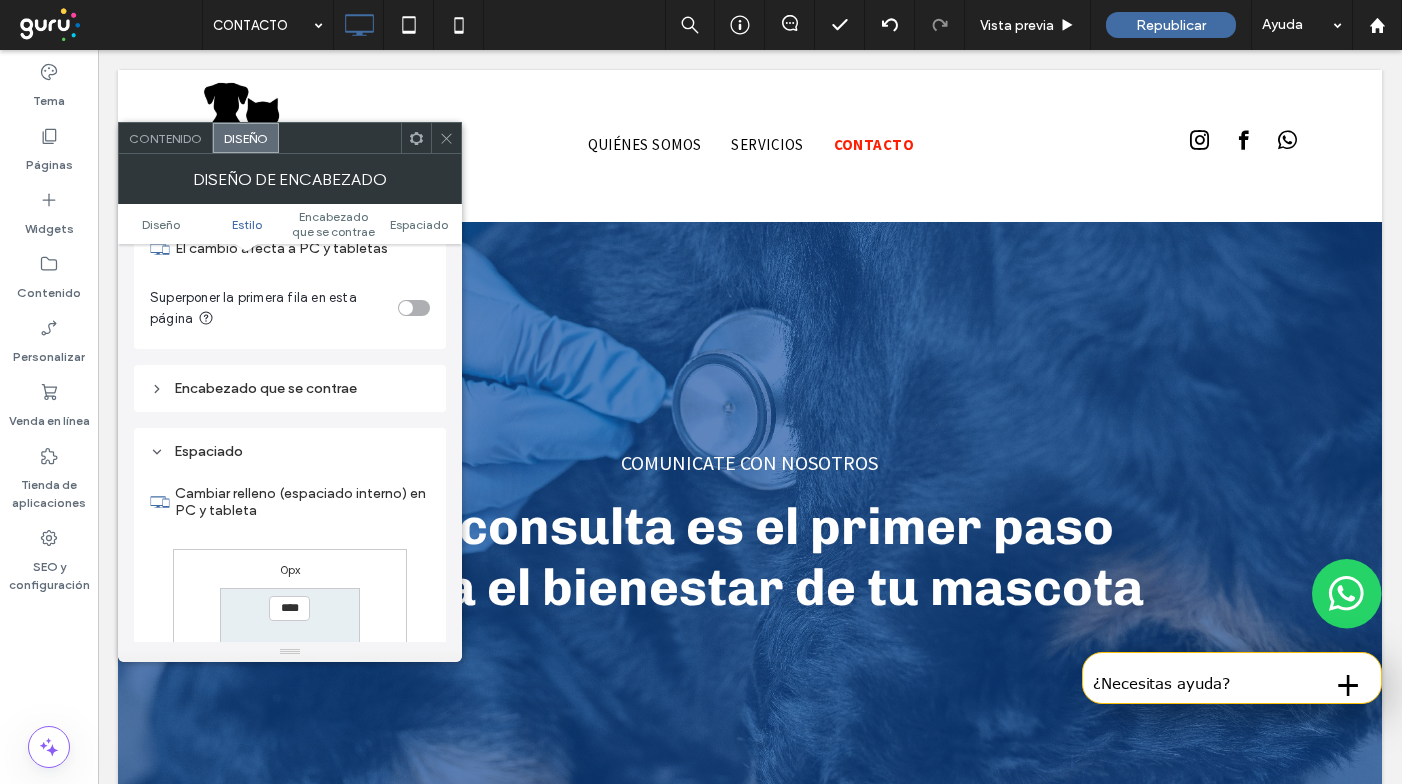 click on "Encabezado que se contrae" at bounding box center (290, 388) 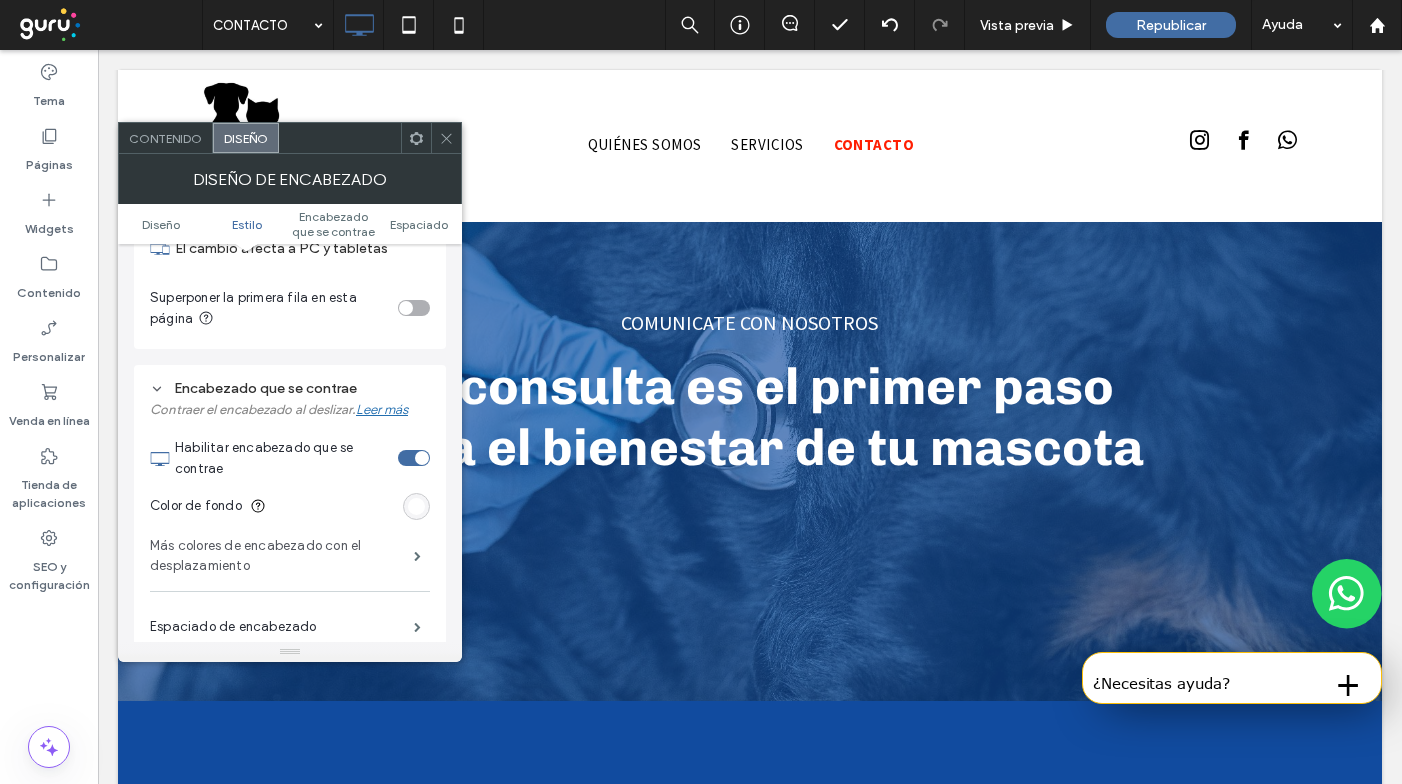 scroll, scrollTop: 152, scrollLeft: 0, axis: vertical 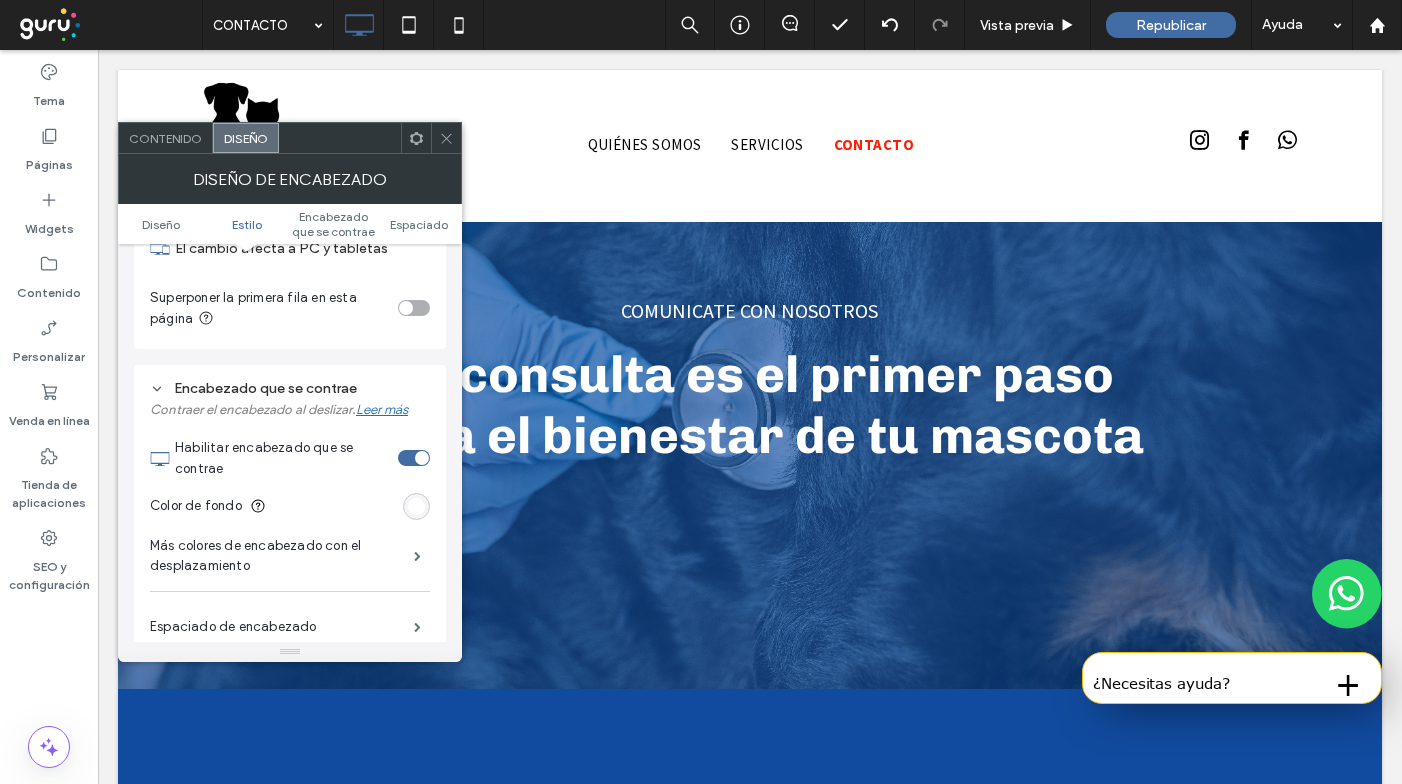 click on "Espaciado de encabezado" at bounding box center (290, 627) 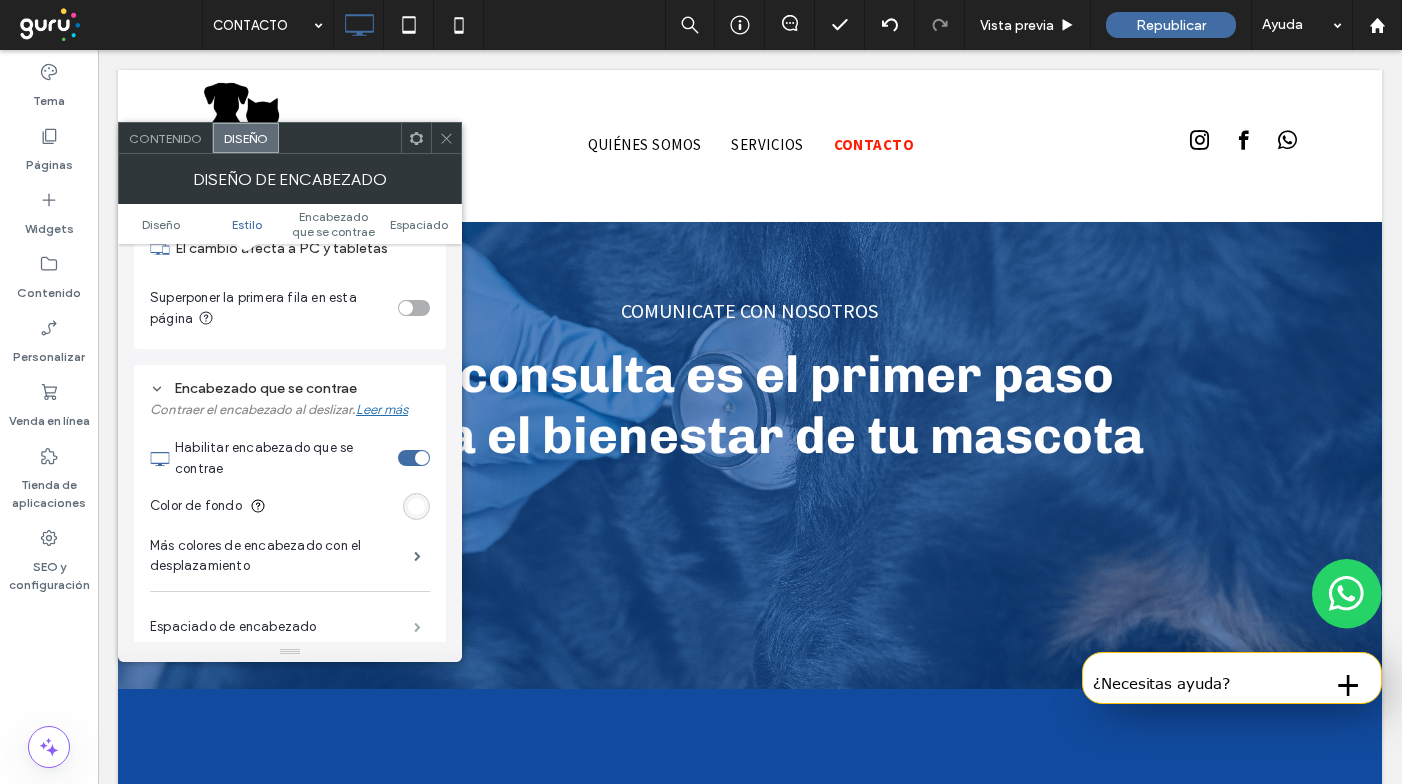 click at bounding box center (417, 627) 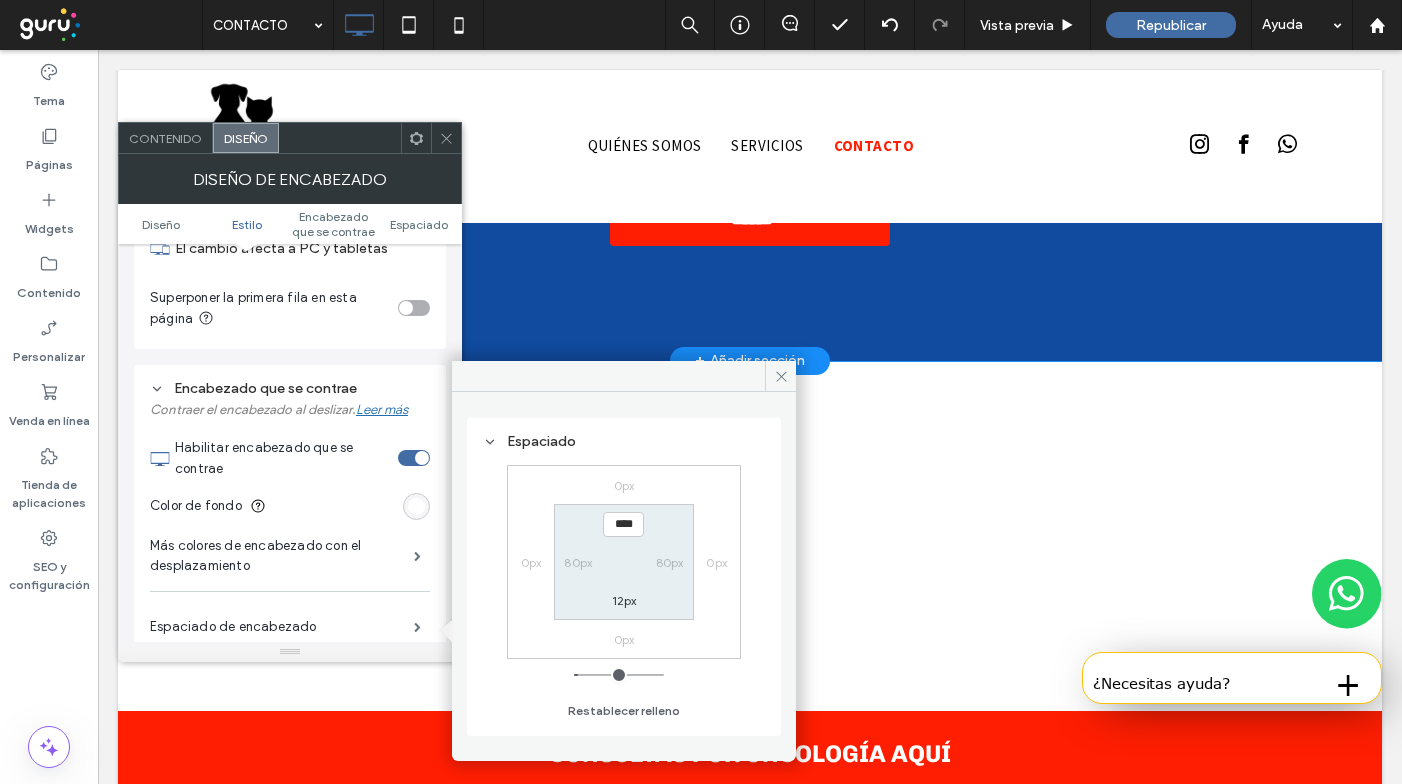 scroll, scrollTop: 1130, scrollLeft: 0, axis: vertical 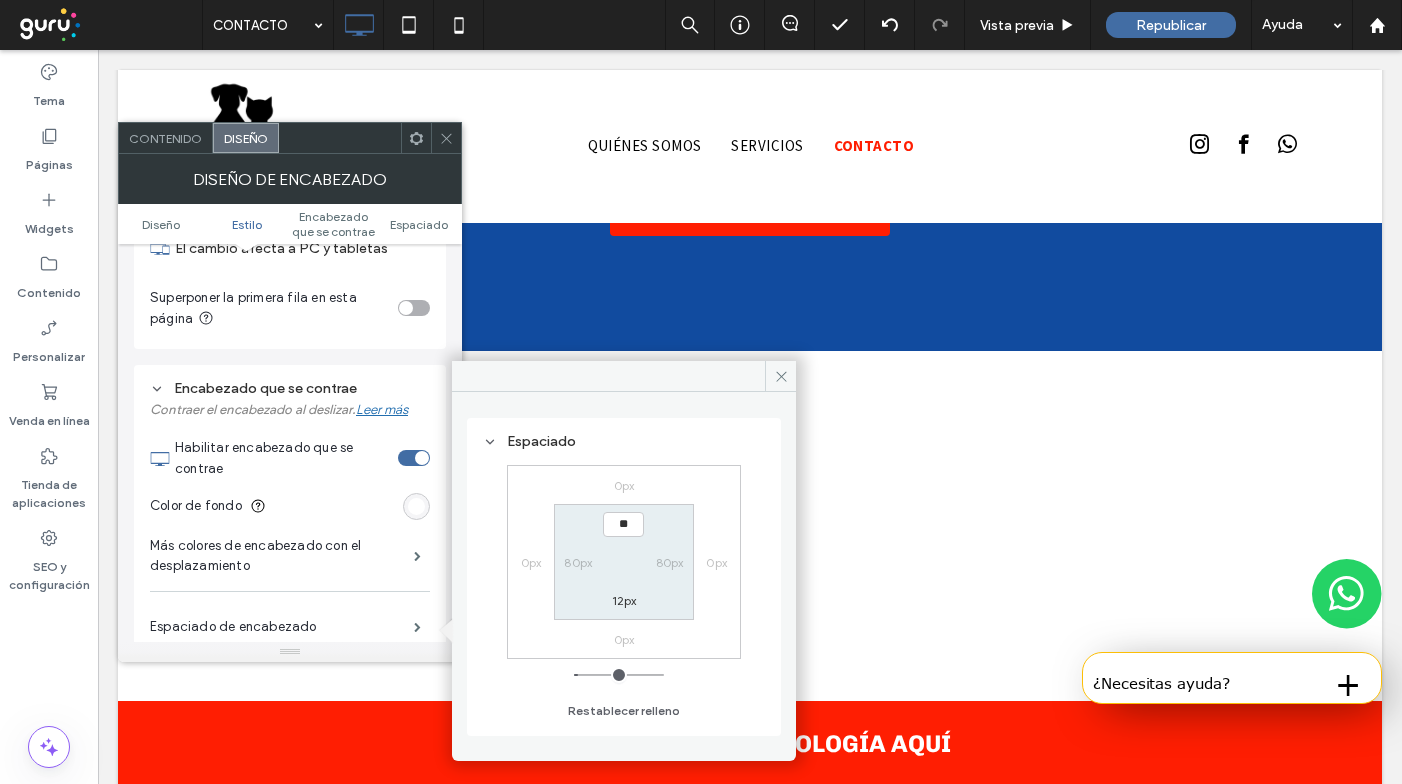 type on "****" 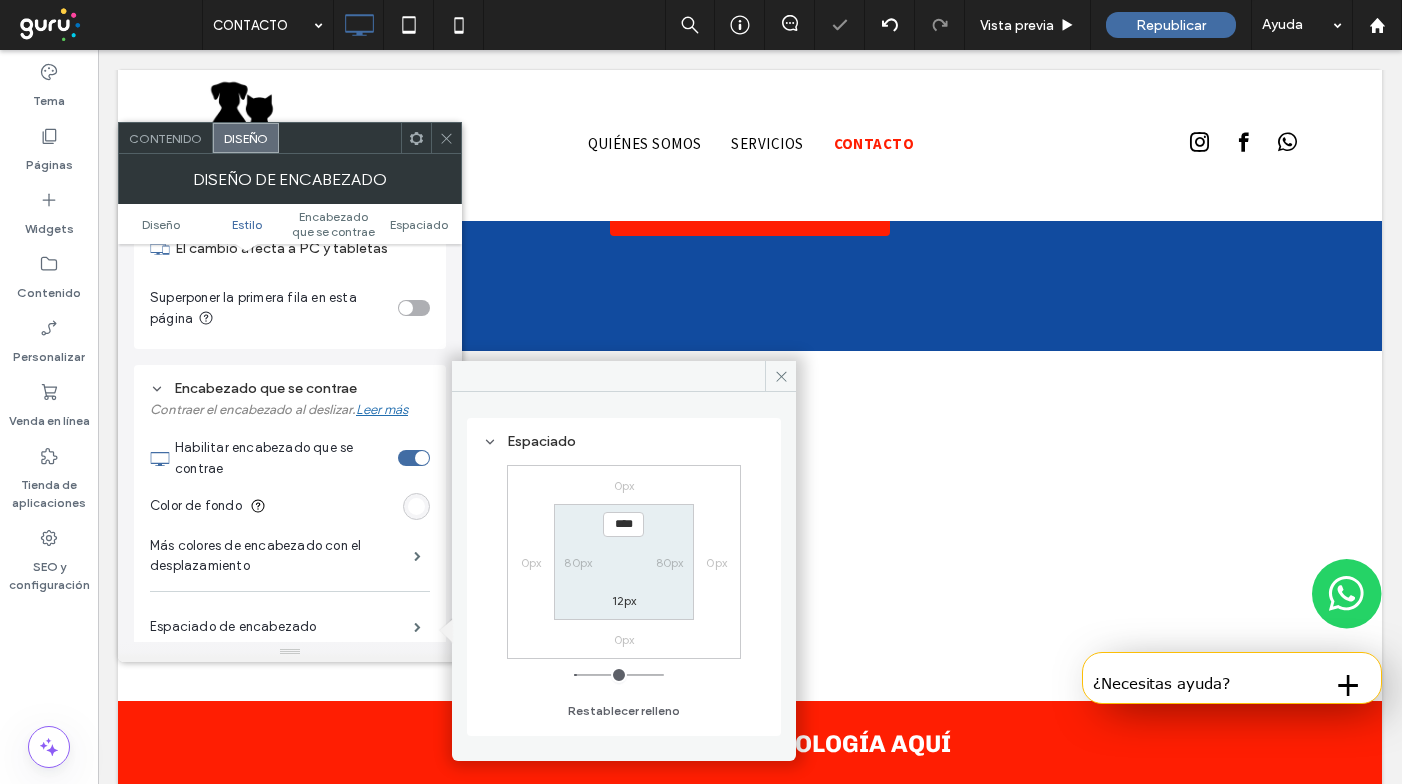 click on "12px" at bounding box center (624, 600) 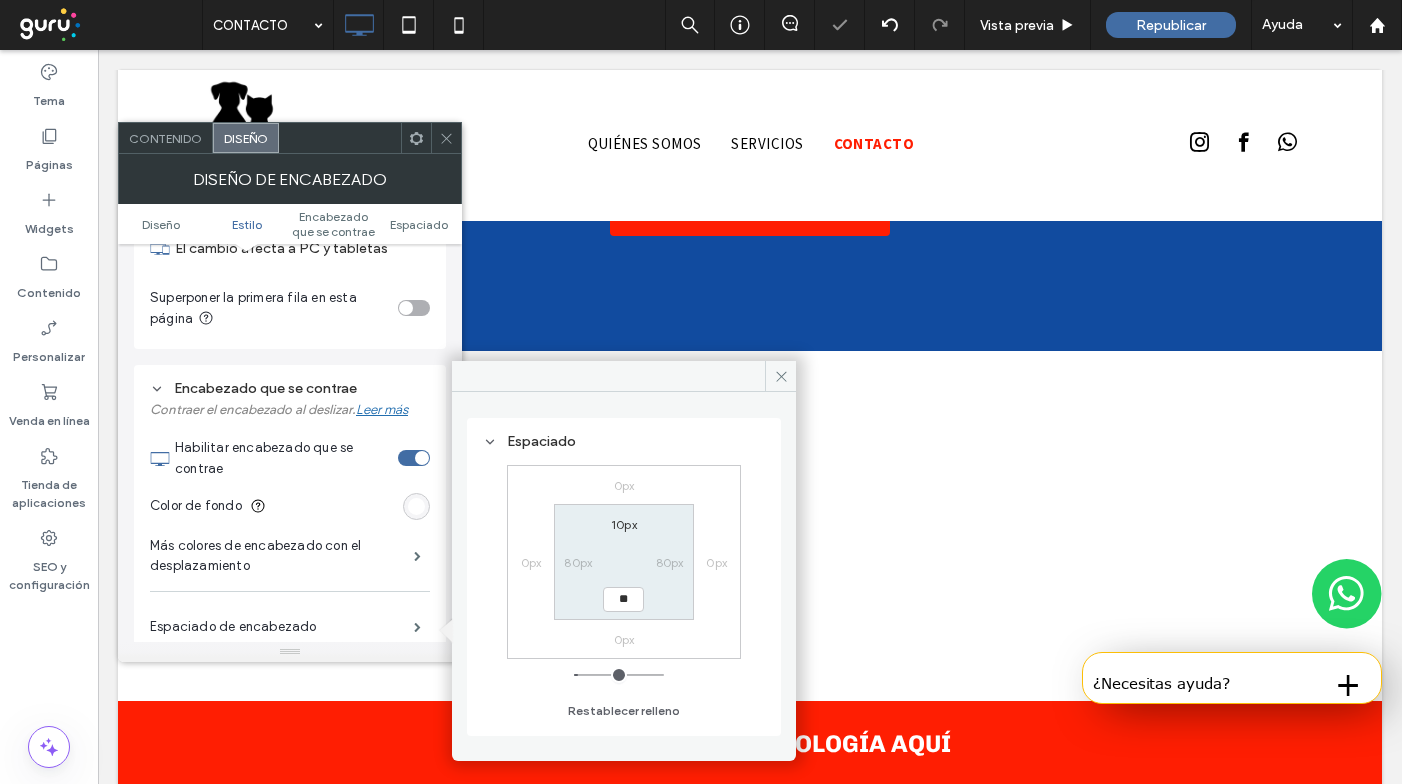 type on "**" 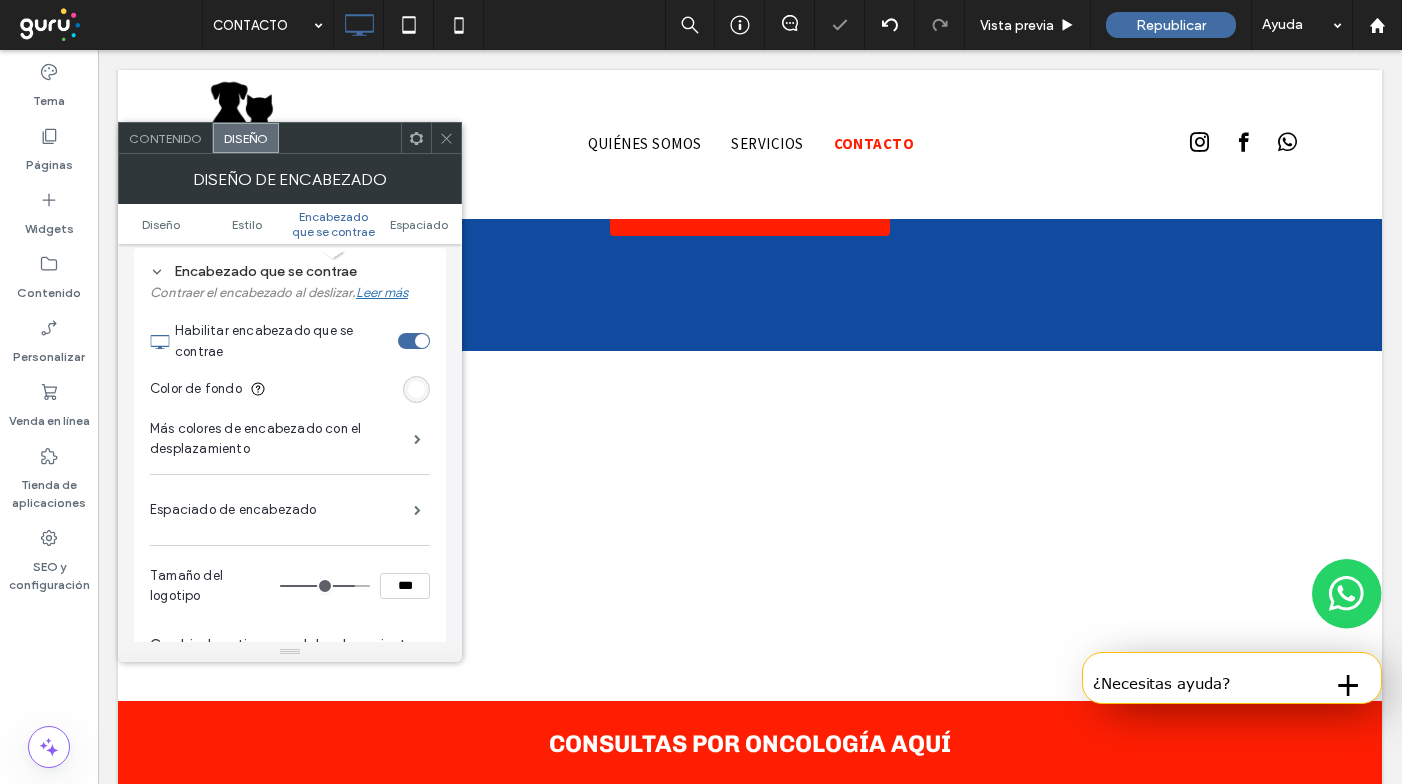 scroll, scrollTop: 677, scrollLeft: 0, axis: vertical 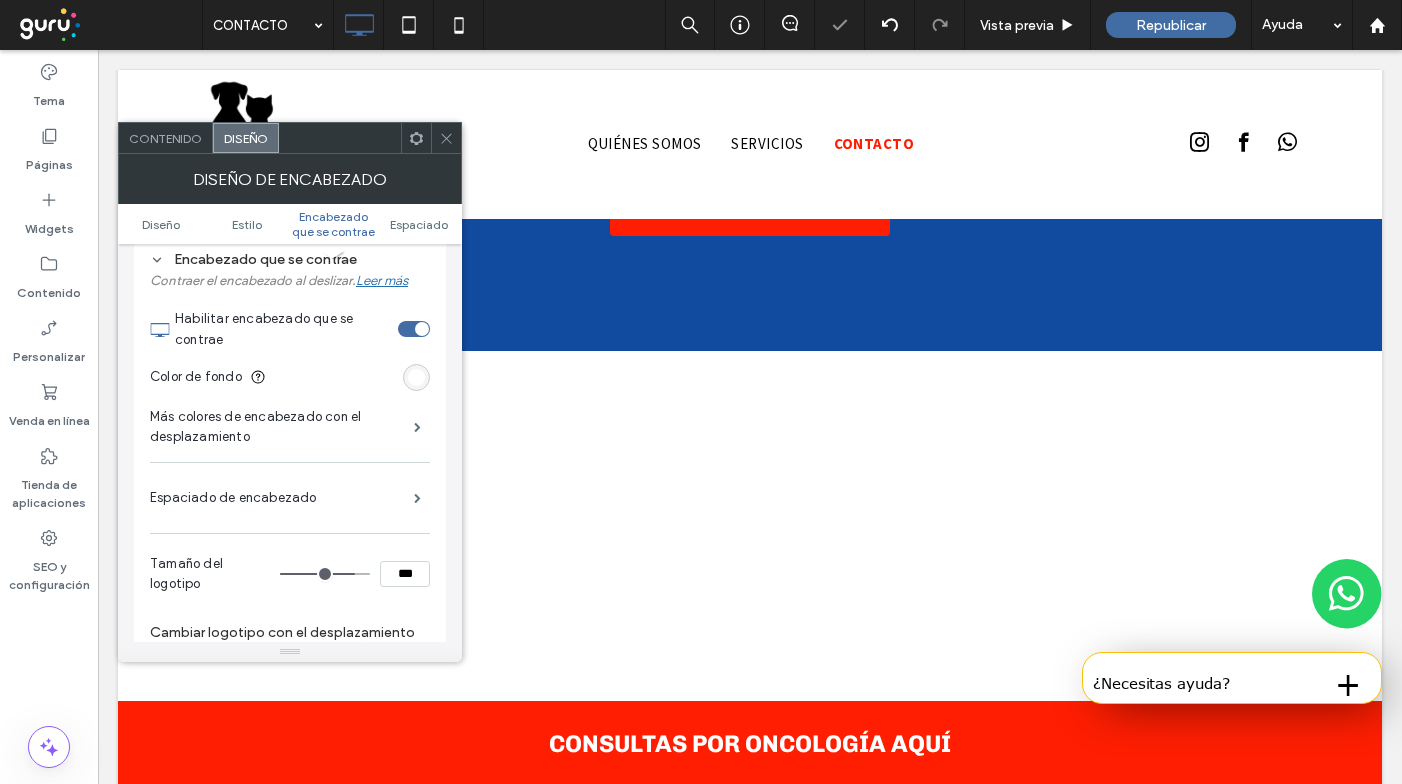 type on "**" 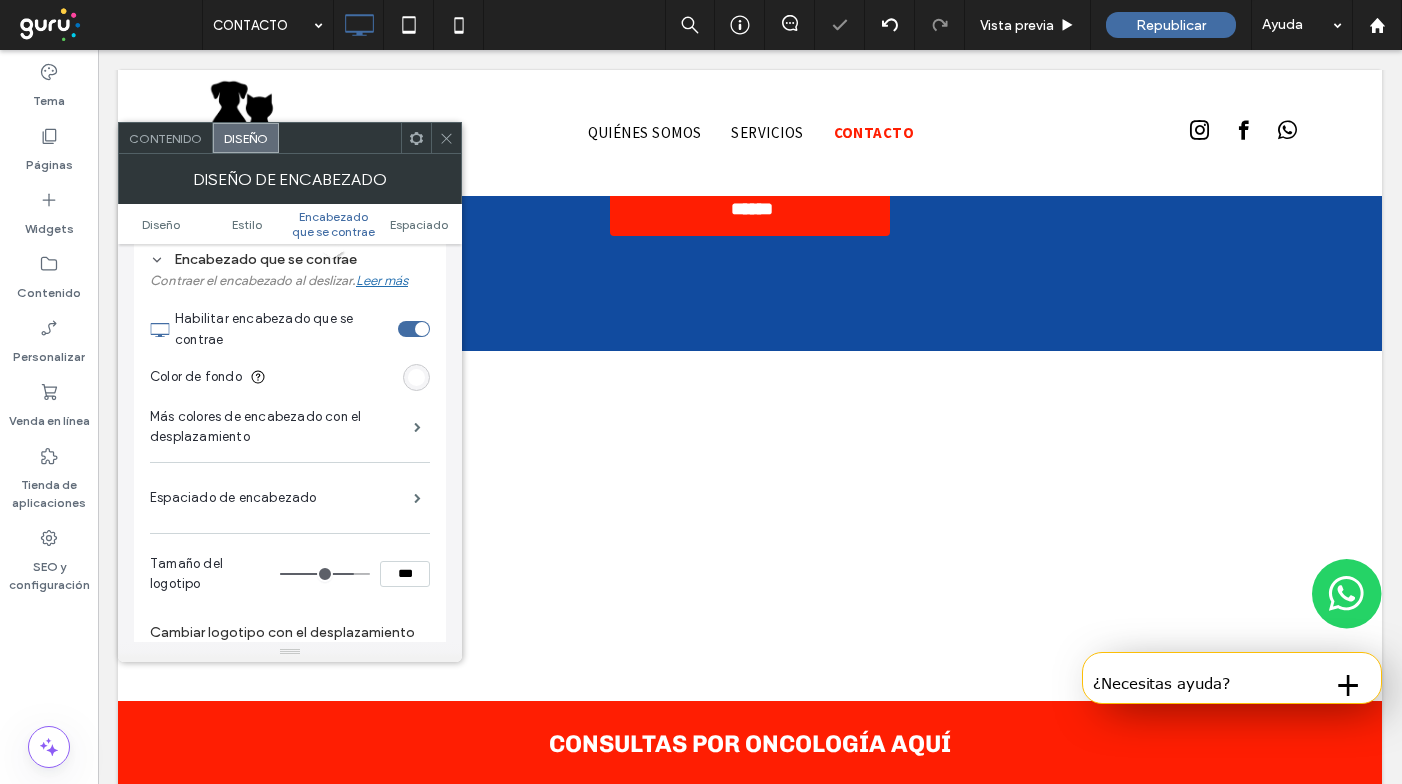 type on "**" 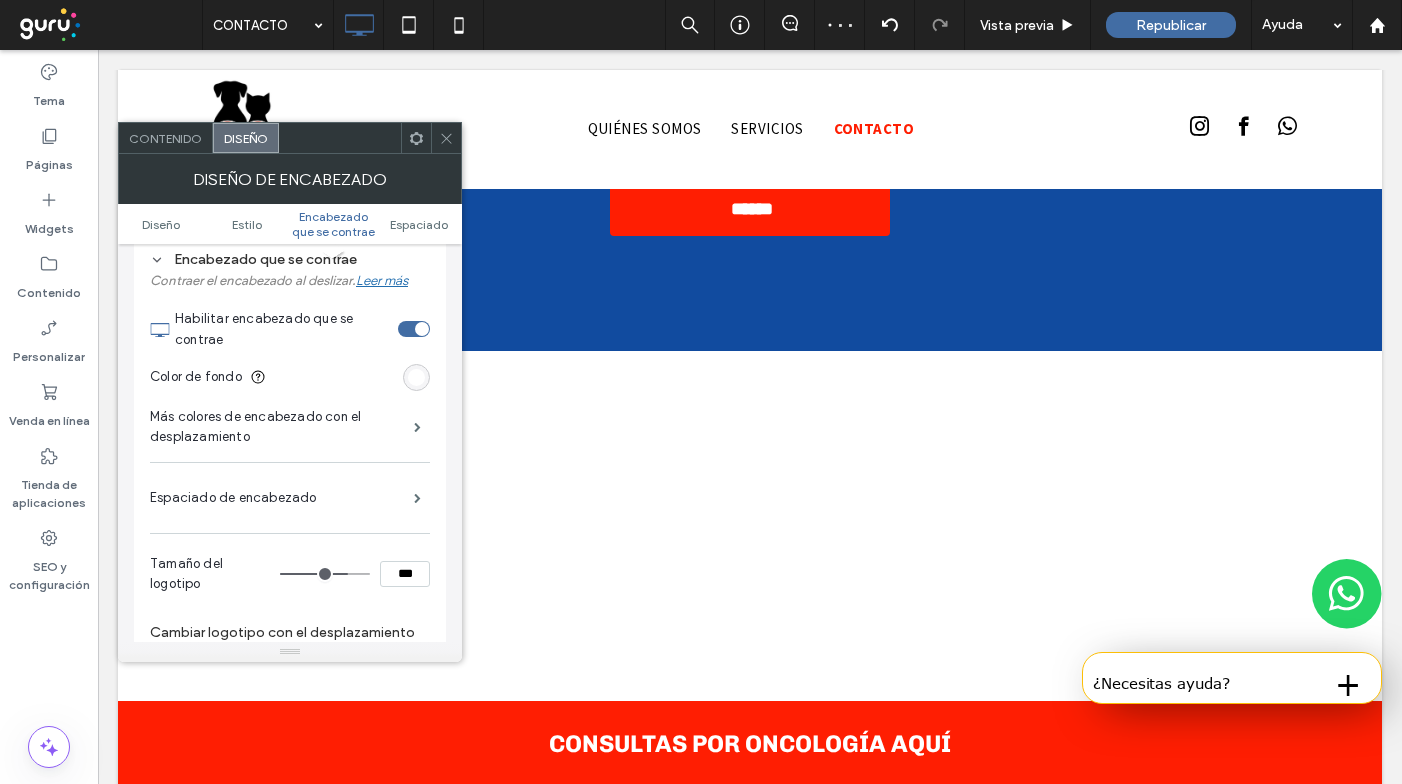 type on "**" 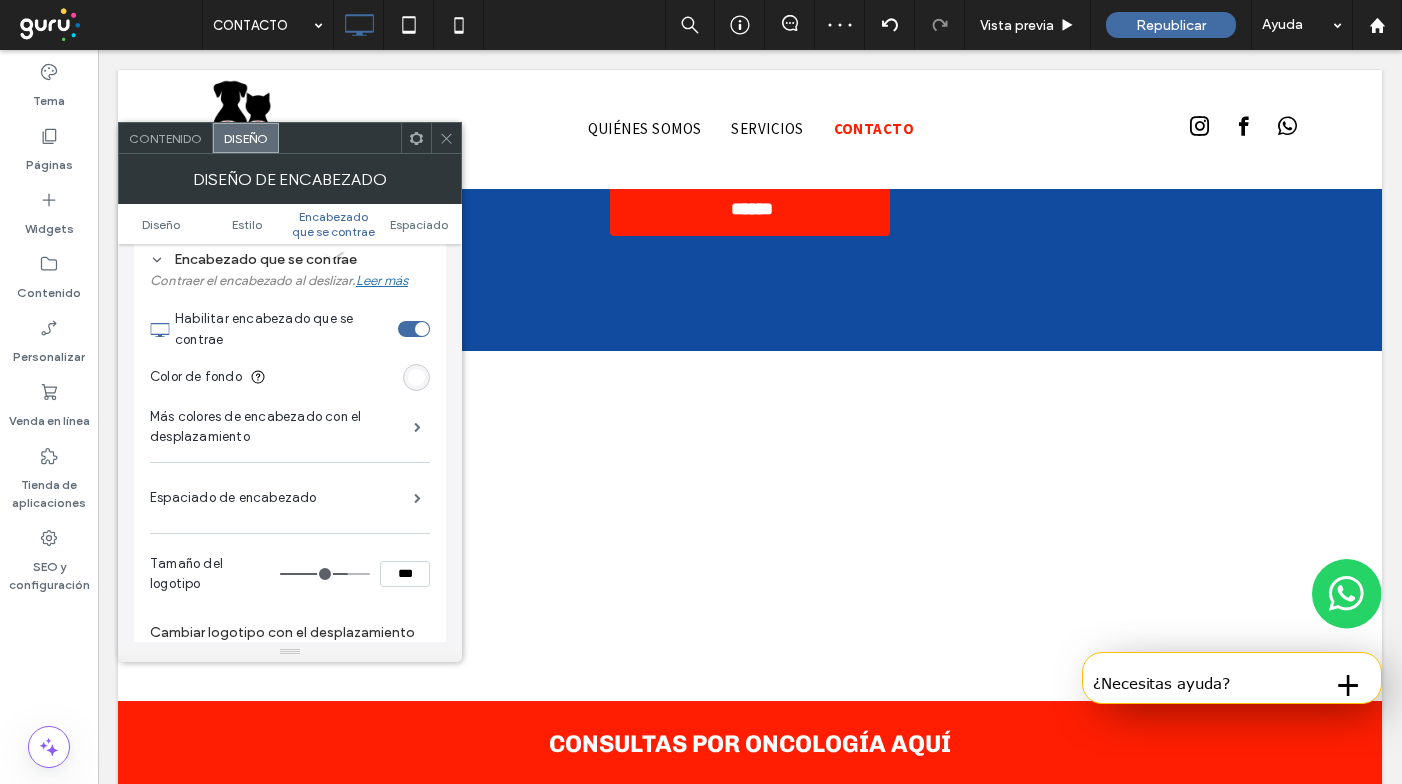 type on "***" 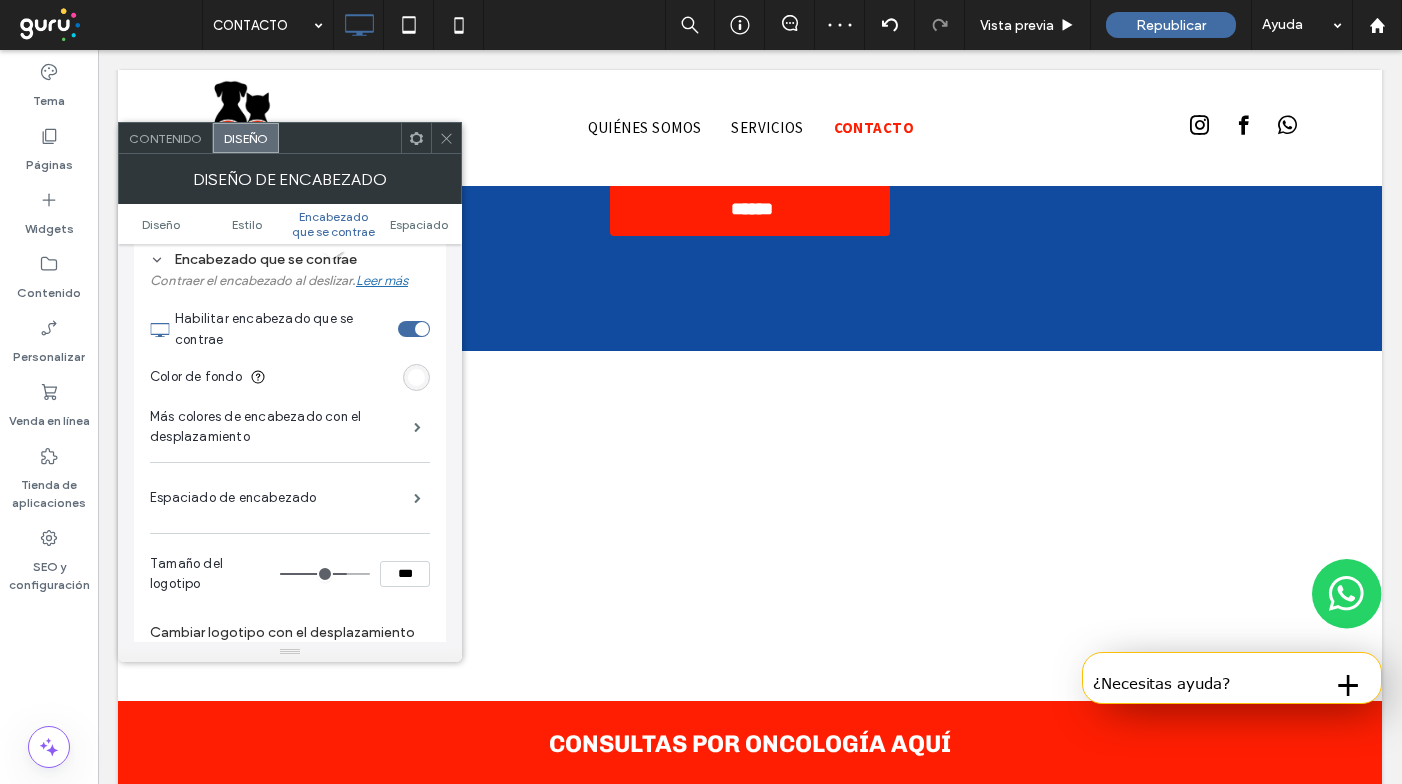 type on "**" 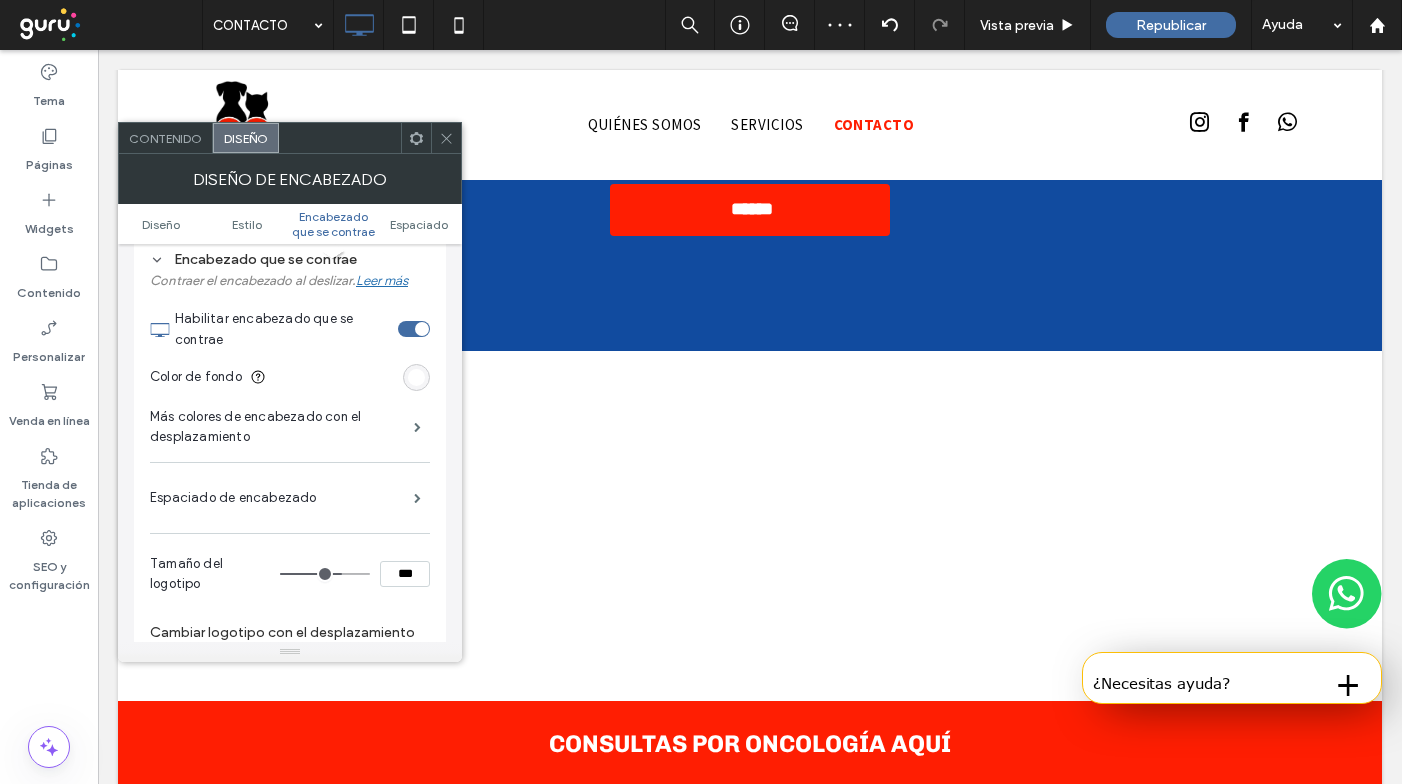 type on "**" 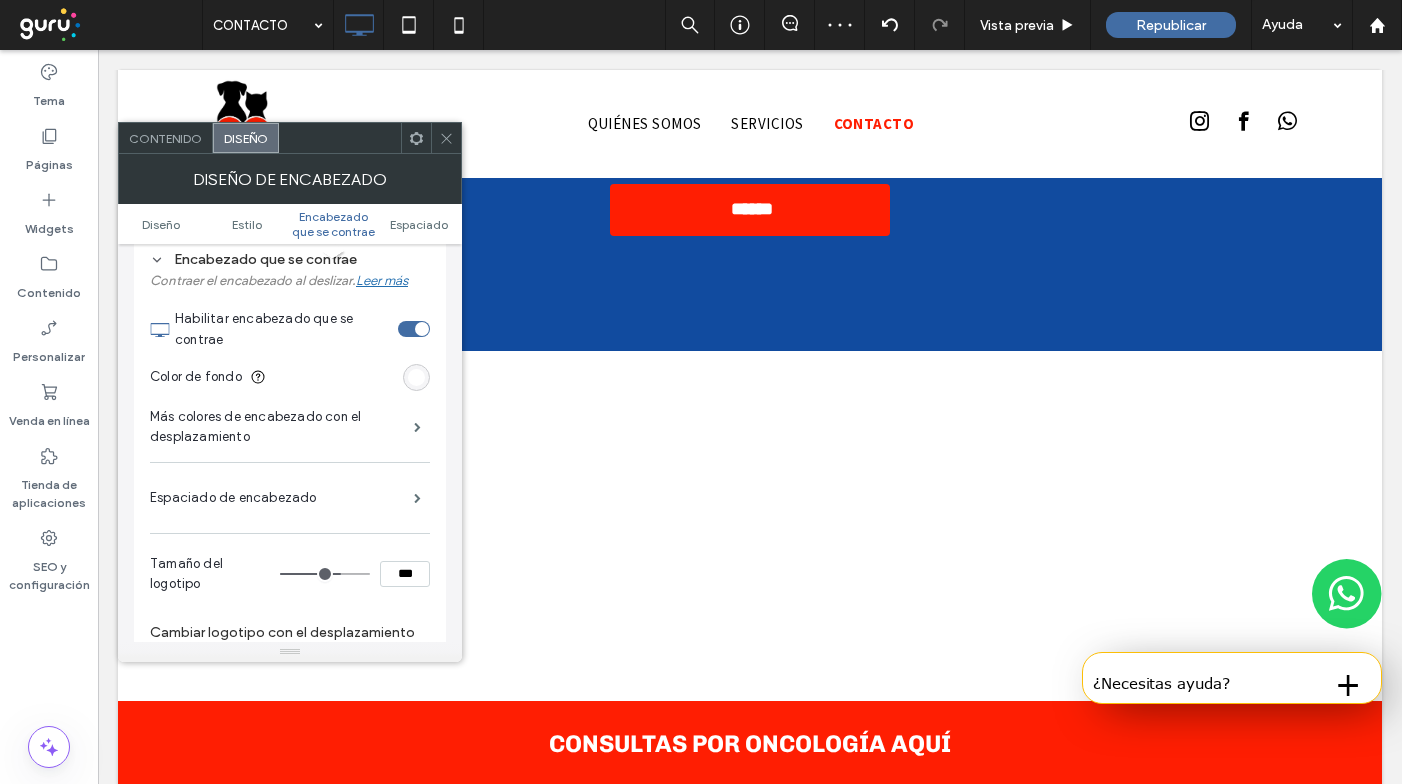 drag, startPoint x: 348, startPoint y: 578, endPoint x: 338, endPoint y: 577, distance: 10.049875 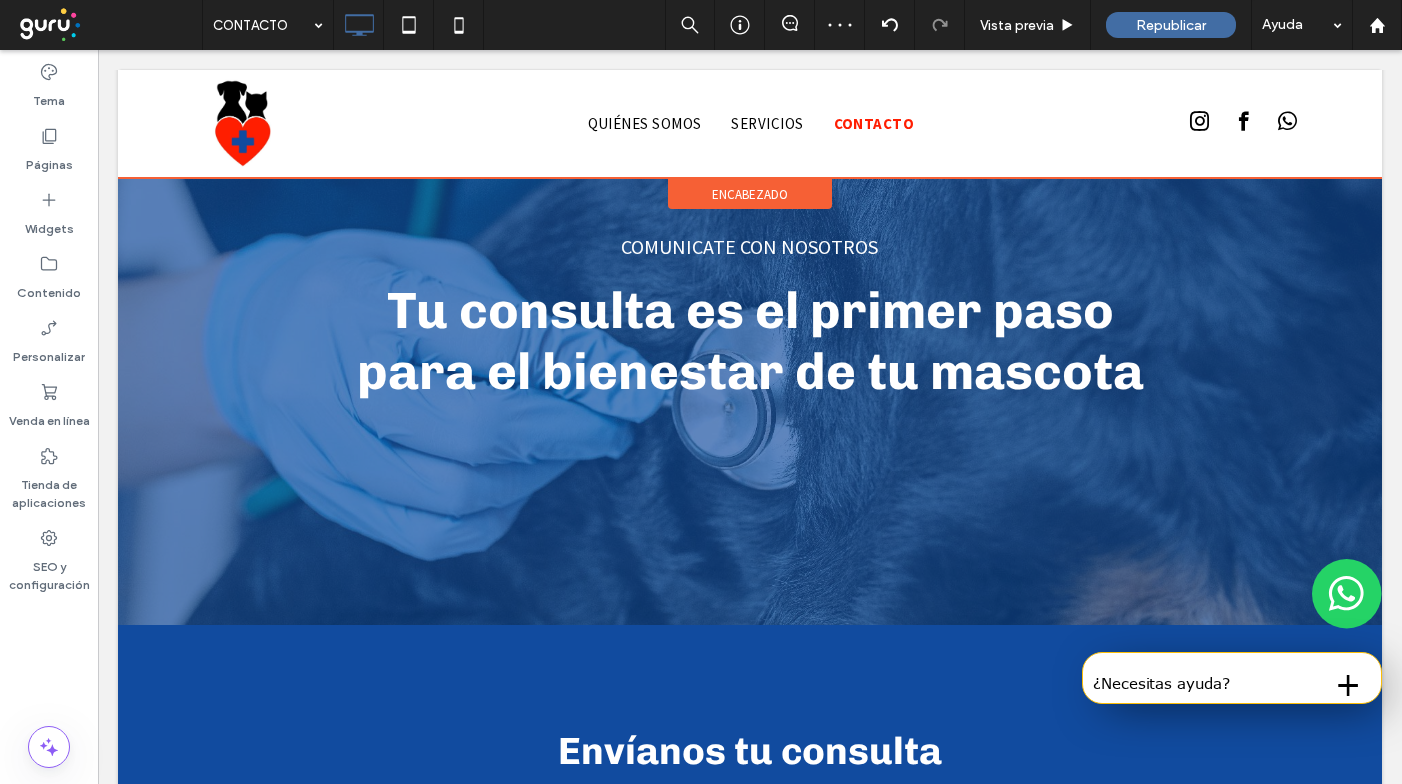 scroll, scrollTop: 0, scrollLeft: 0, axis: both 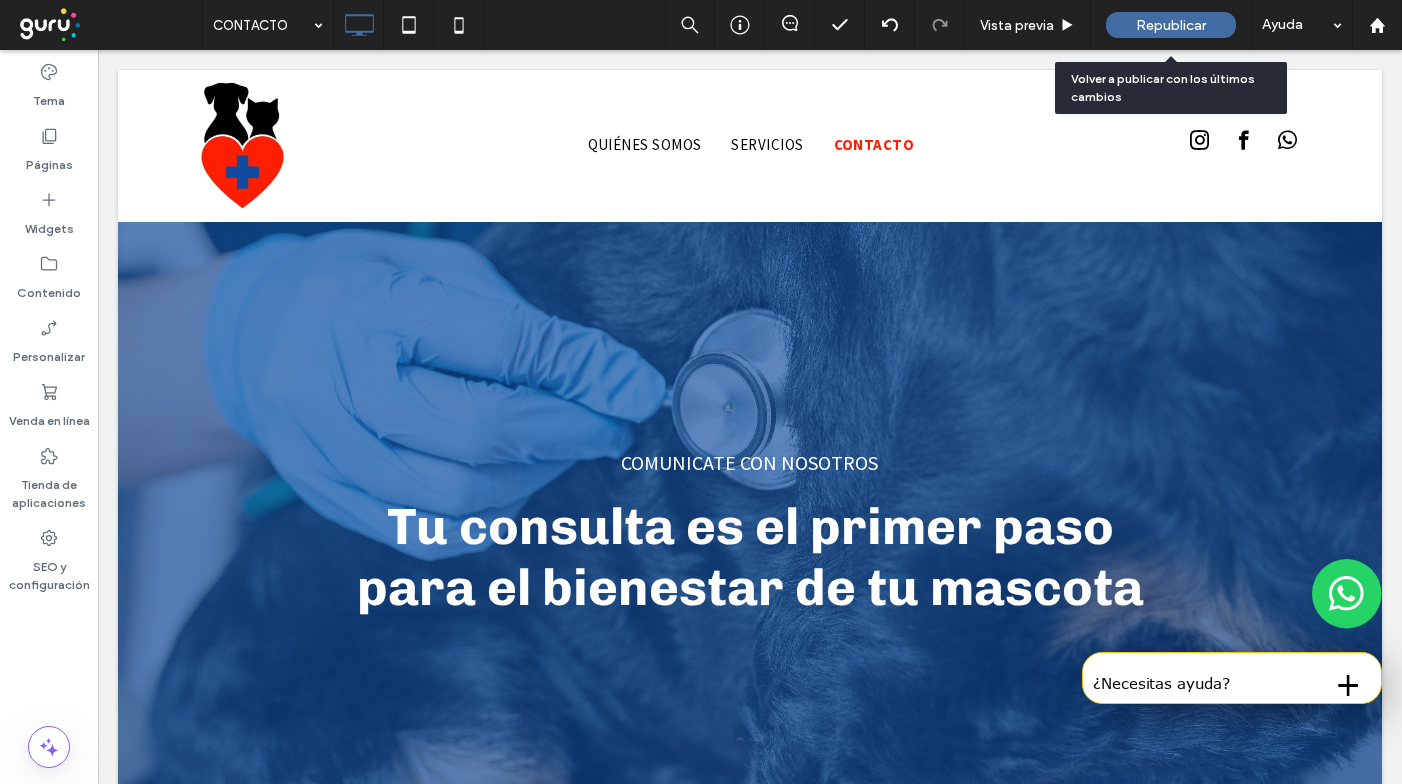 click on "Republicar" at bounding box center [1171, 25] 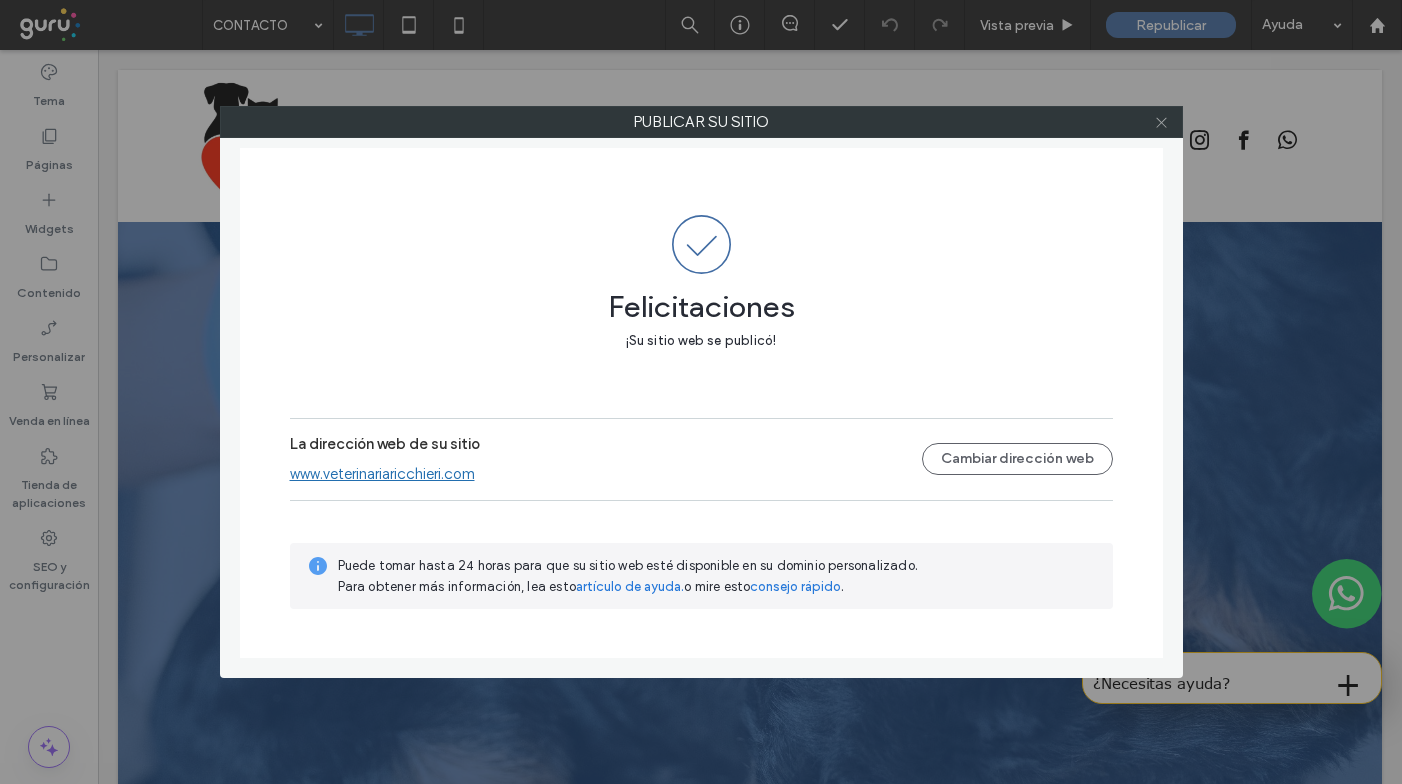 click 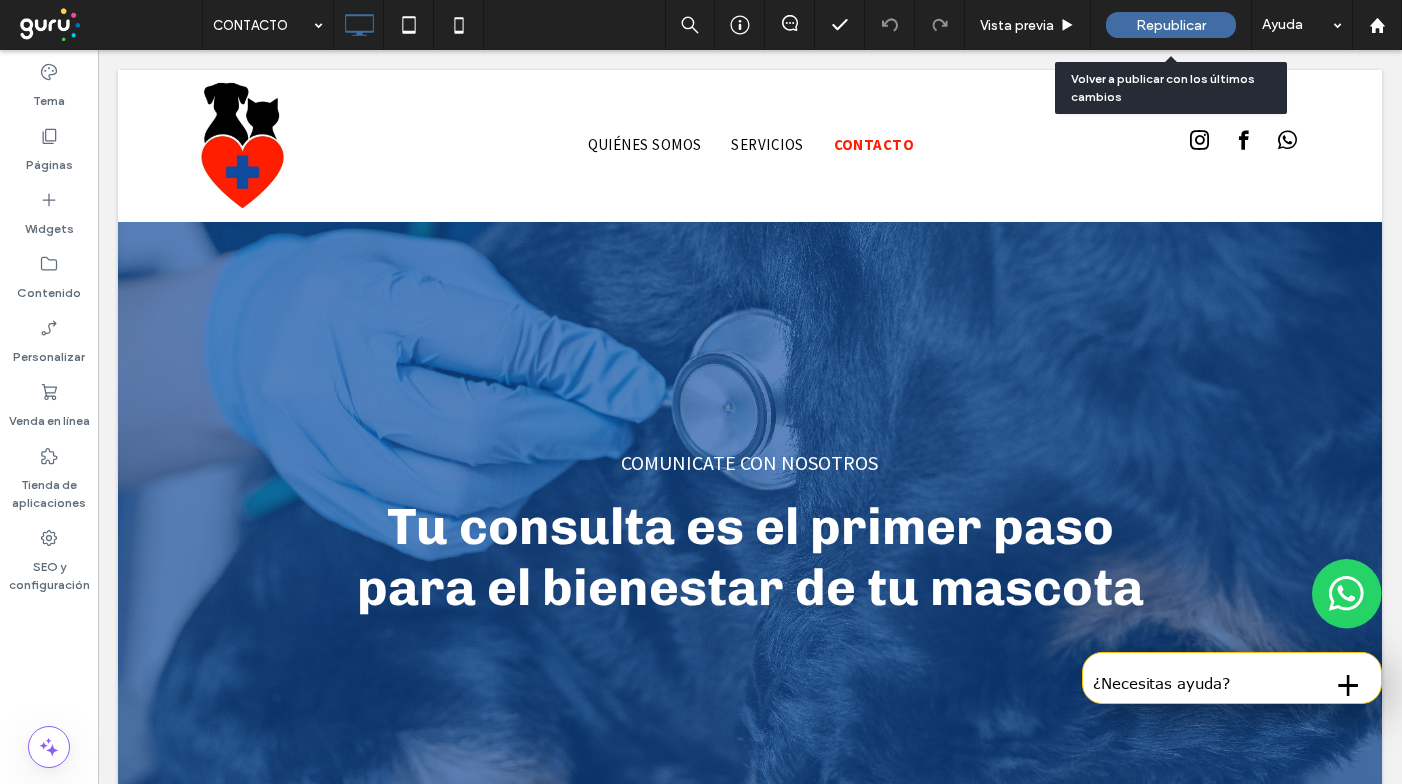 click on "Republicar" at bounding box center (1171, 25) 